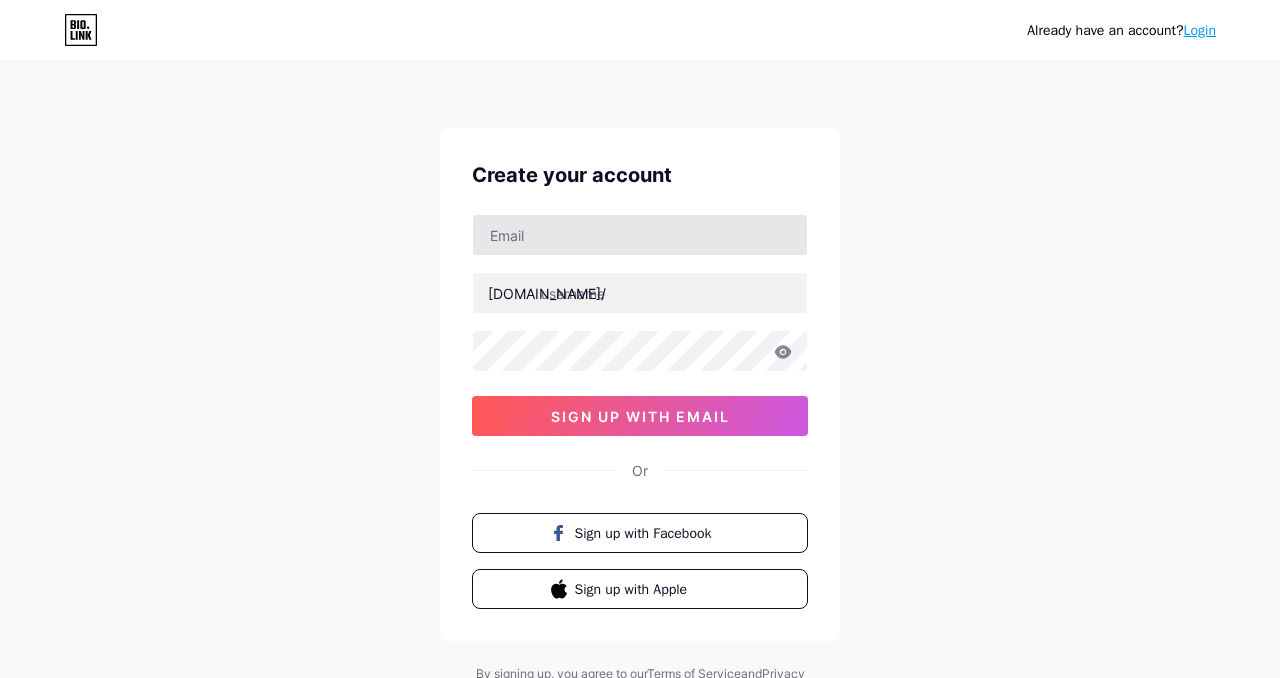 scroll, scrollTop: 0, scrollLeft: 0, axis: both 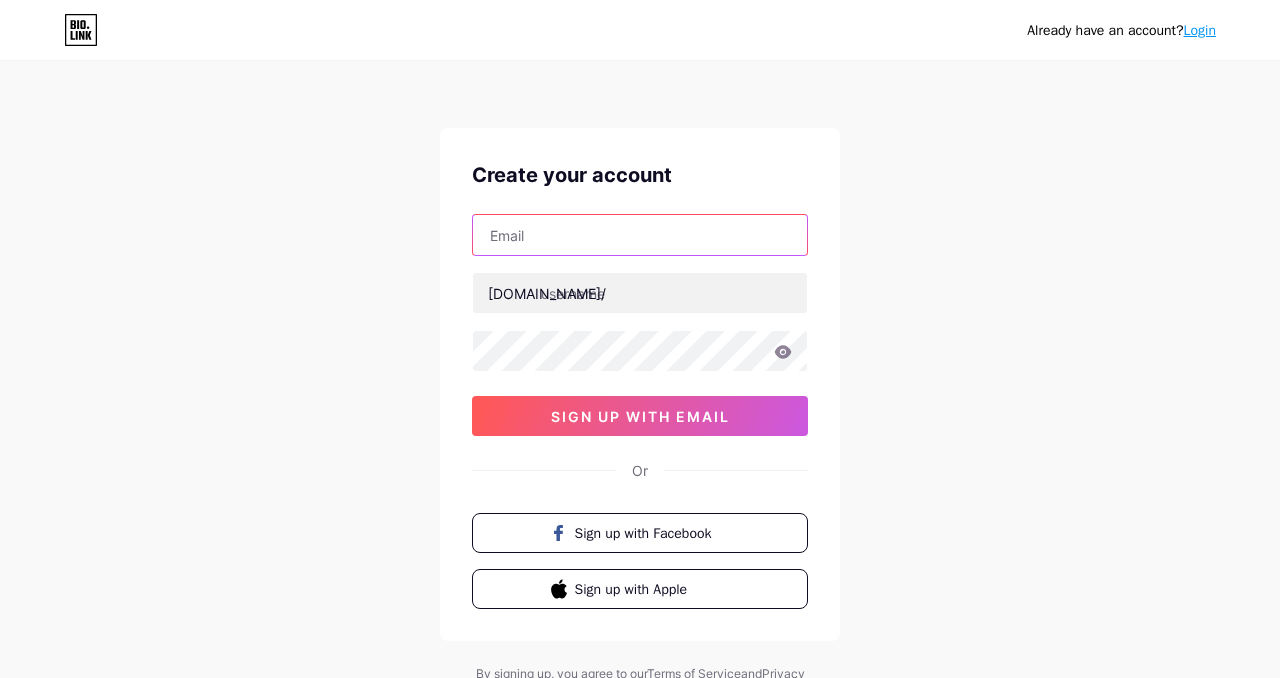 click at bounding box center [640, 235] 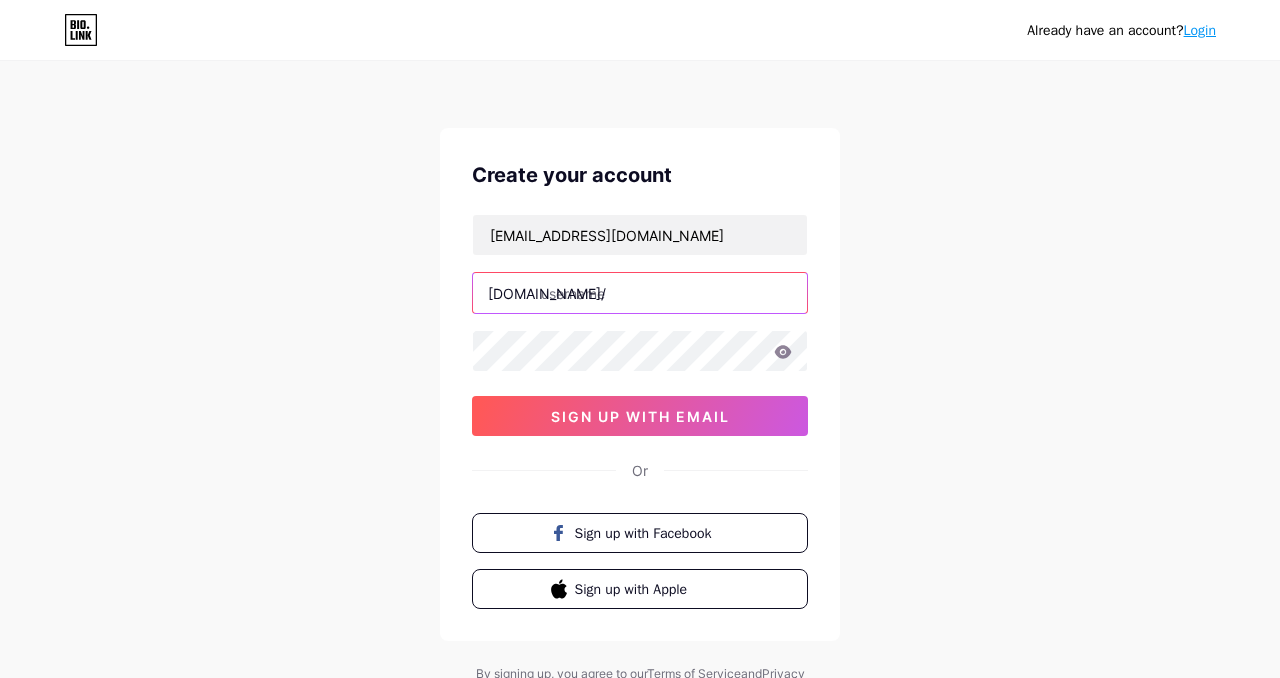 click at bounding box center [640, 293] 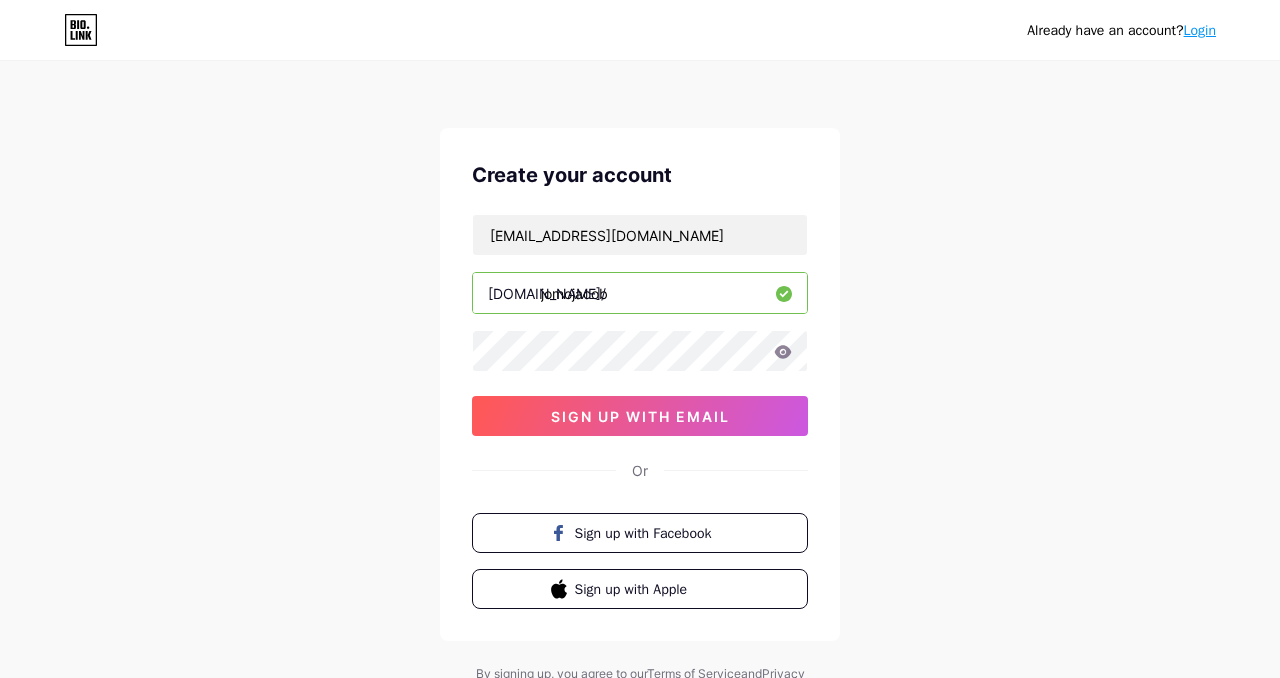 type on "jomojacob" 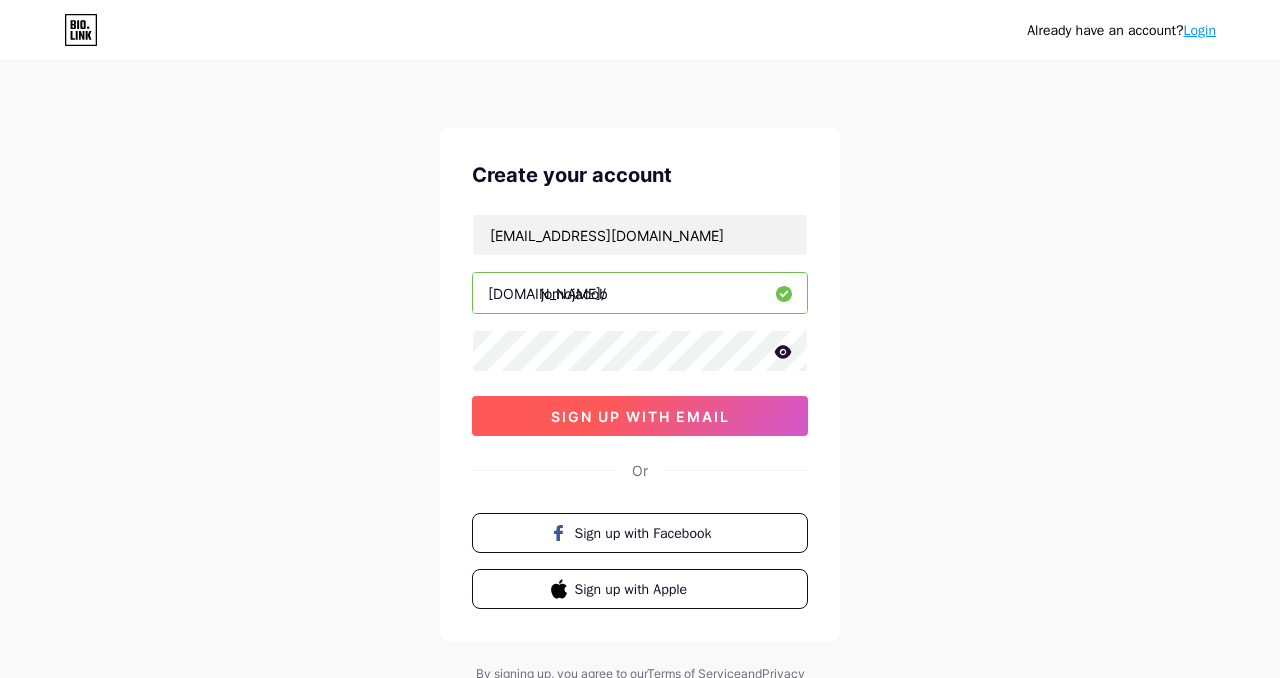 click on "sign up with email" at bounding box center [640, 416] 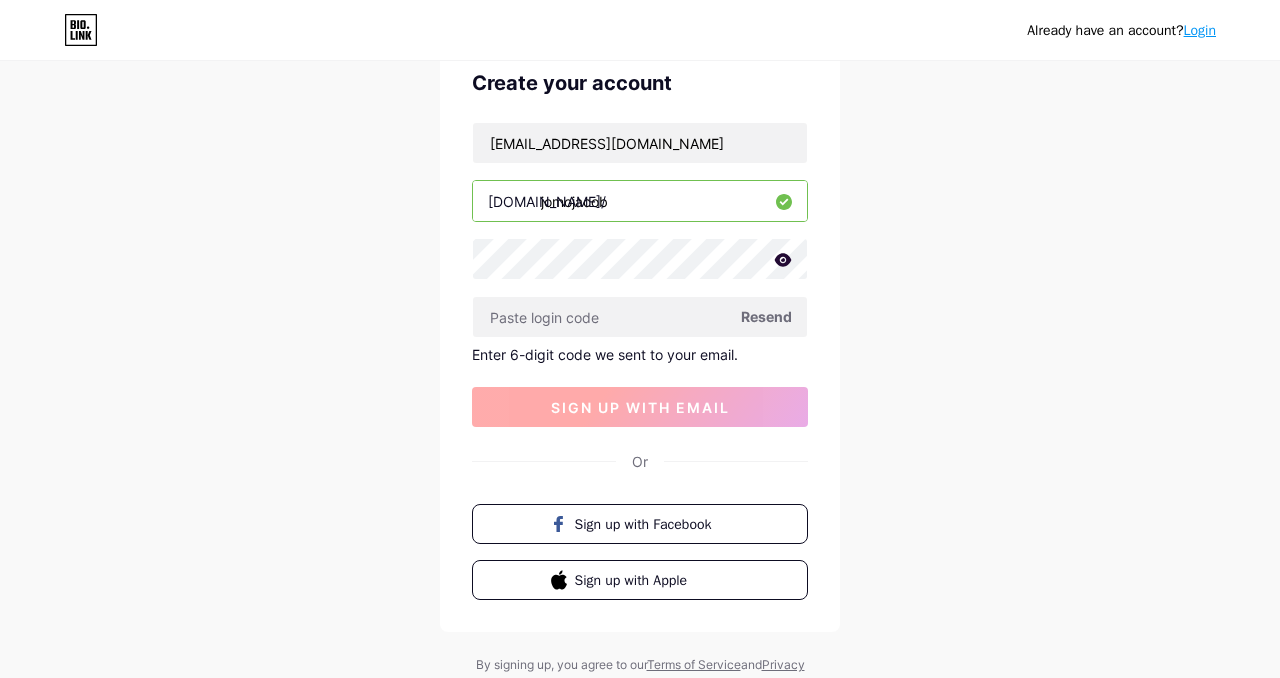 scroll, scrollTop: 94, scrollLeft: 0, axis: vertical 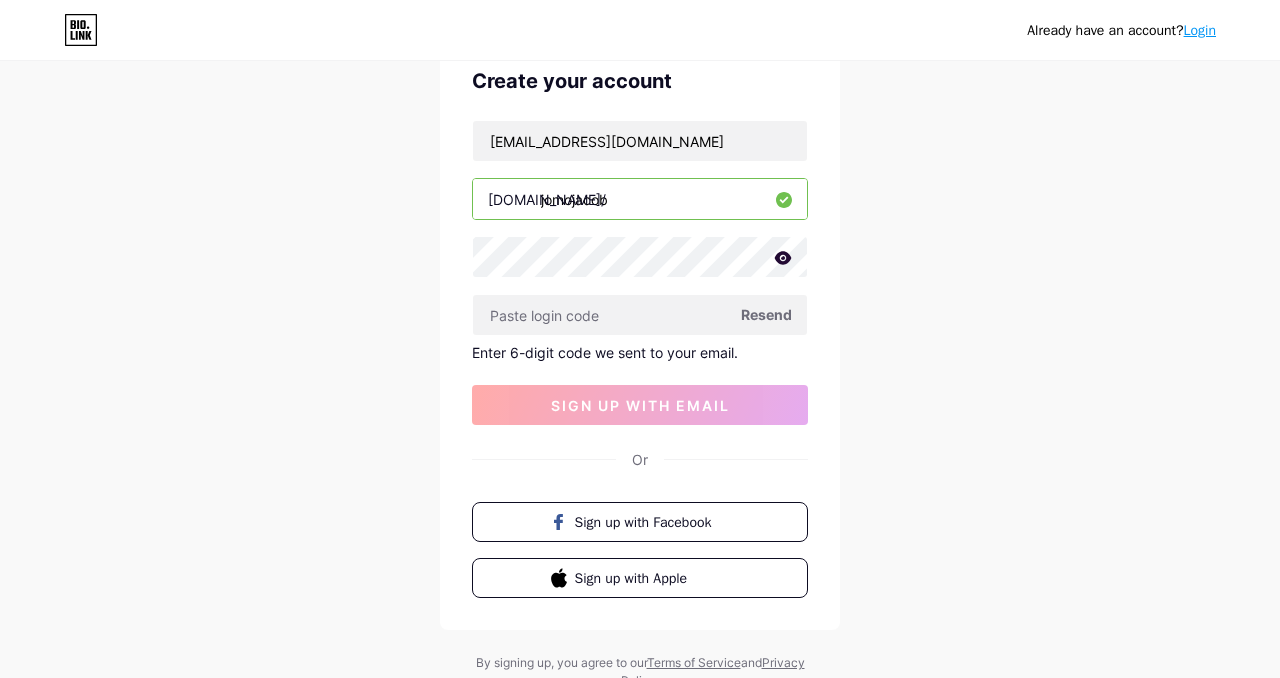 click on "Resend" at bounding box center (766, 314) 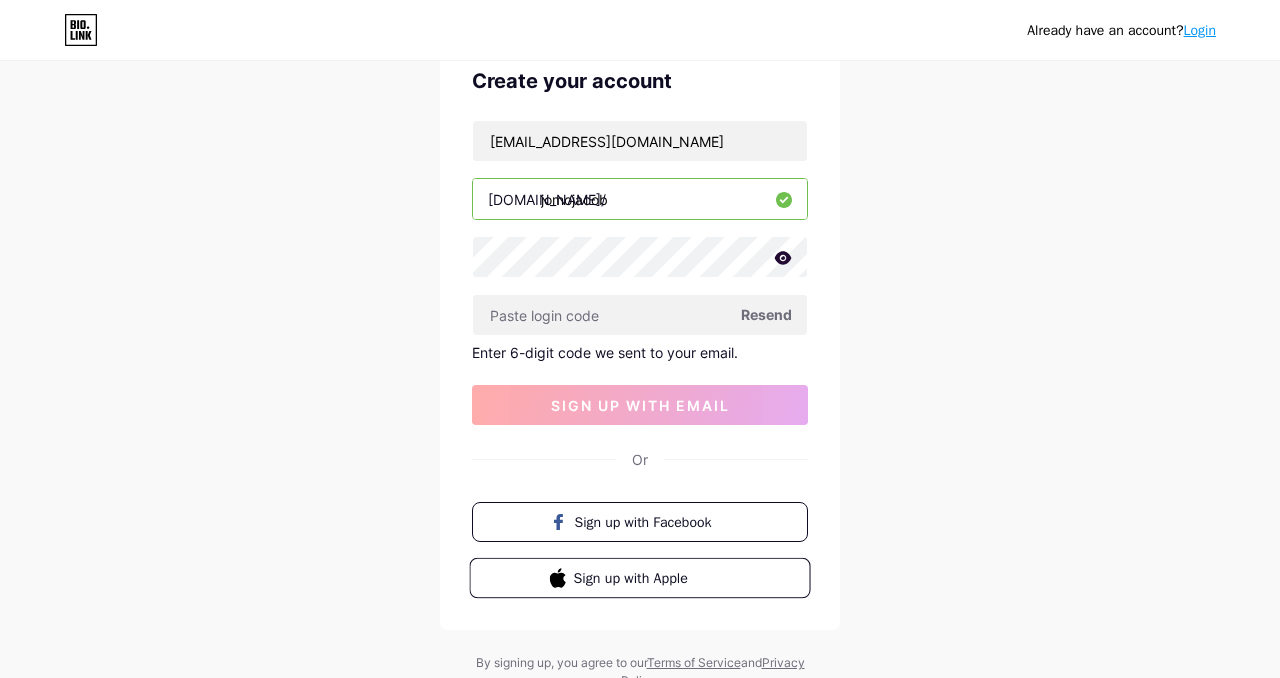 click on "Sign up with Apple" at bounding box center [652, 577] 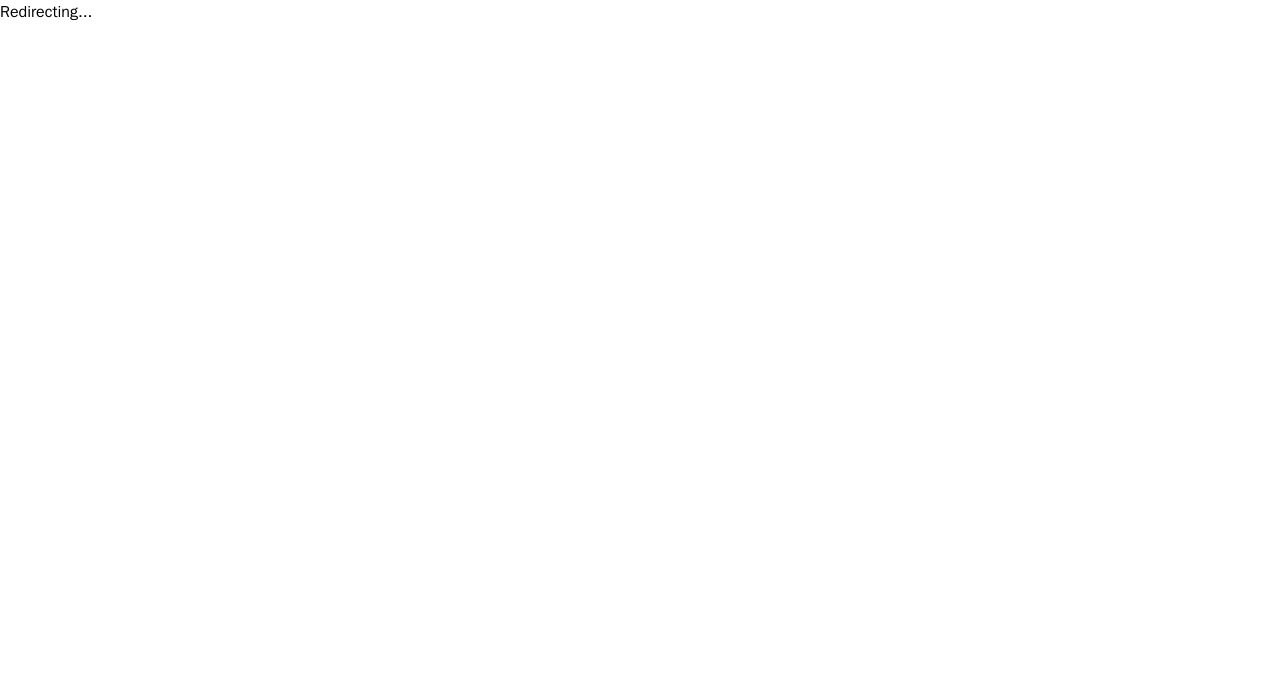 scroll, scrollTop: 0, scrollLeft: 0, axis: both 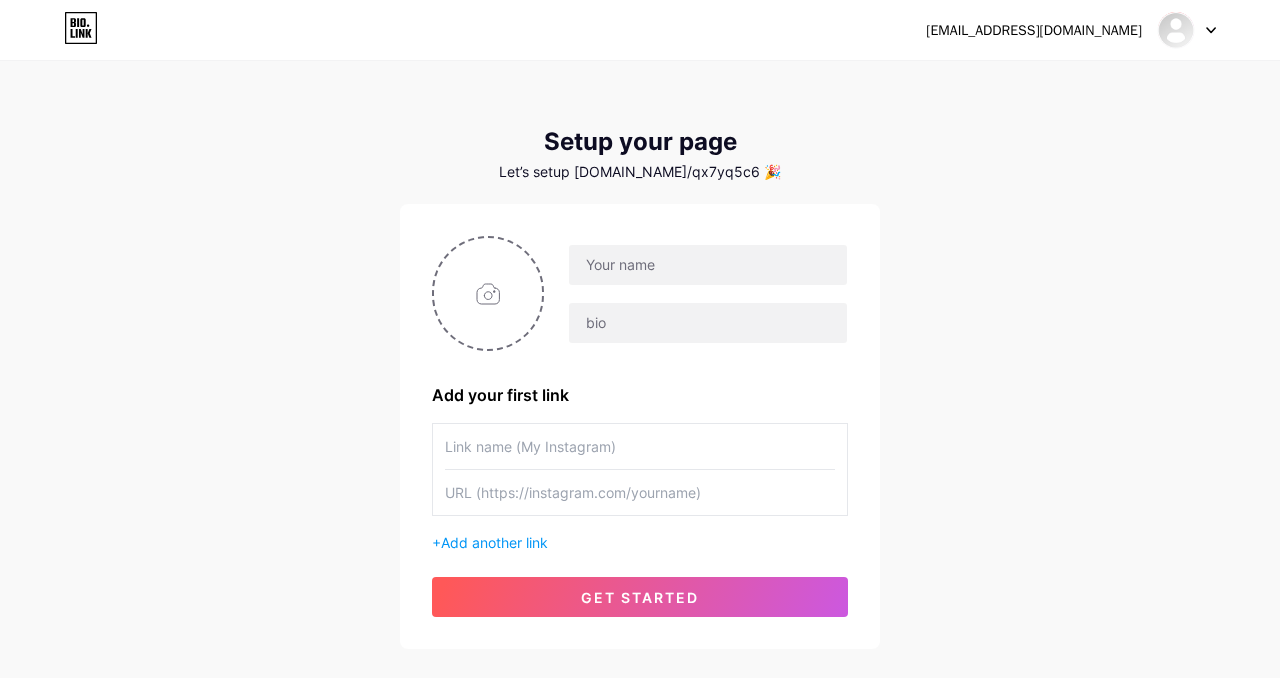 click at bounding box center (640, 446) 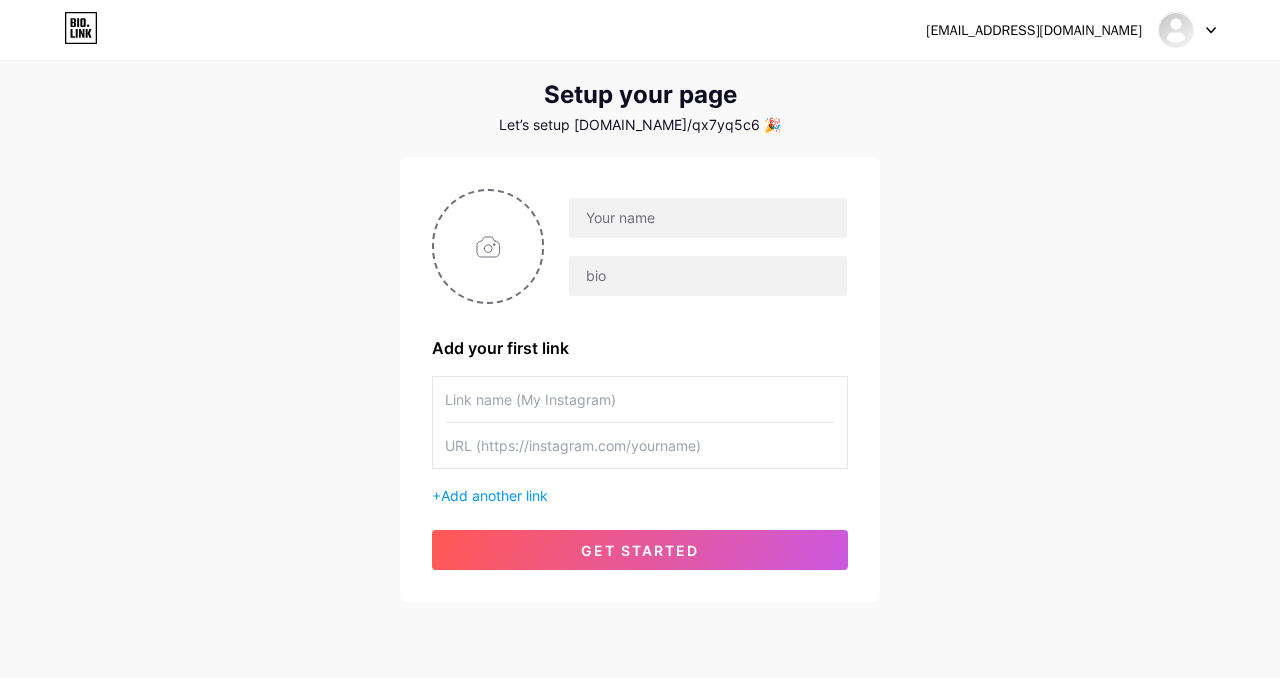 scroll, scrollTop: 53, scrollLeft: 0, axis: vertical 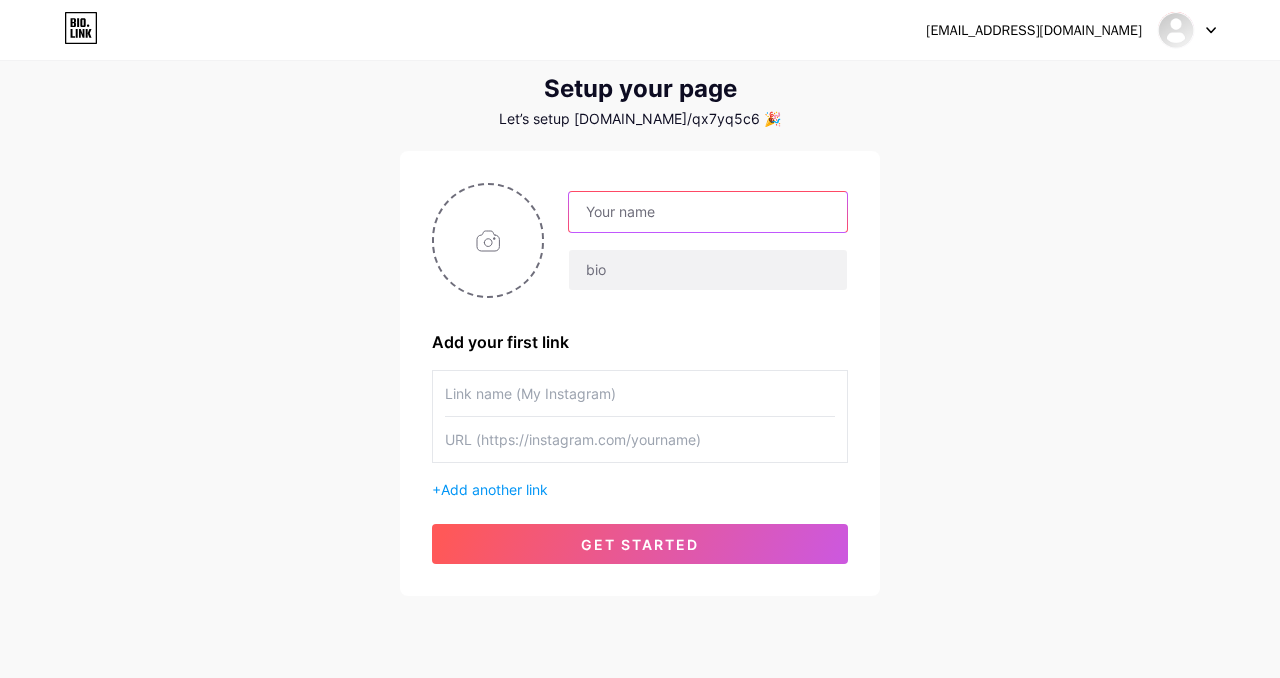 click at bounding box center (708, 212) 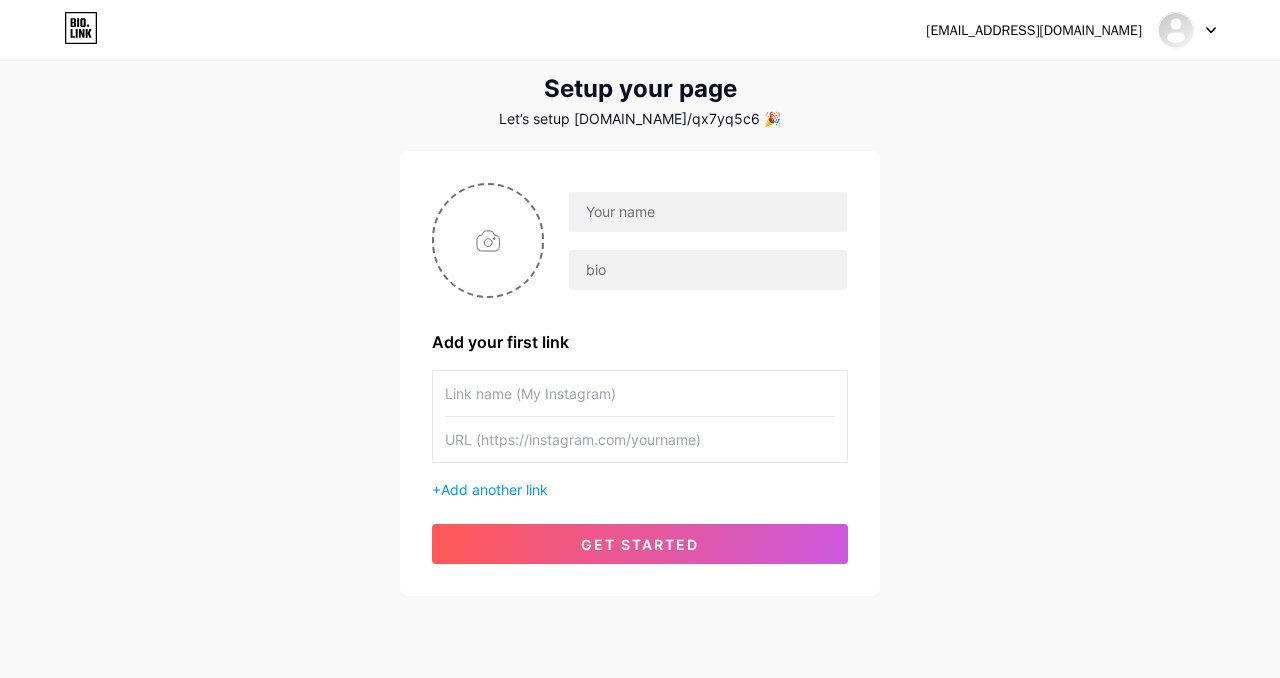 click on "qx7yq5c6hh@privaterelay.appleid.com           Dashboard     Logout   Setup your page   Let’s setup bio.link/qx7yq5c6 🎉                       Add your first link
+  Add another link     get started" at bounding box center (640, 303) 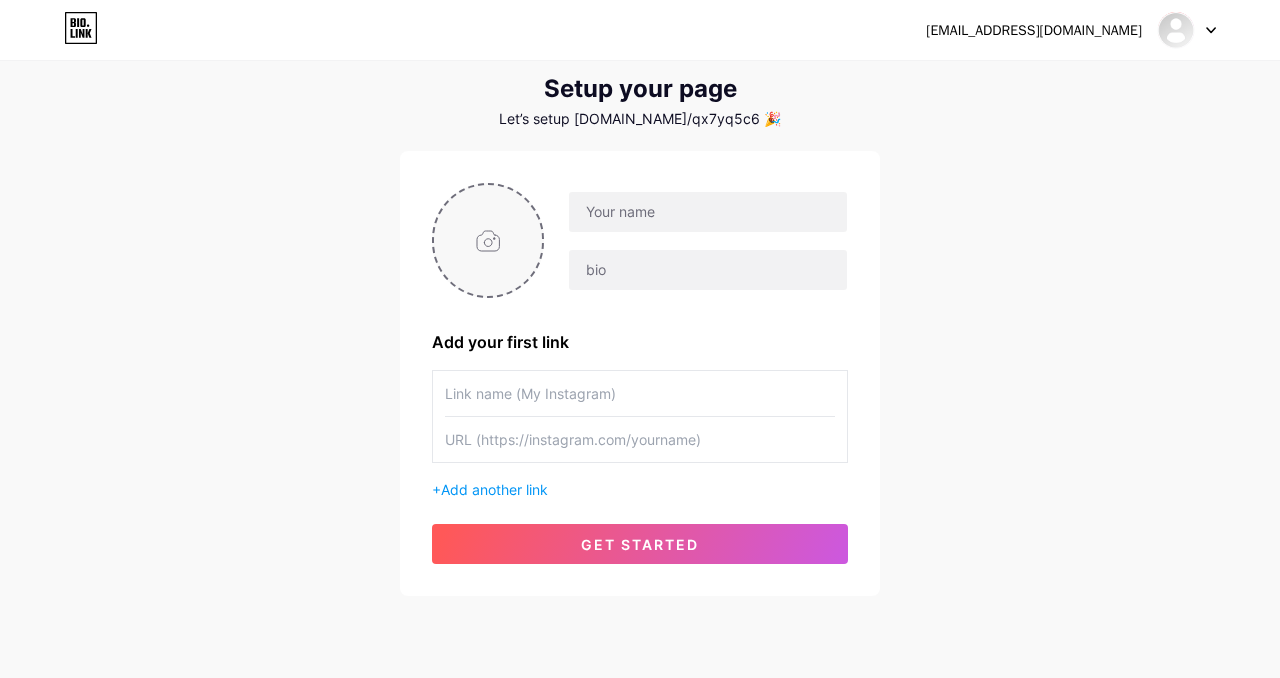 click at bounding box center (488, 240) 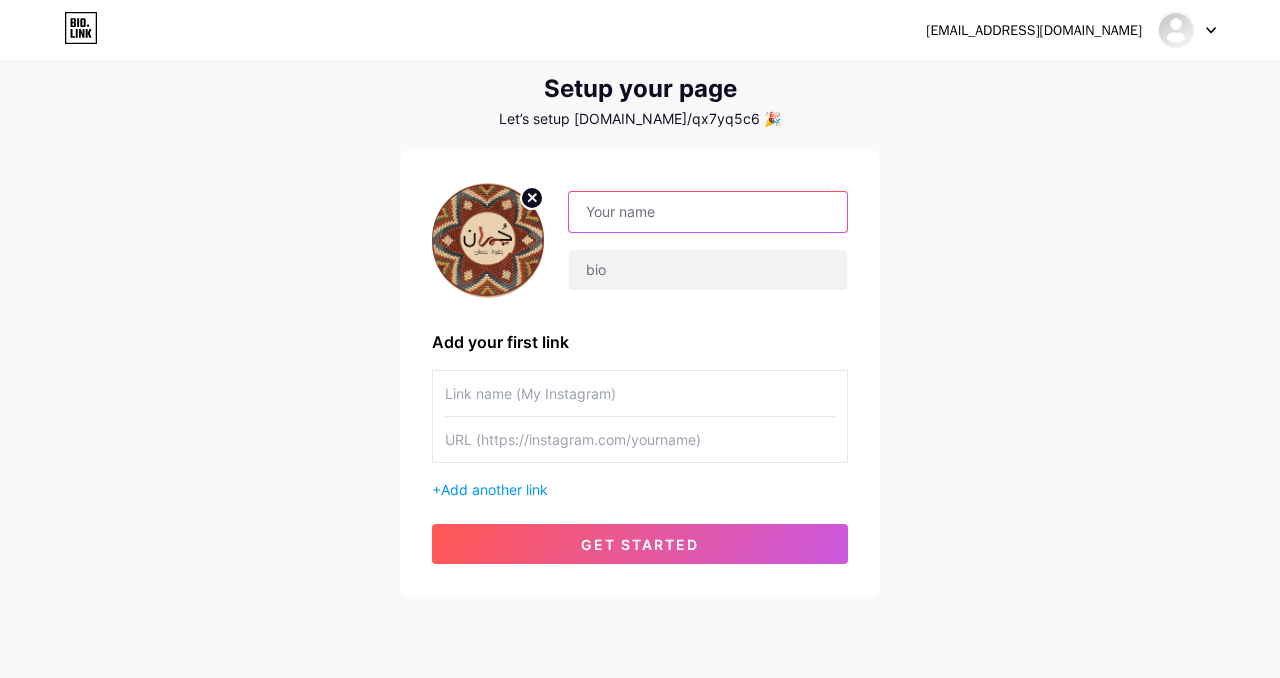 click at bounding box center (708, 212) 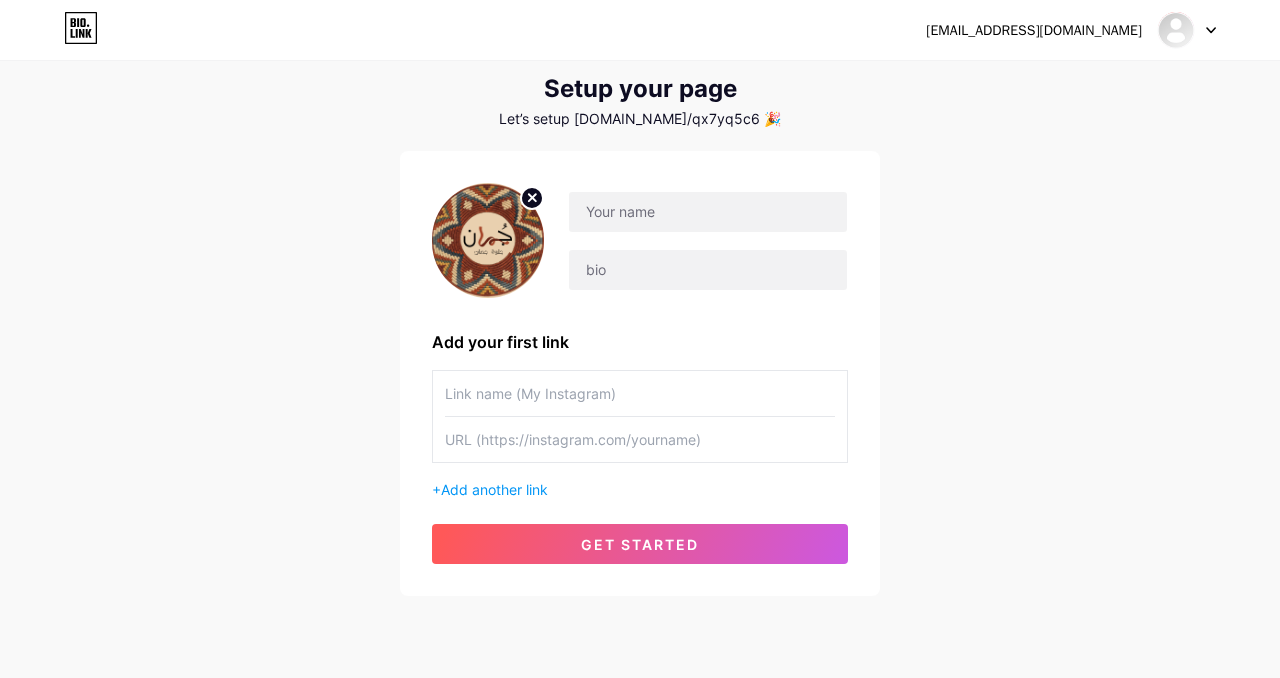 click on "qx7yq5c6hh@privaterelay.appleid.com           Dashboard     Logout   Setup your page   Let’s setup bio.link/qx7yq5c6 🎉                       Add your first link
+  Add another link     get started" at bounding box center (640, 303) 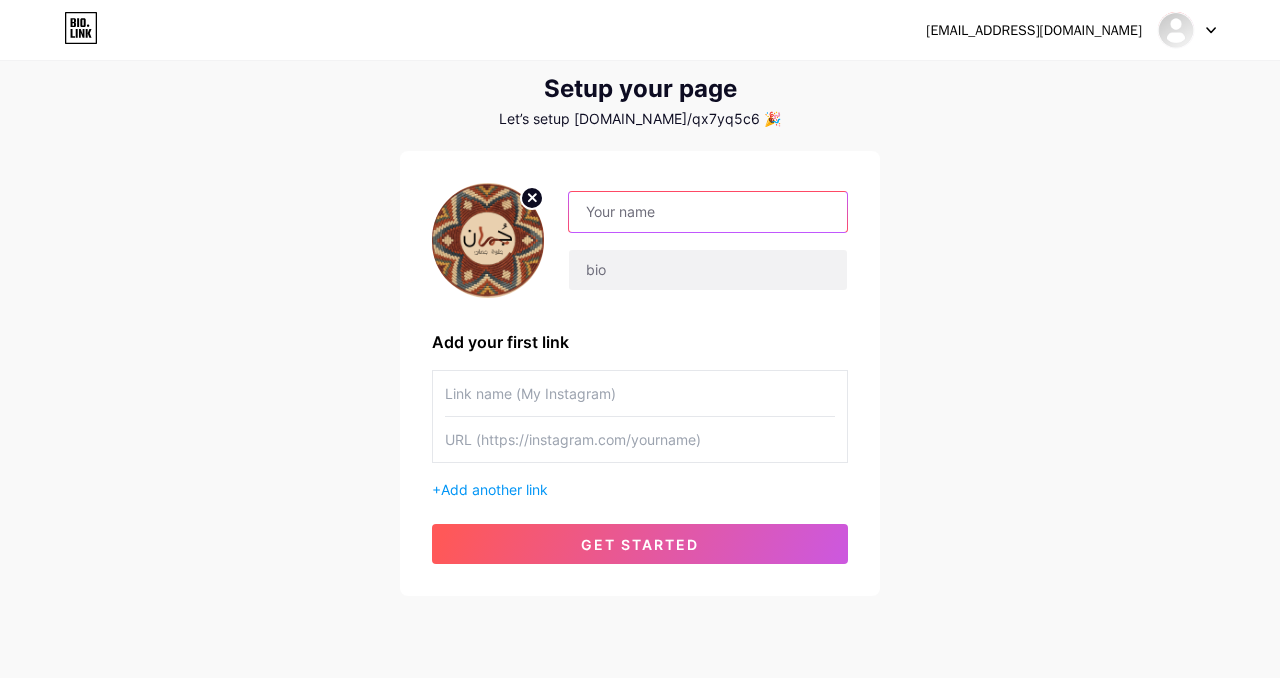 click at bounding box center (708, 212) 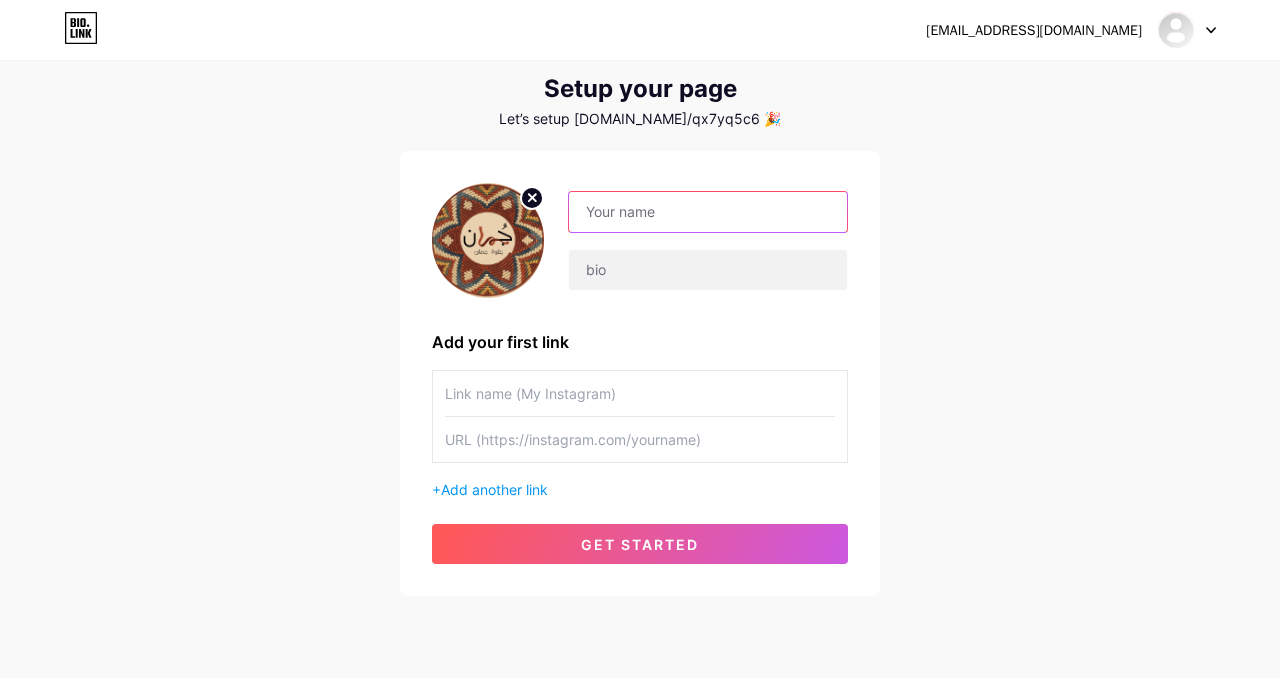 type on ";" 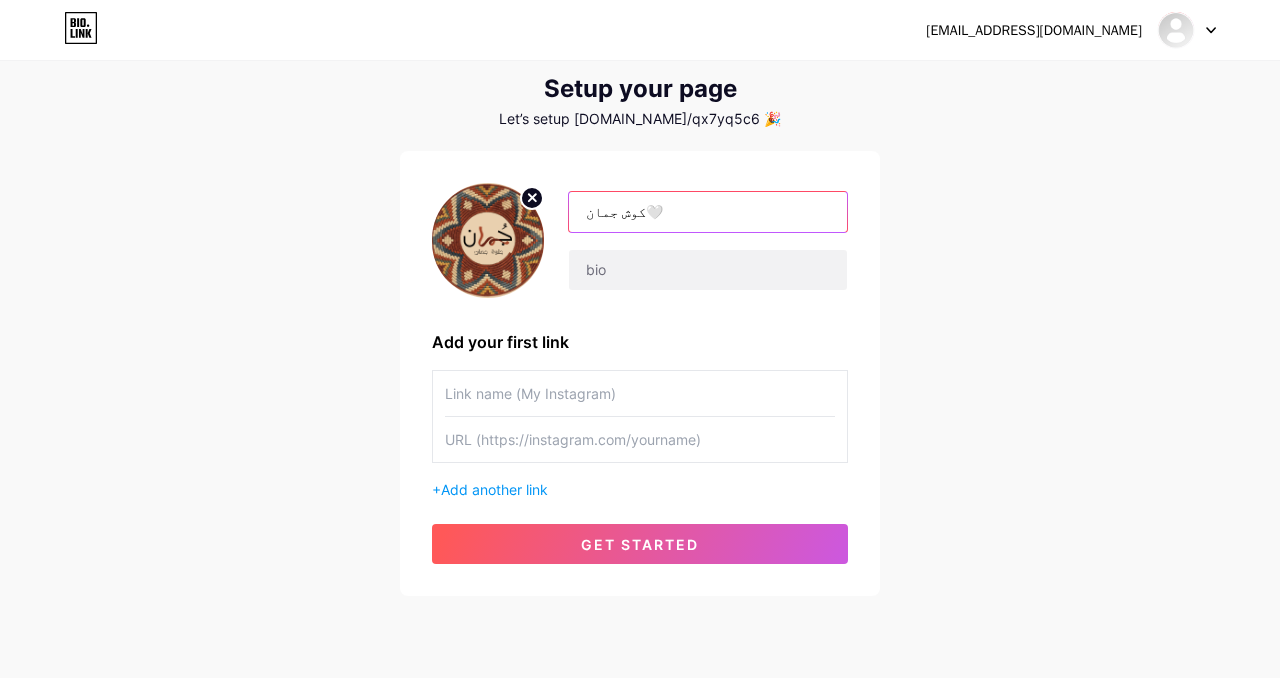 drag, startPoint x: 640, startPoint y: 219, endPoint x: 653, endPoint y: 219, distance: 13 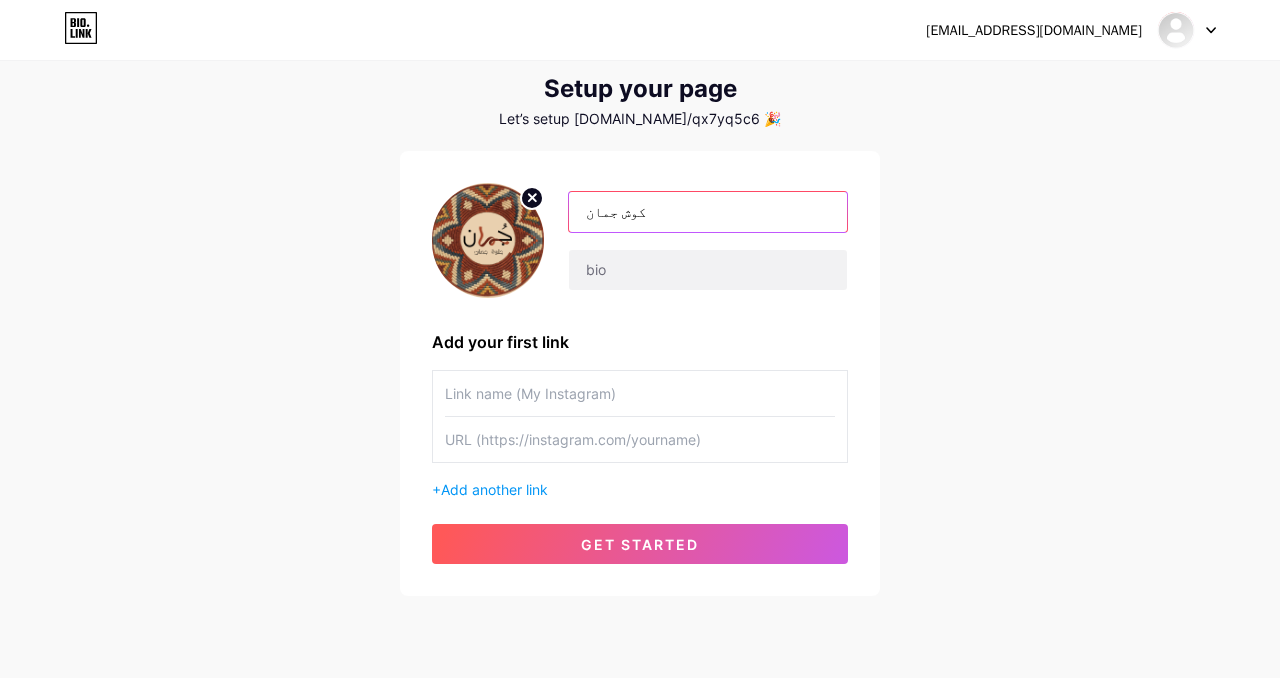 click on "كوش جمان" at bounding box center (708, 212) 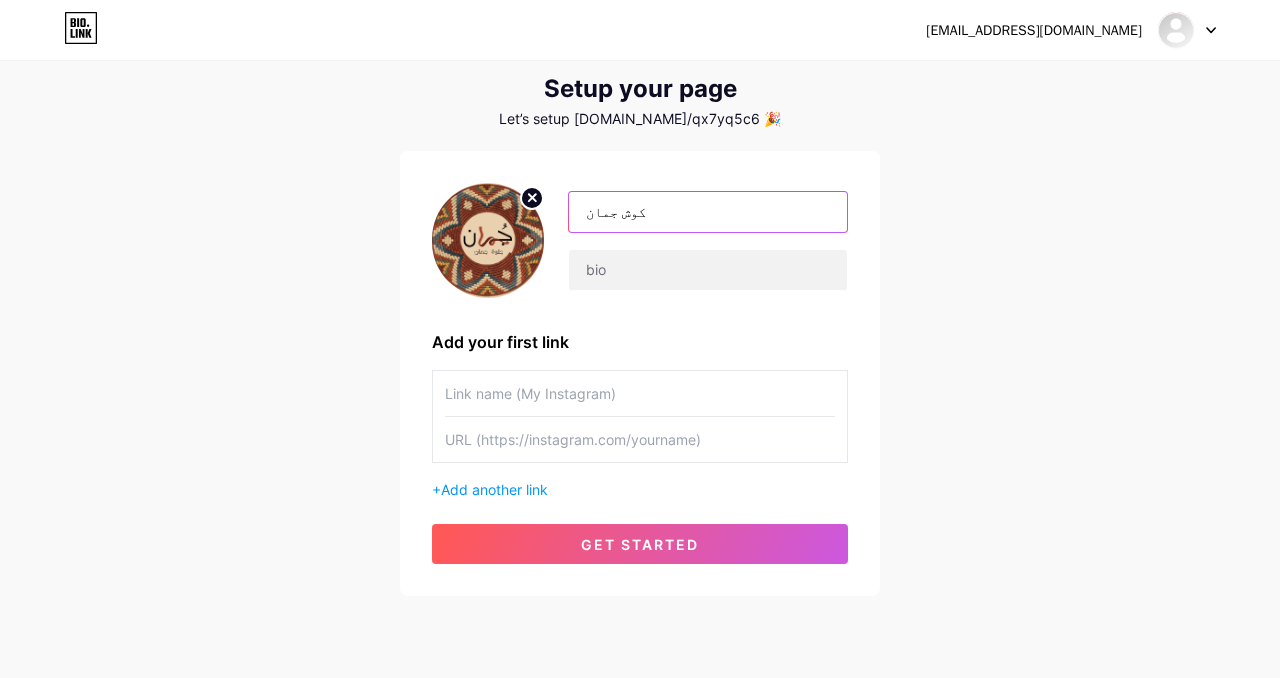 paste on "🤍" 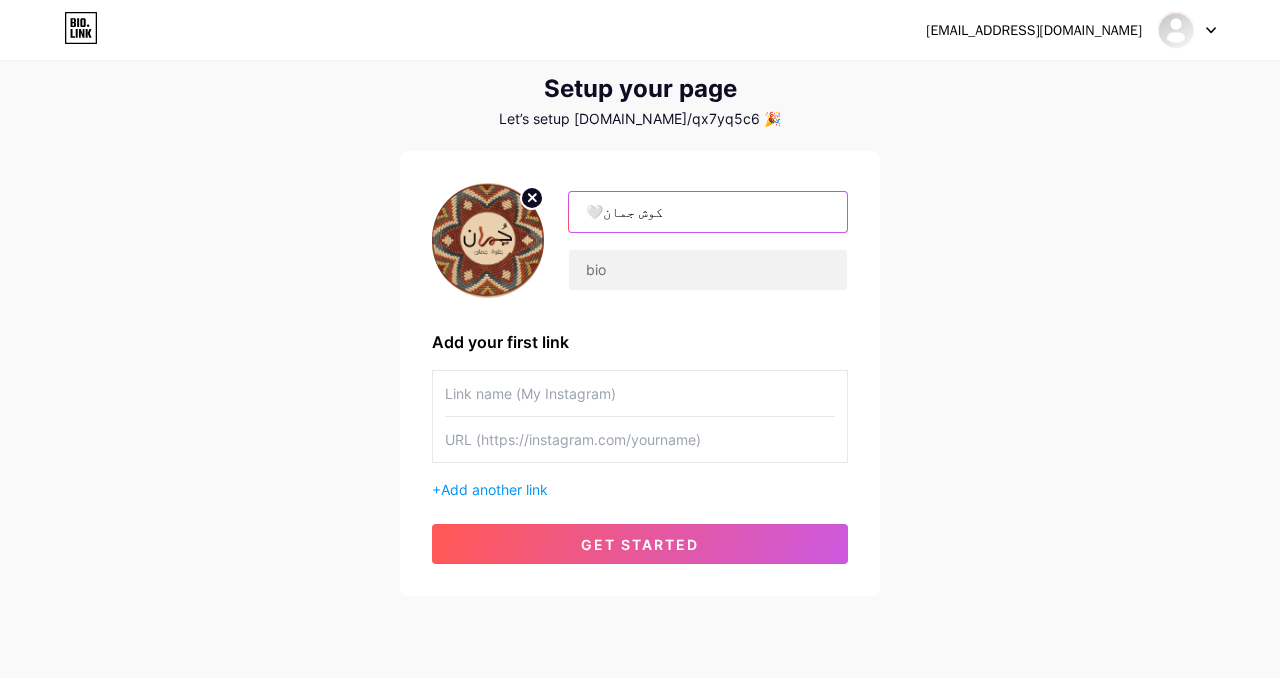 click on "🤍كوش جمان" at bounding box center (708, 212) 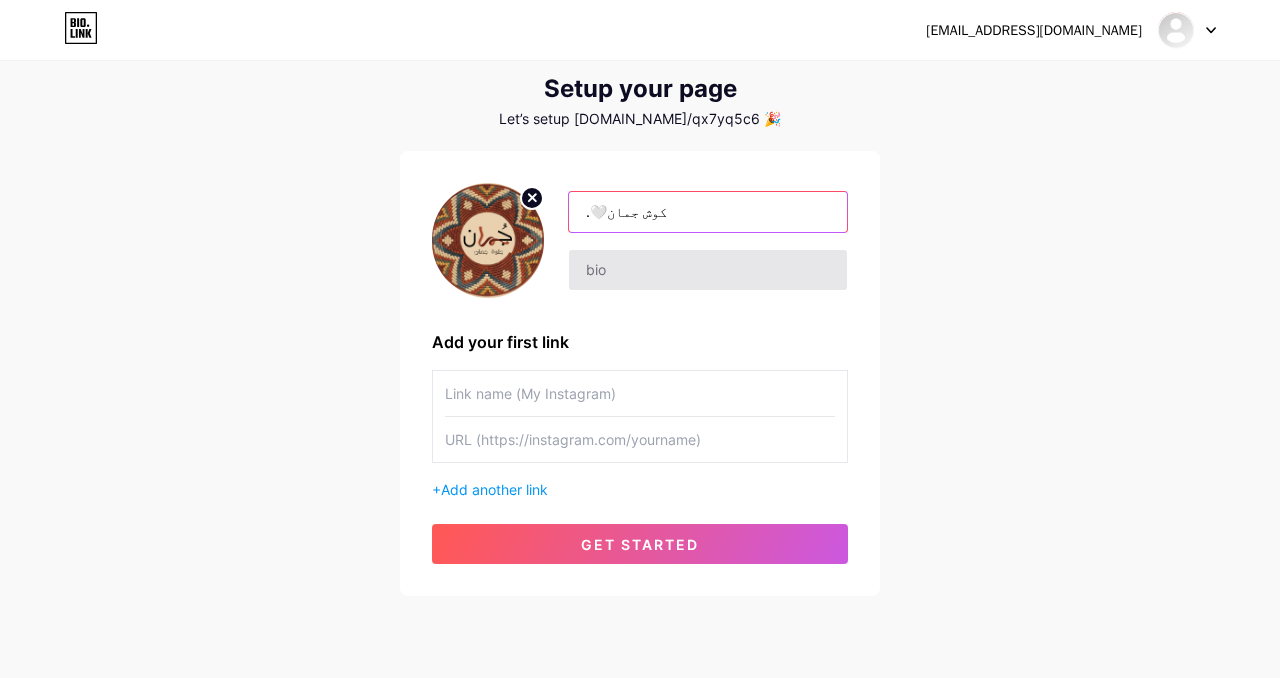 type on ".🤍كوش جمان" 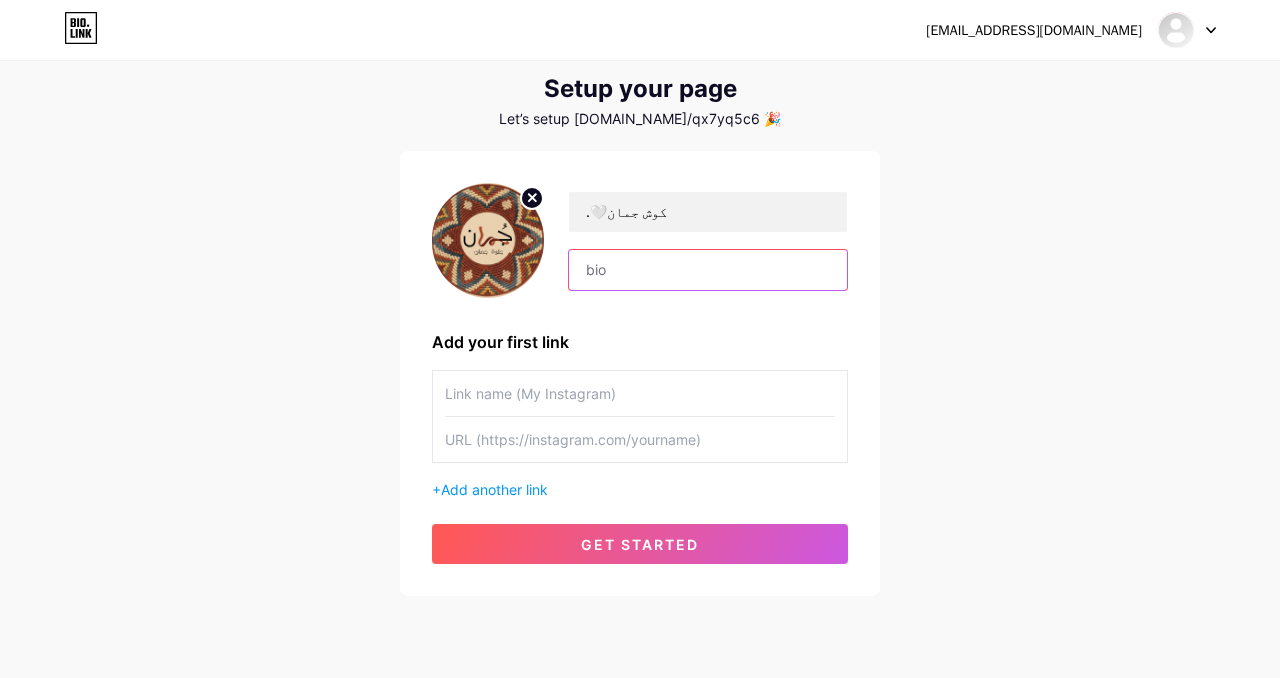 click at bounding box center [708, 270] 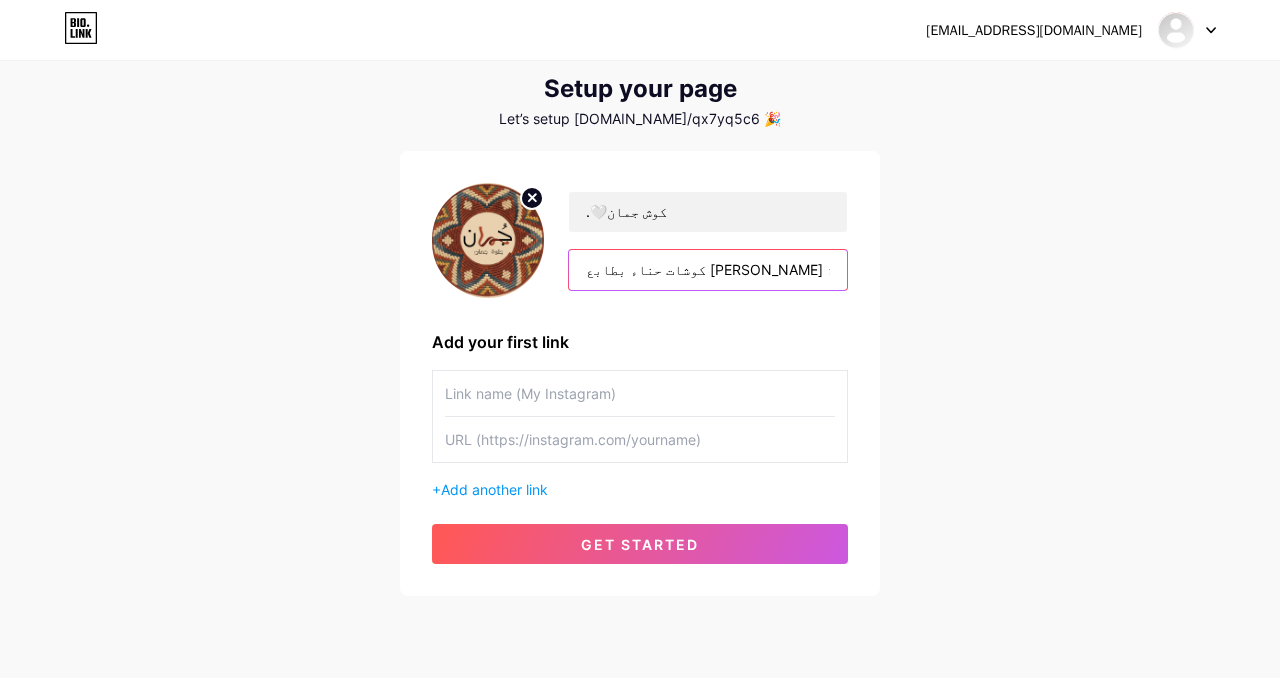 click on "كوشات حناء بطابع مودرن ولمسة شعبية" at bounding box center (708, 270) 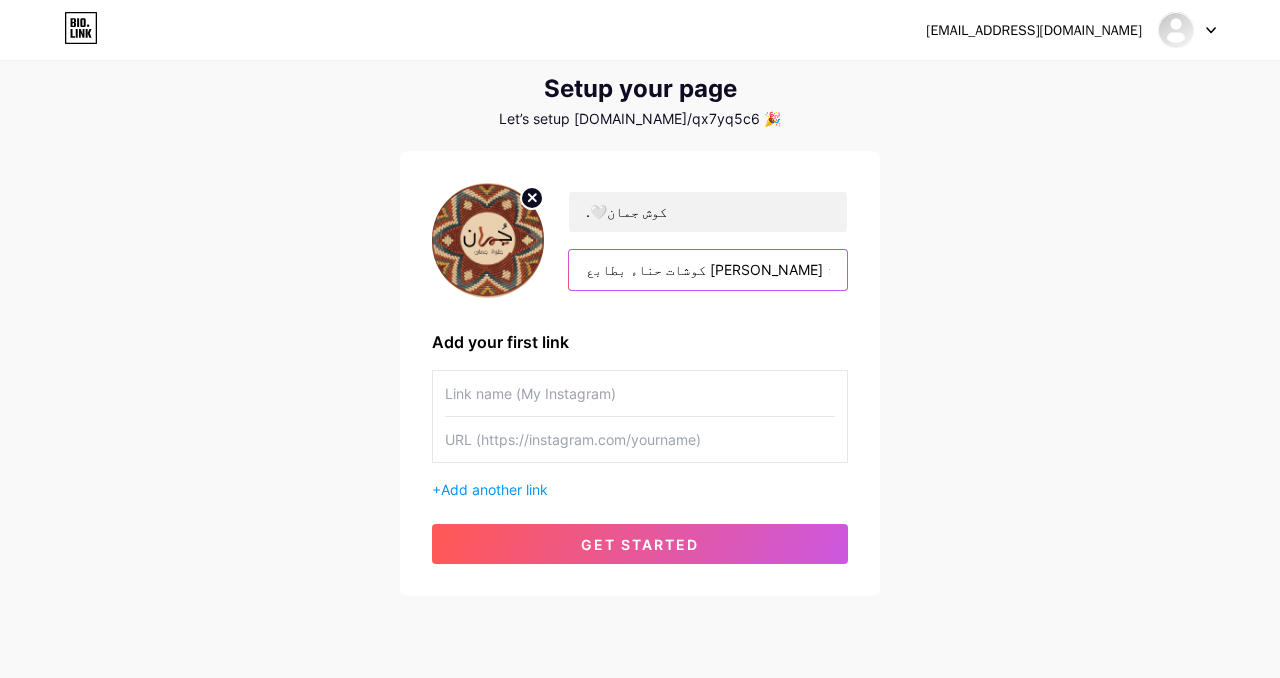 paste on "🤍" 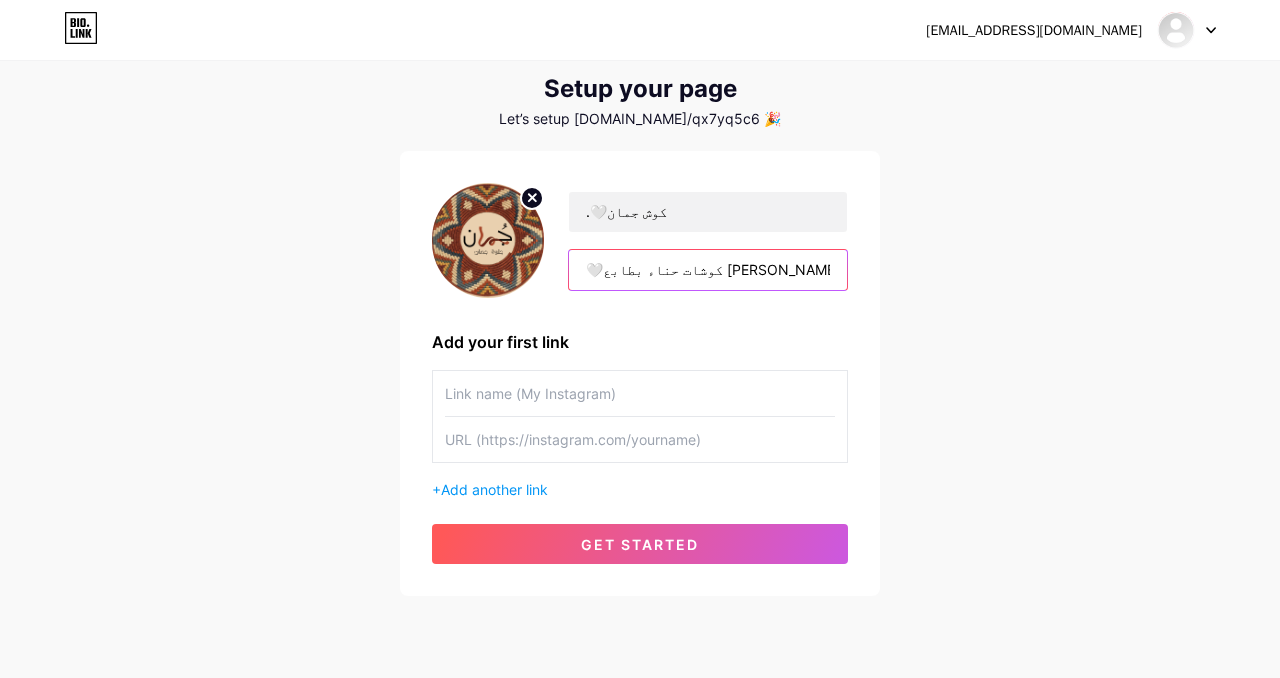 click on "🤍كوشات حناء بطابع مودرن ولمسة شعبية" at bounding box center (708, 270) 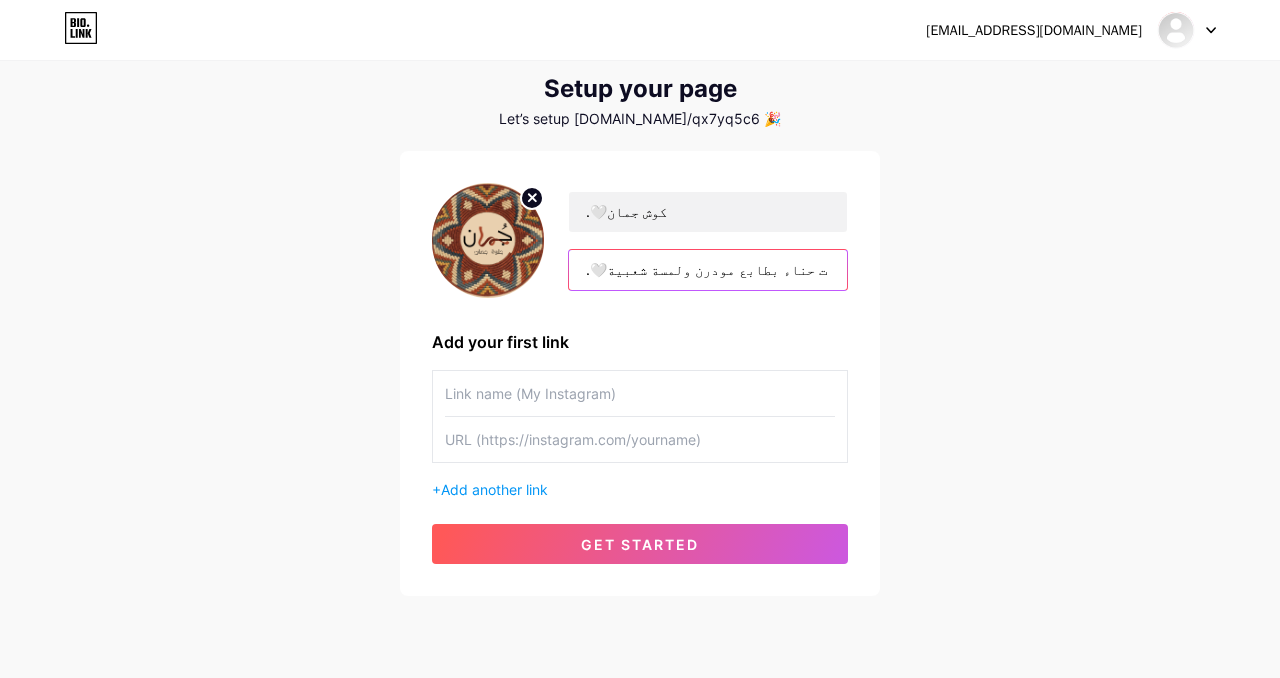 type on ".🤍كوشات حناء بطابع مودرن ولمسة شعبية" 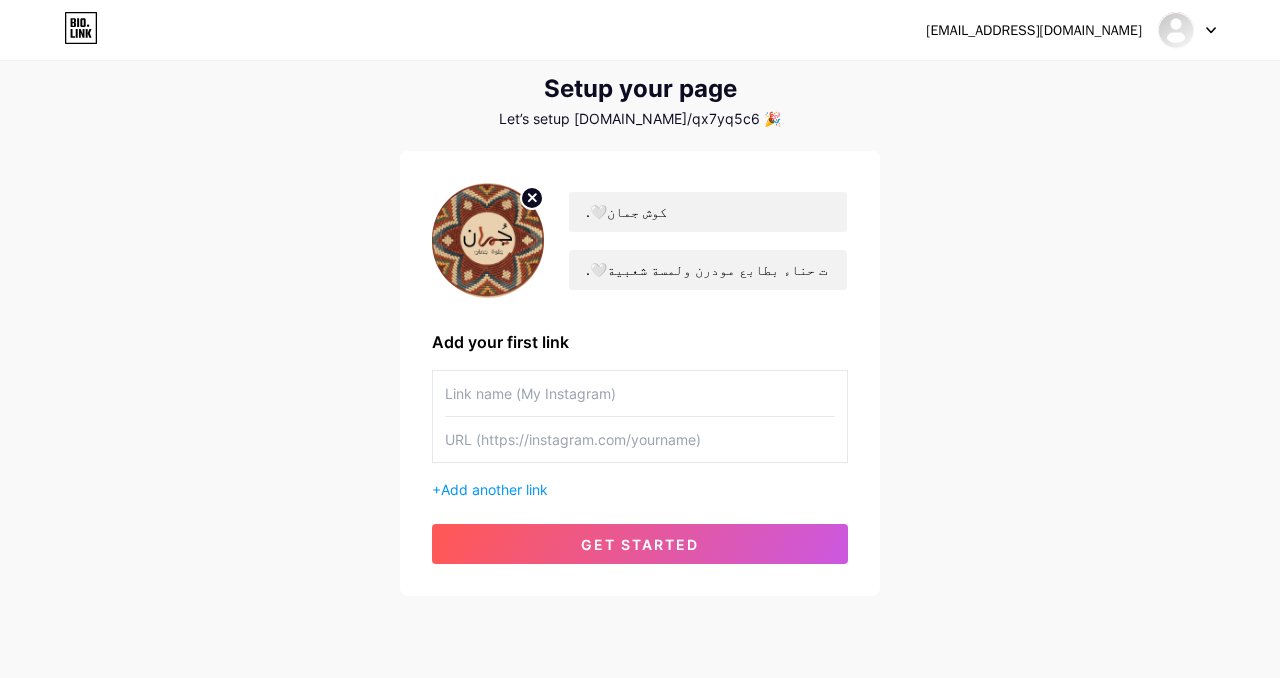 click at bounding box center (640, 393) 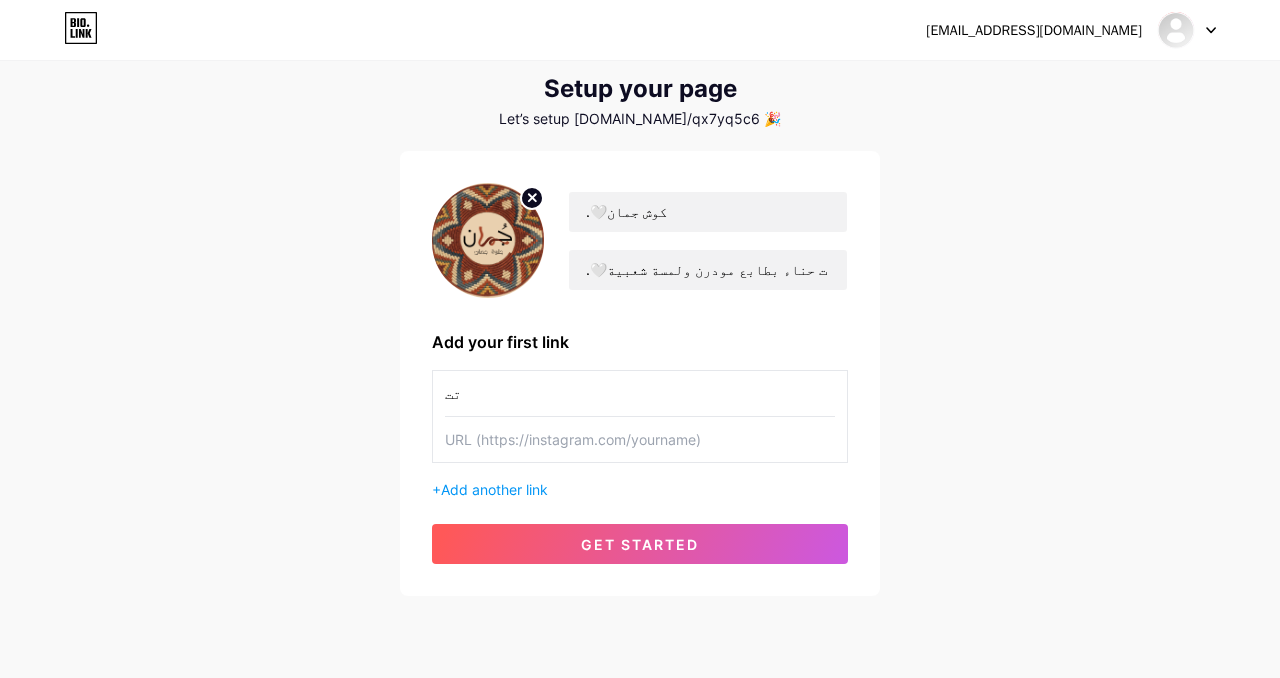 type on "ت" 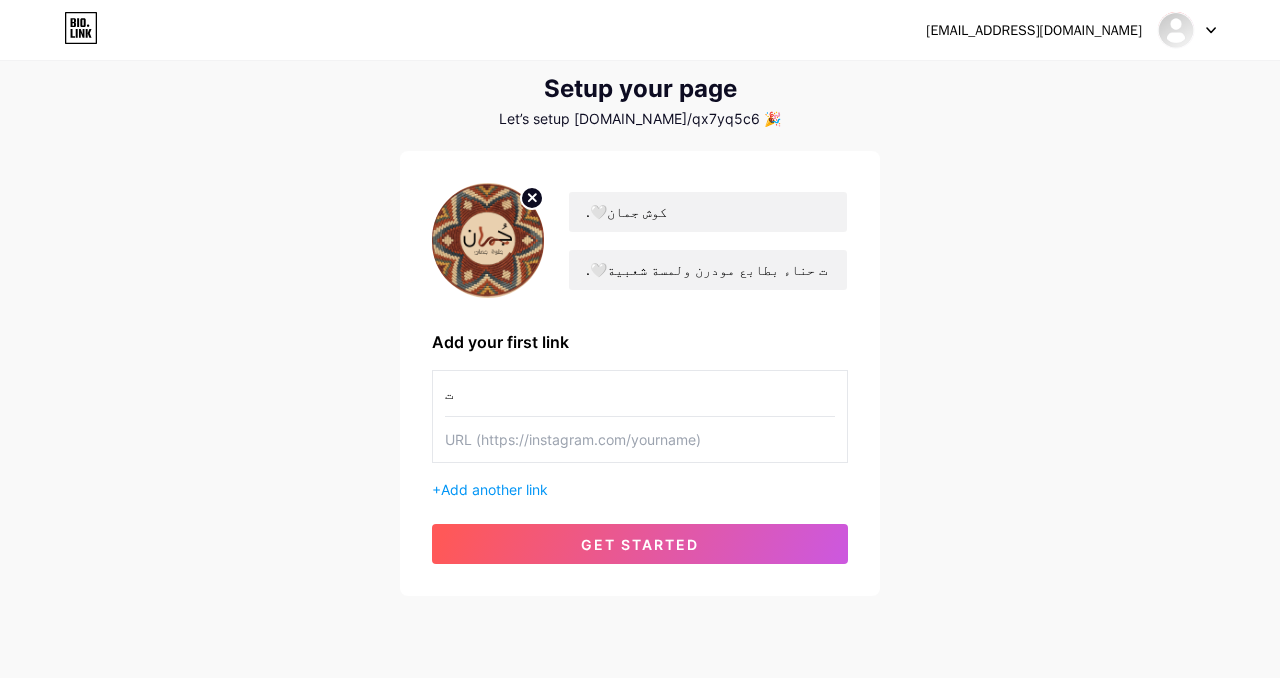 type 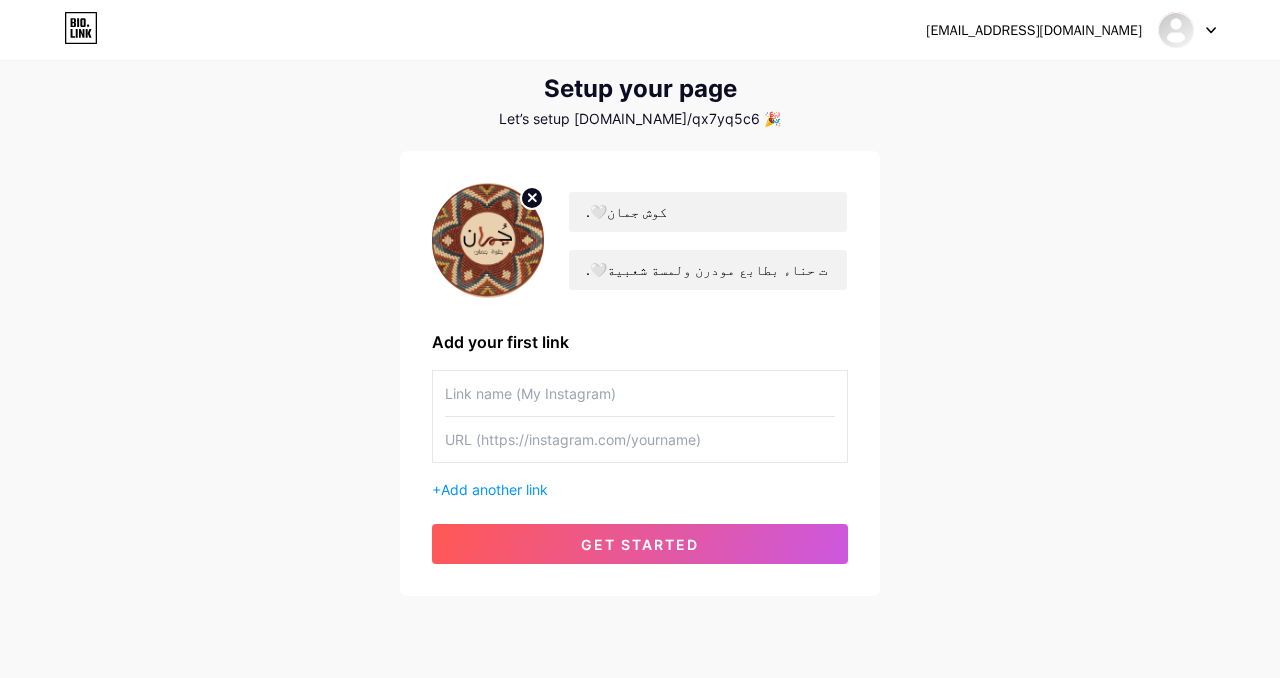 click at bounding box center (640, 439) 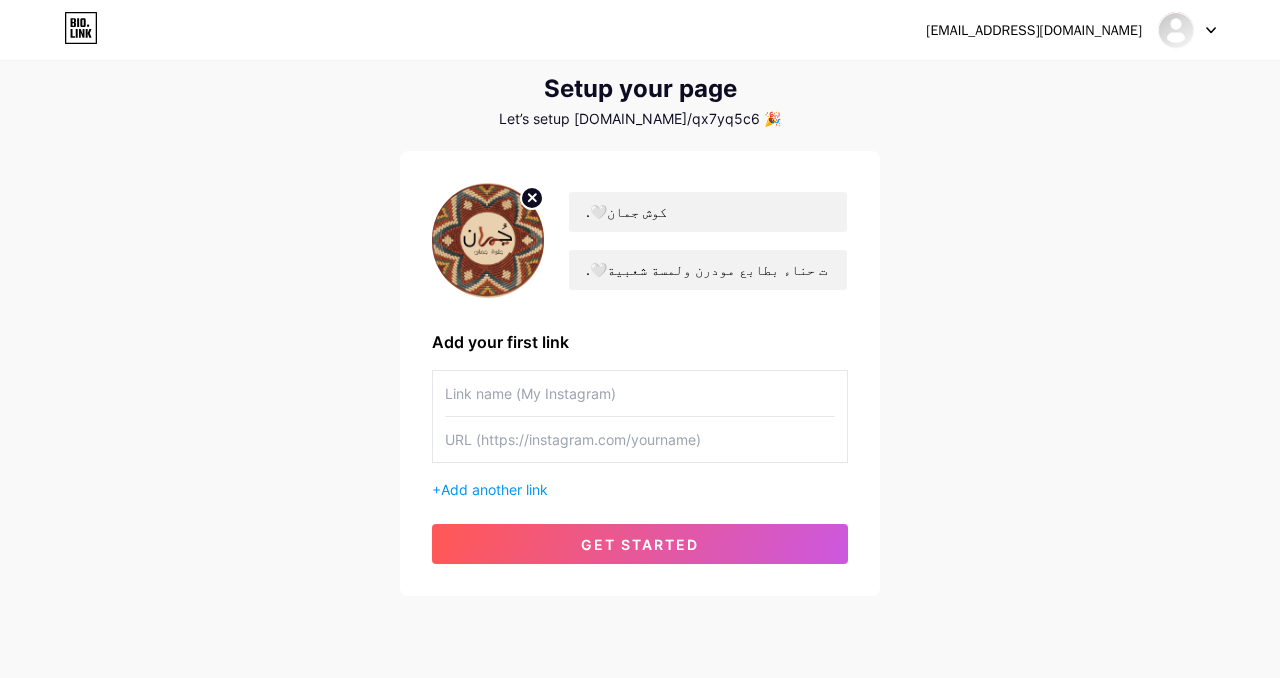 paste on "[URL][DOMAIN_NAME]" 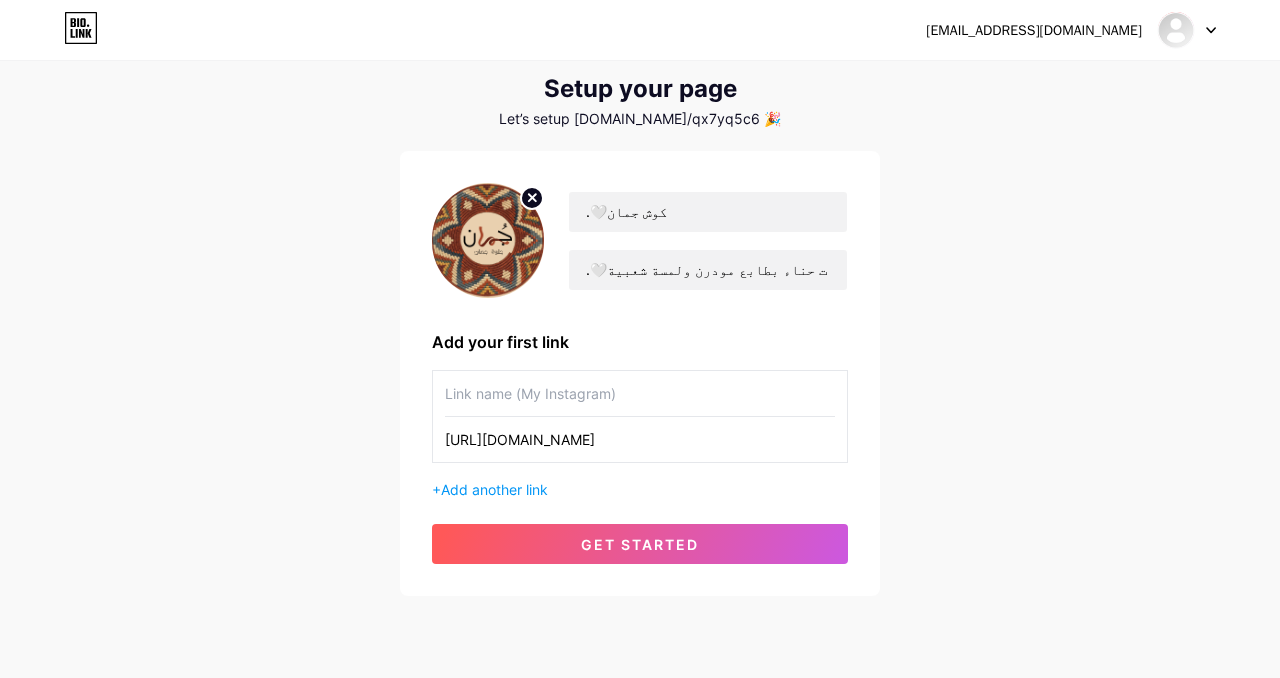 scroll, scrollTop: 0, scrollLeft: 241, axis: horizontal 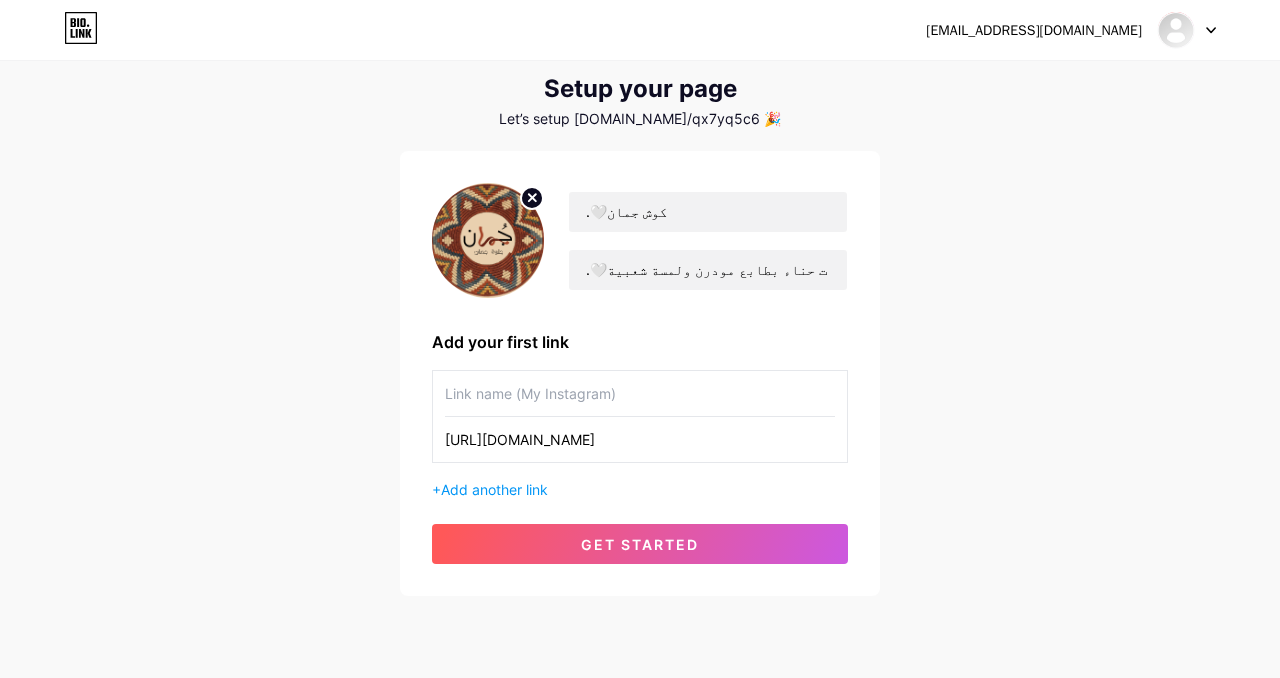 type on "[URL][DOMAIN_NAME]" 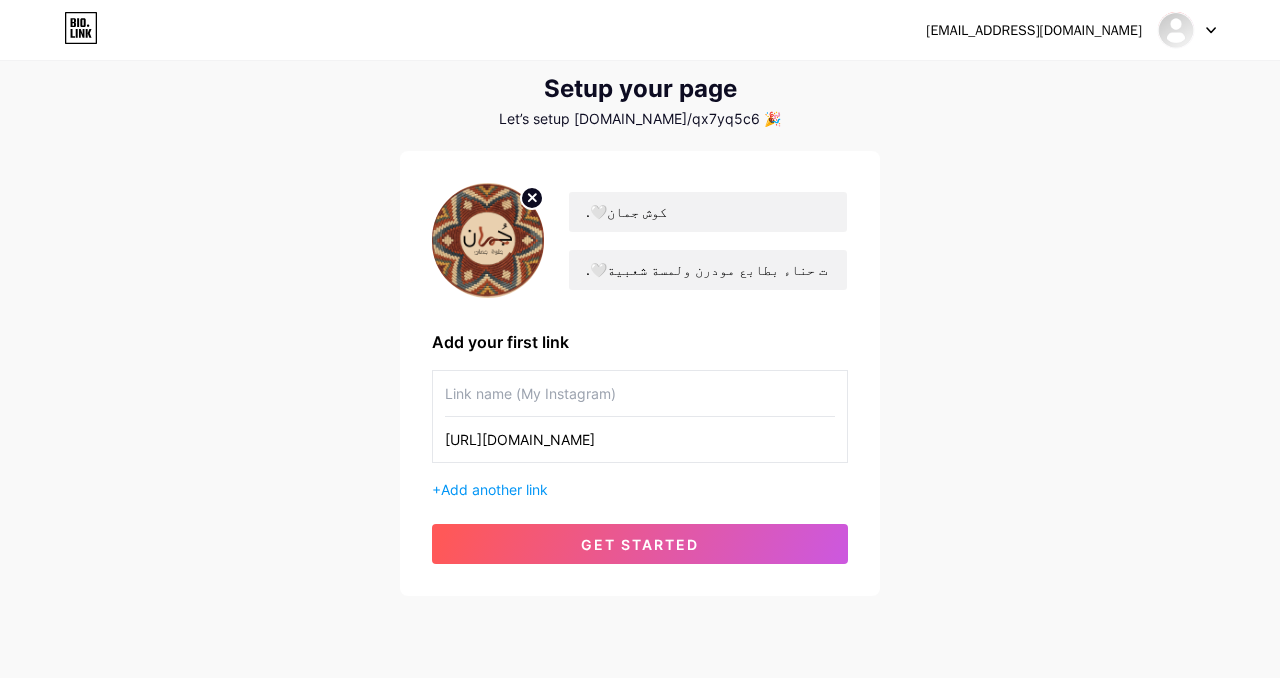 type on "i" 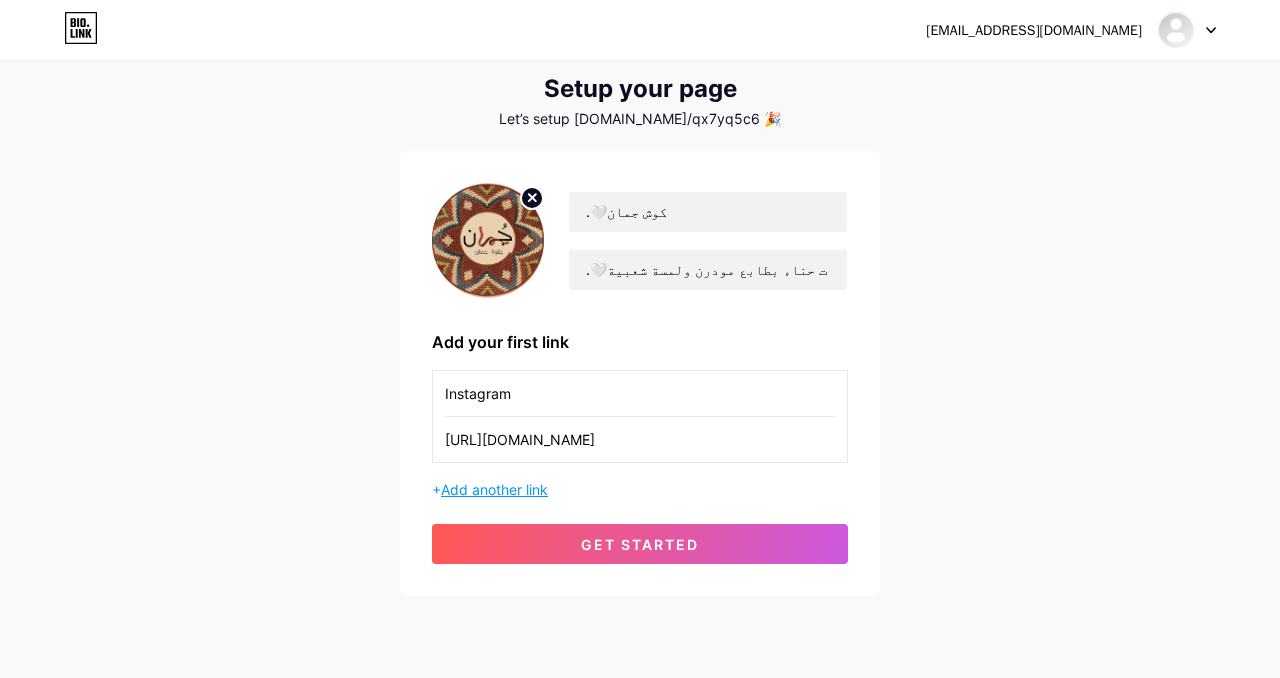 type on "Instagram" 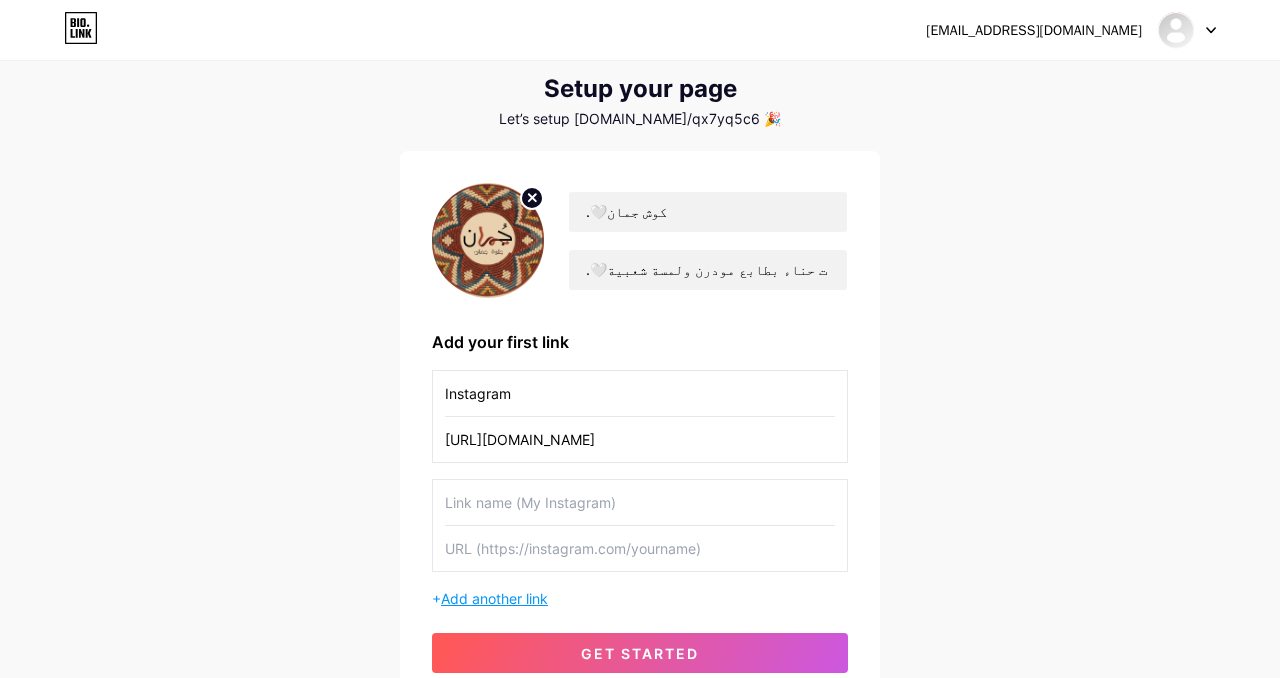 scroll, scrollTop: 164, scrollLeft: 0, axis: vertical 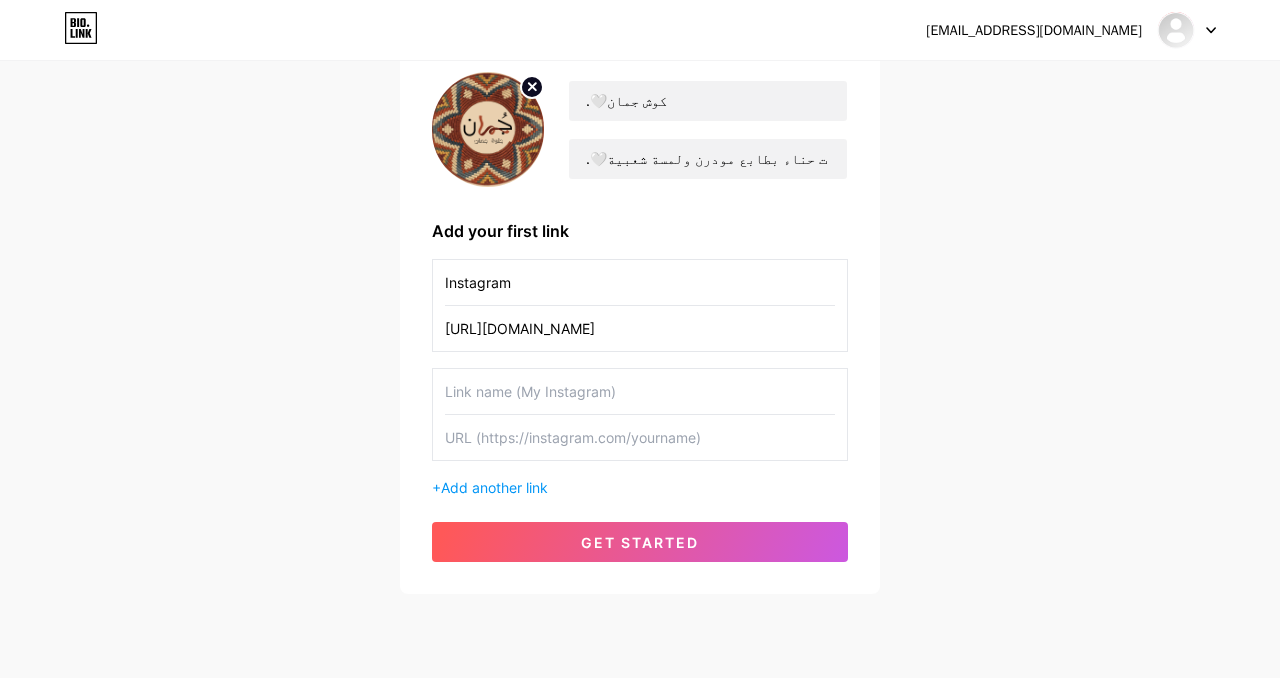 click at bounding box center [640, 391] 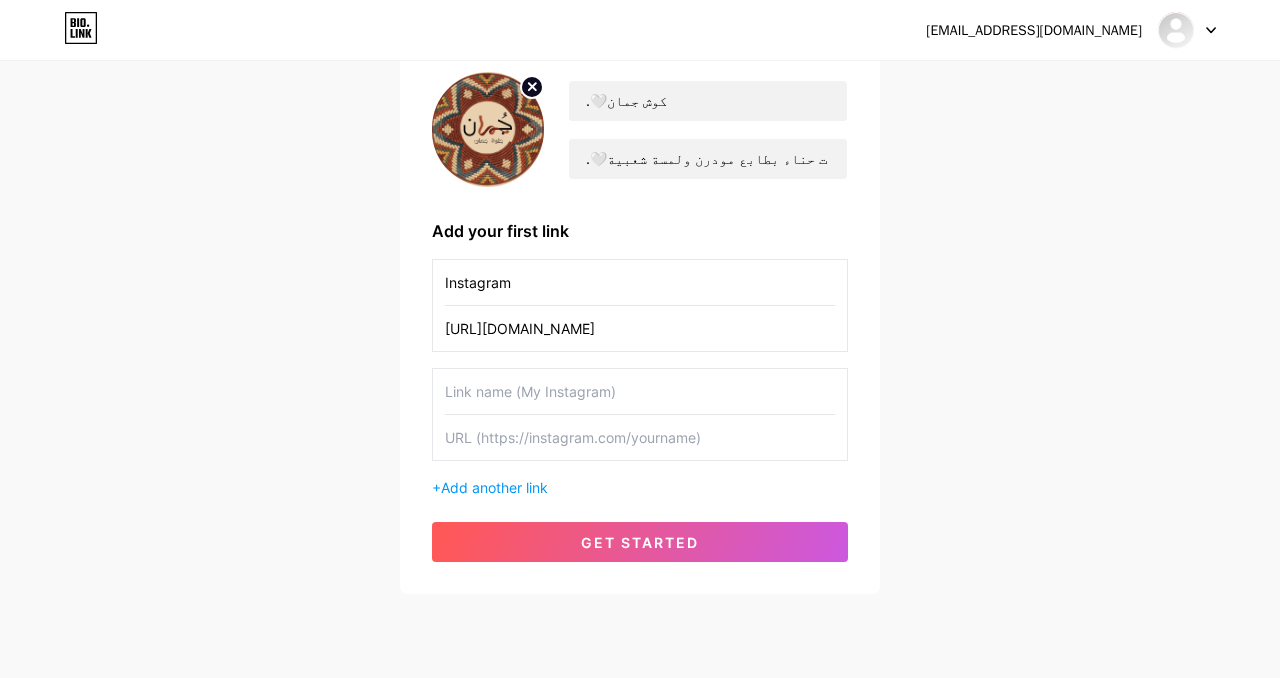 type on "Y" 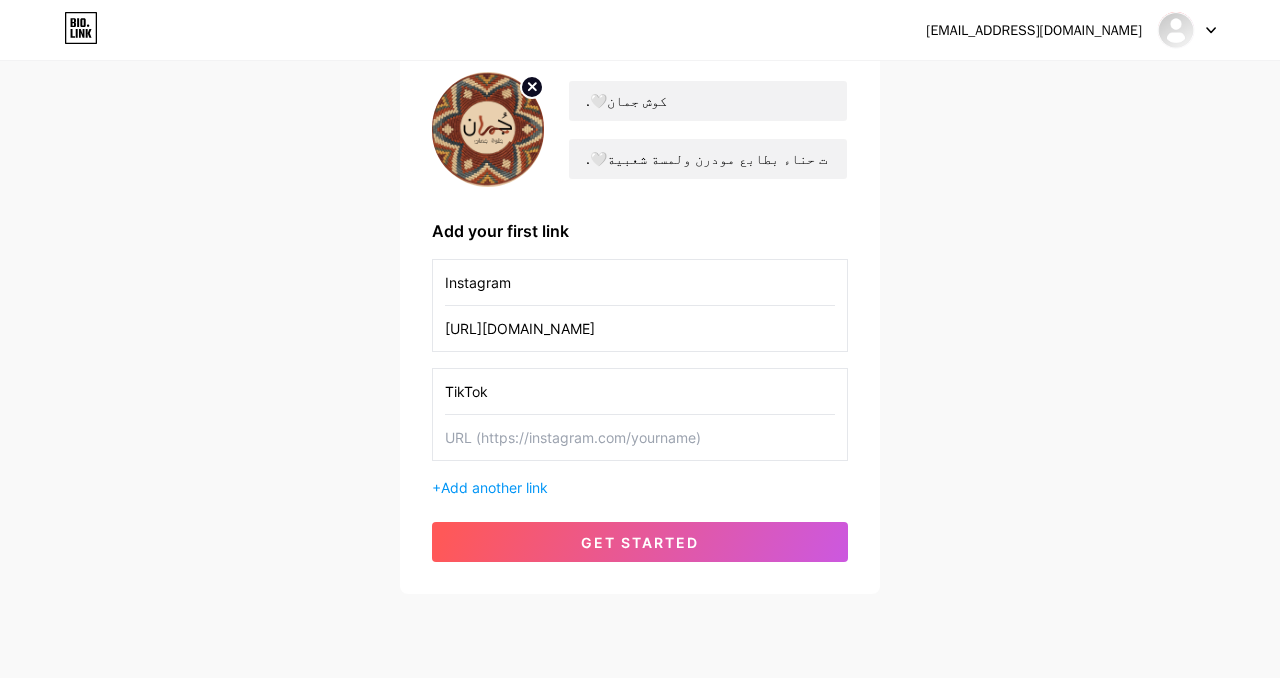 type on "TikTok" 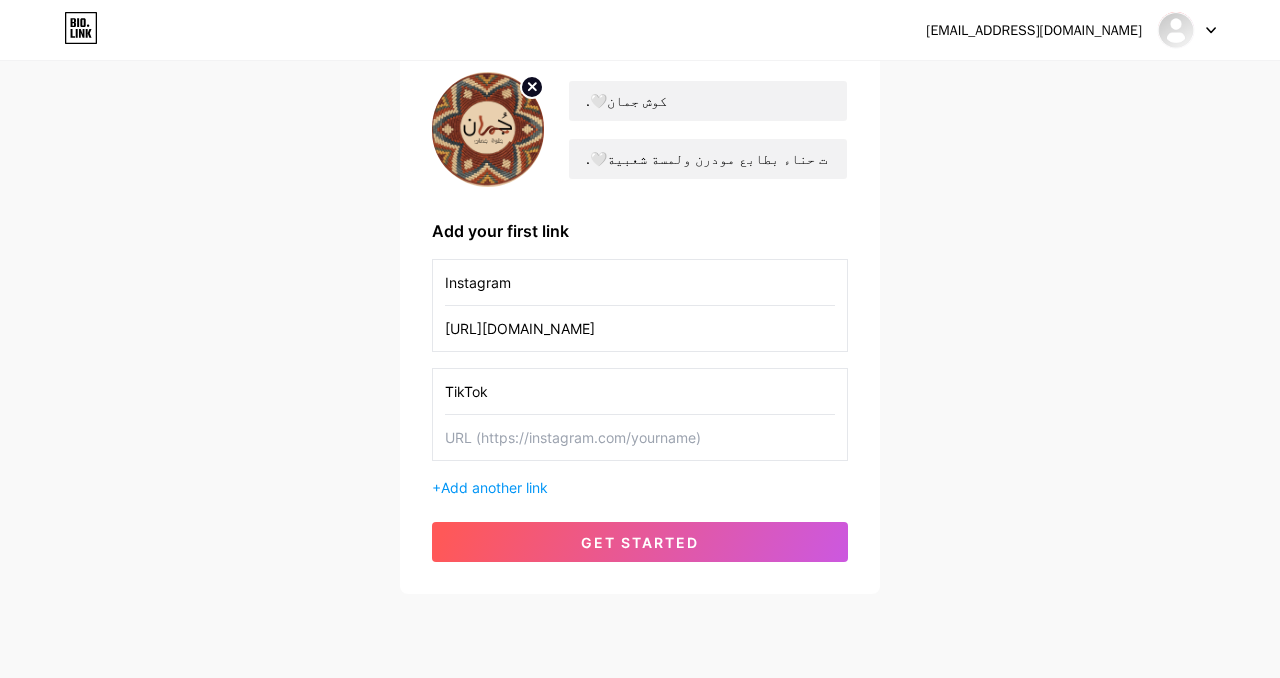 paste on "[URL][DOMAIN_NAME]" 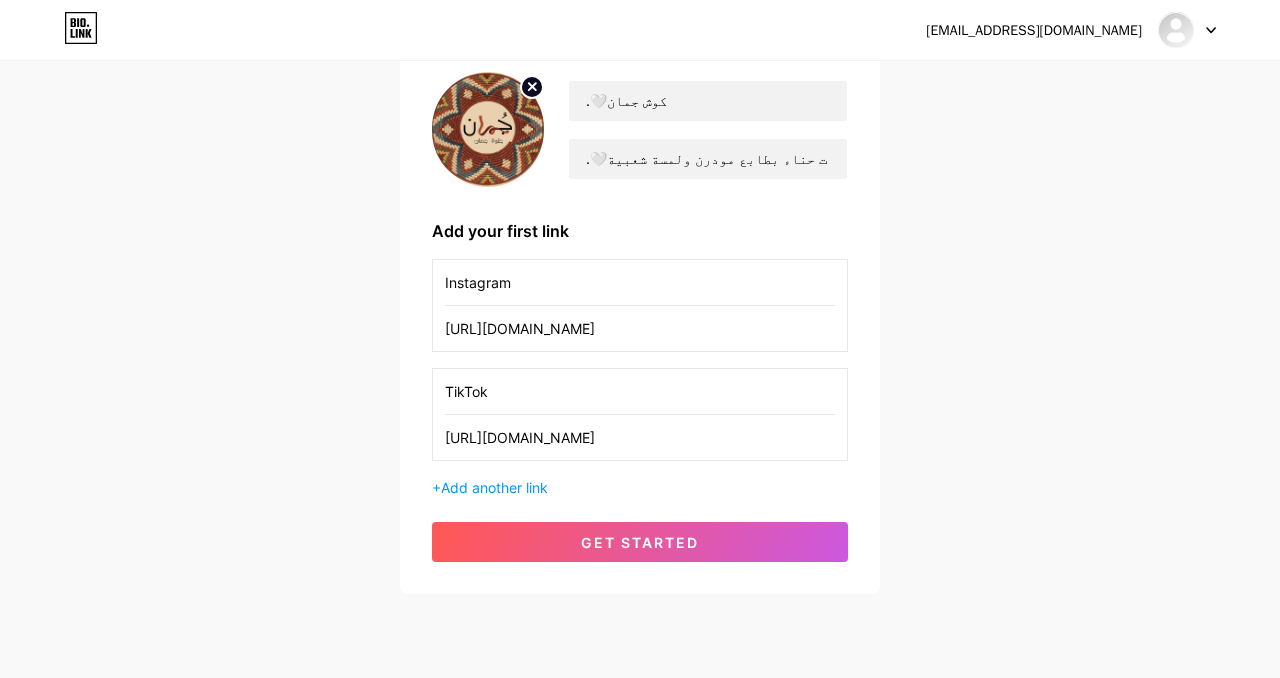 scroll, scrollTop: 0, scrollLeft: 17, axis: horizontal 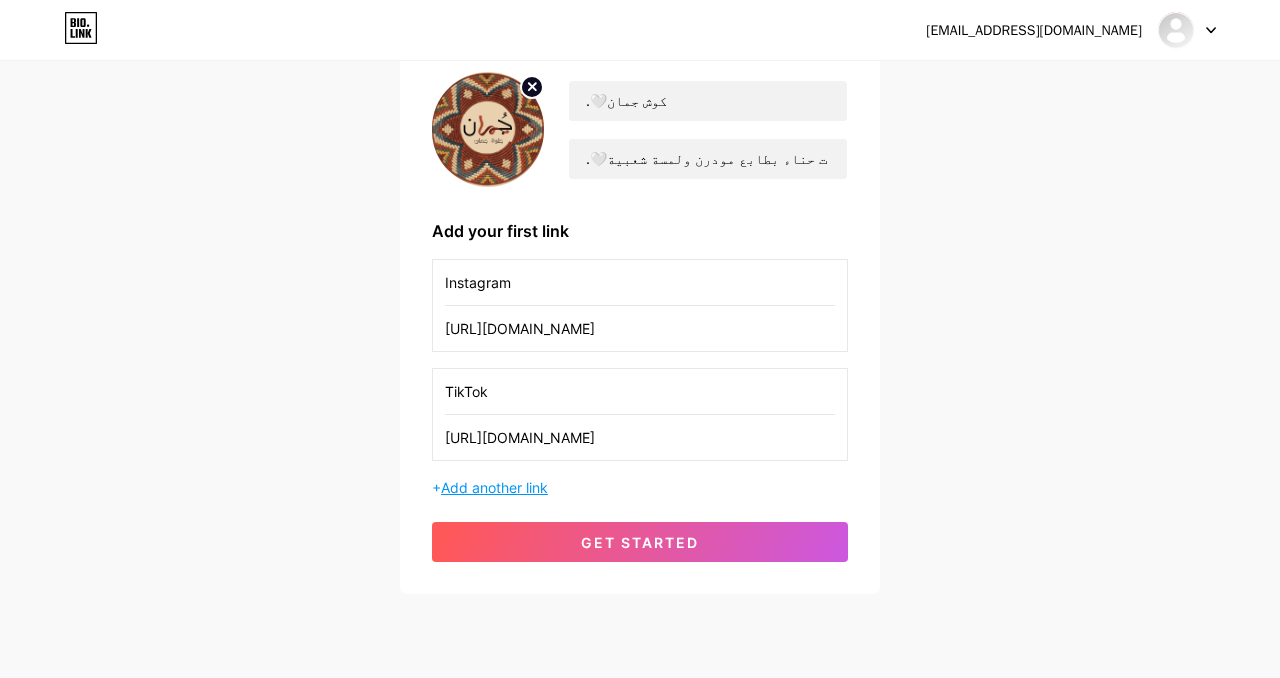 type on "[URL][DOMAIN_NAME]" 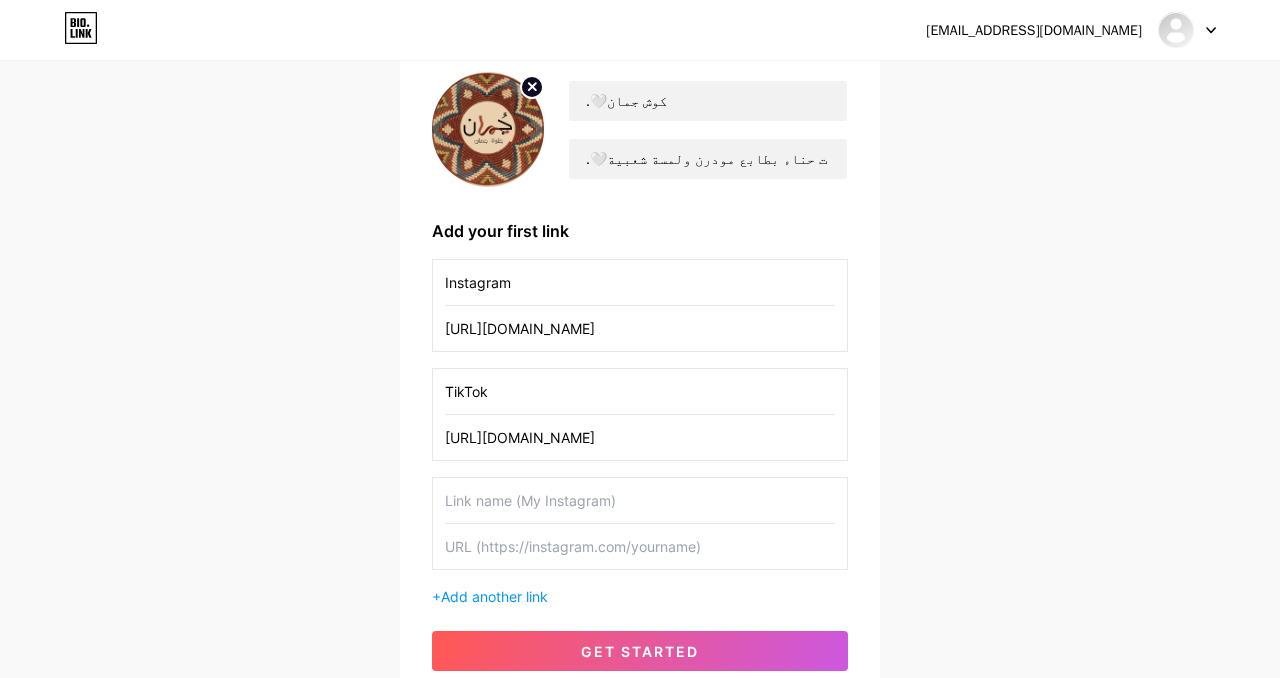 click at bounding box center (640, 500) 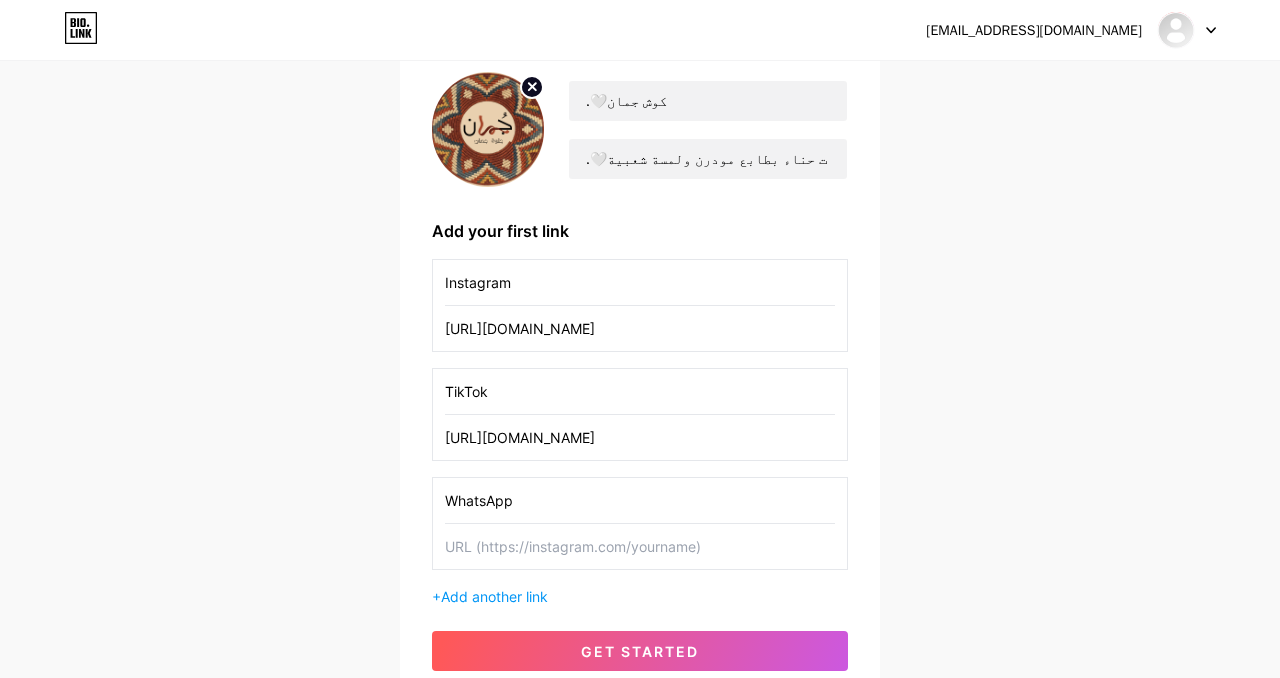 type on "WhatsApp" 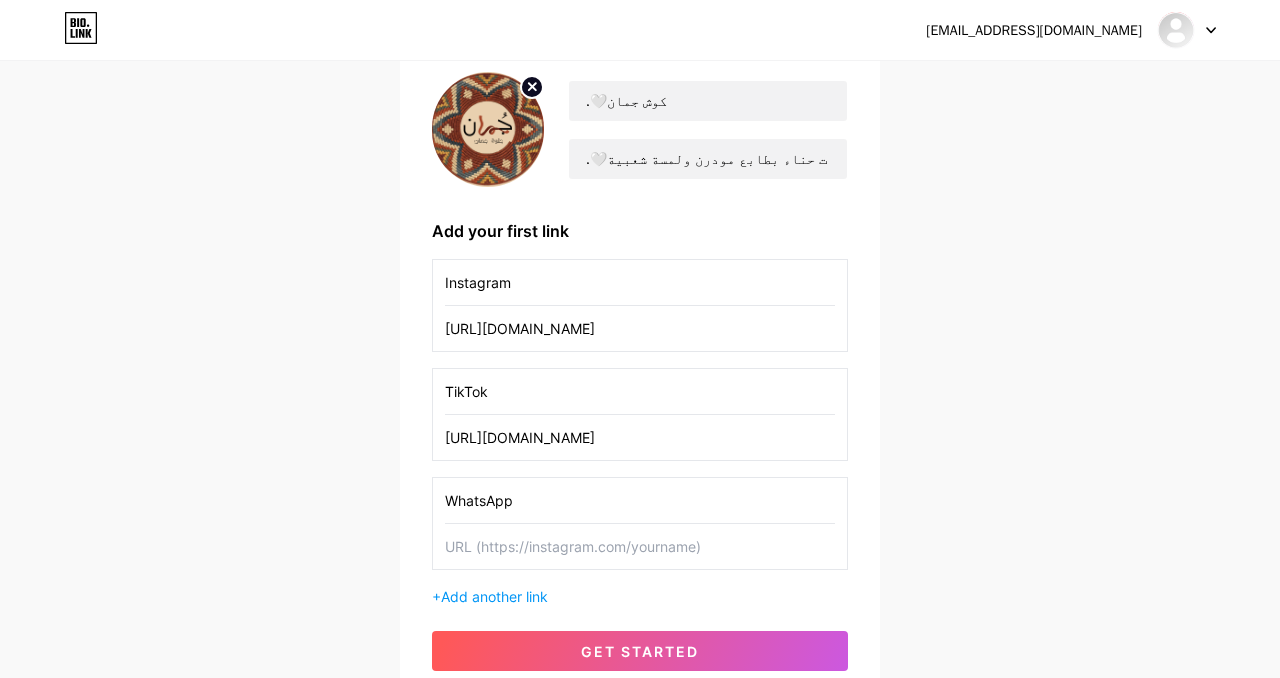 click at bounding box center (640, 546) 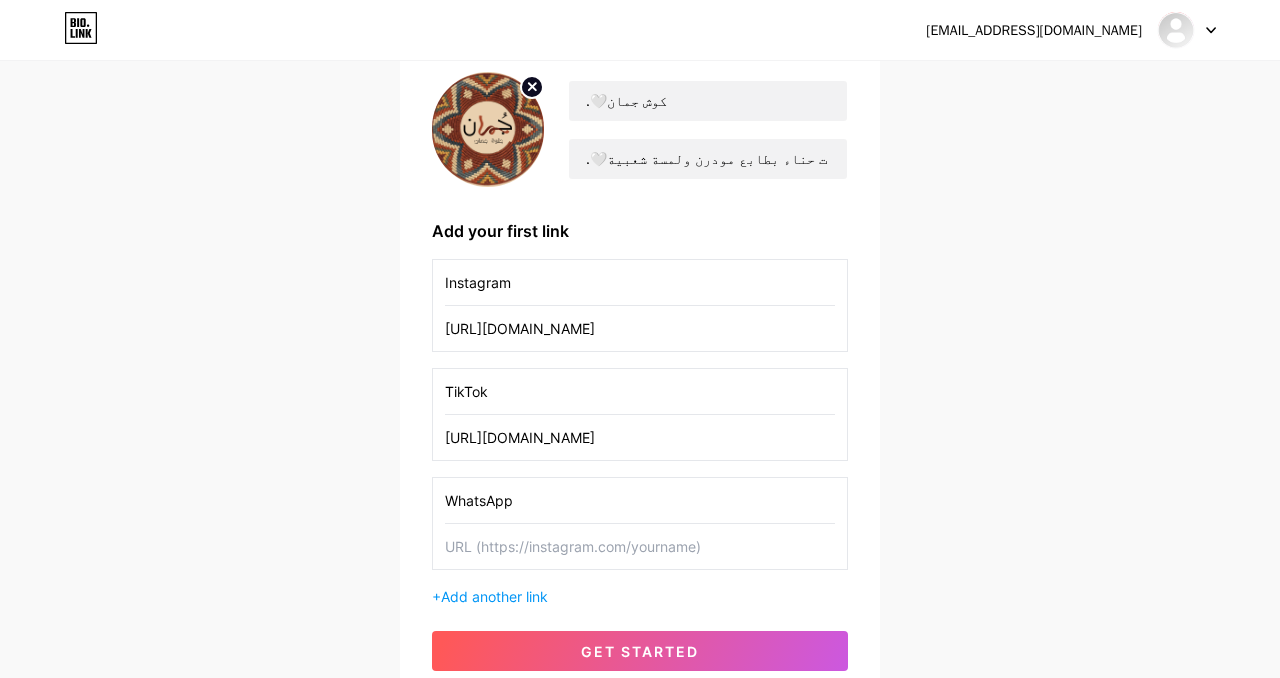 paste on "[URL][DOMAIN_NAME] 0544348797?text=" 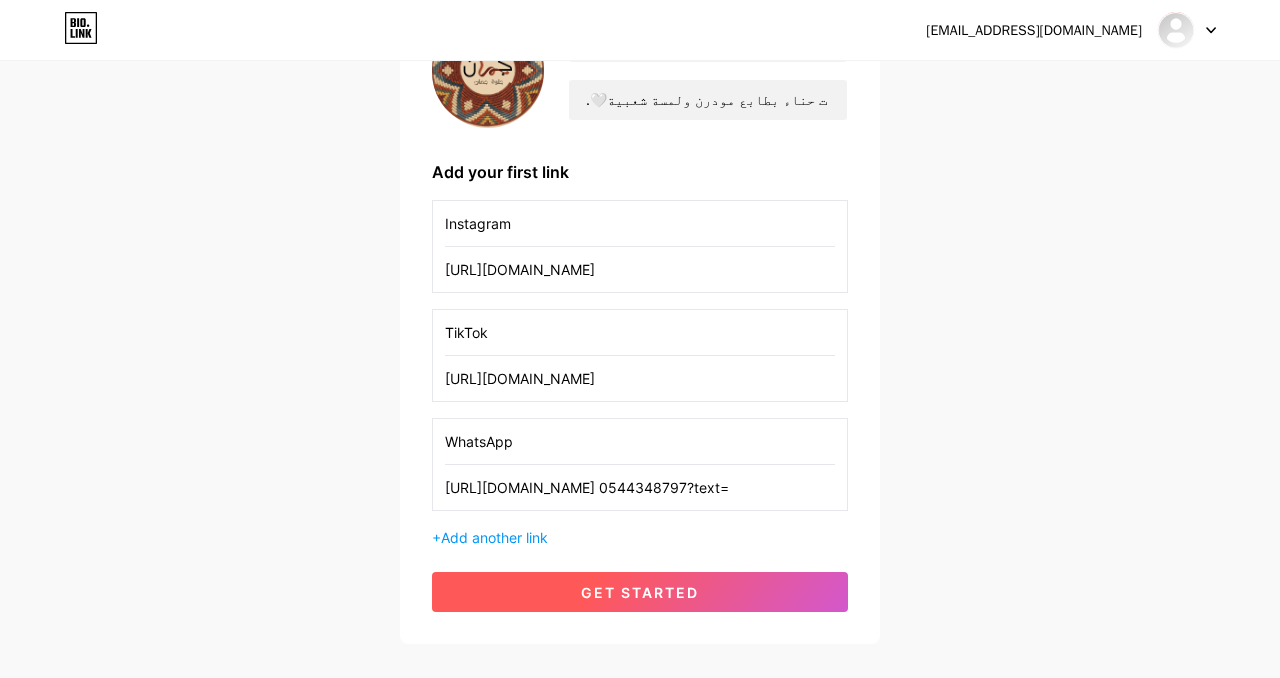 scroll, scrollTop: 264, scrollLeft: 0, axis: vertical 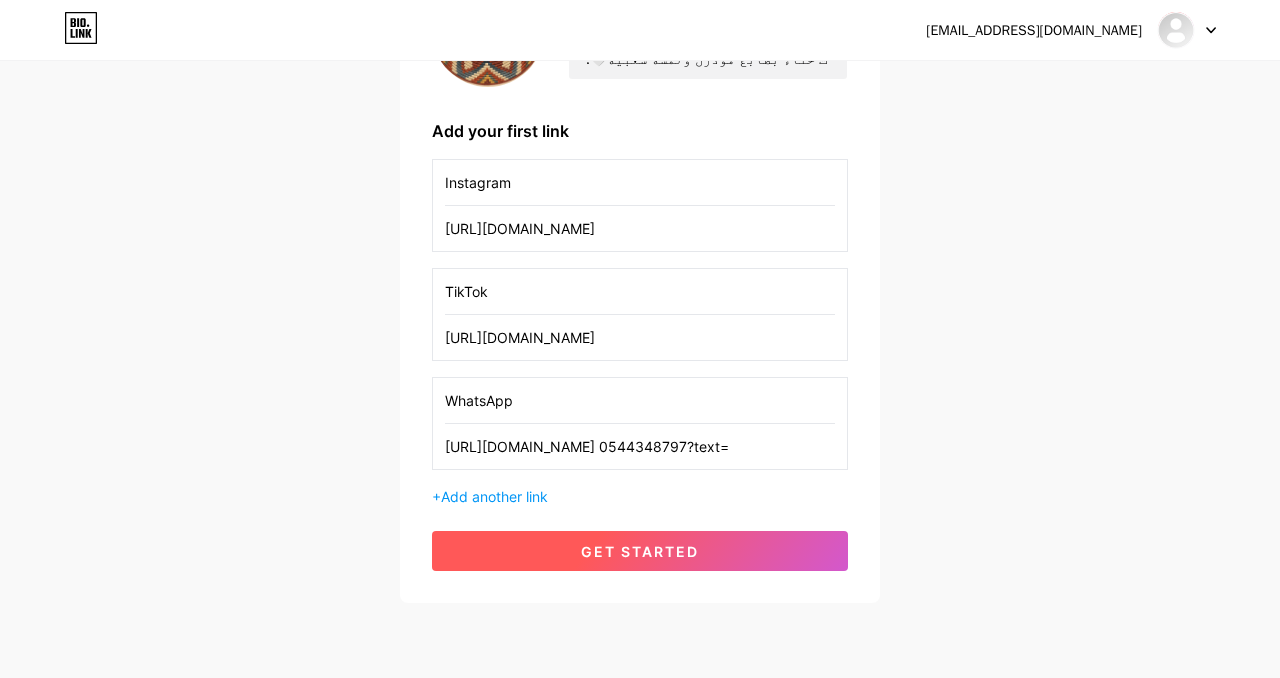 type on "[URL][DOMAIN_NAME] 0544348797?text=" 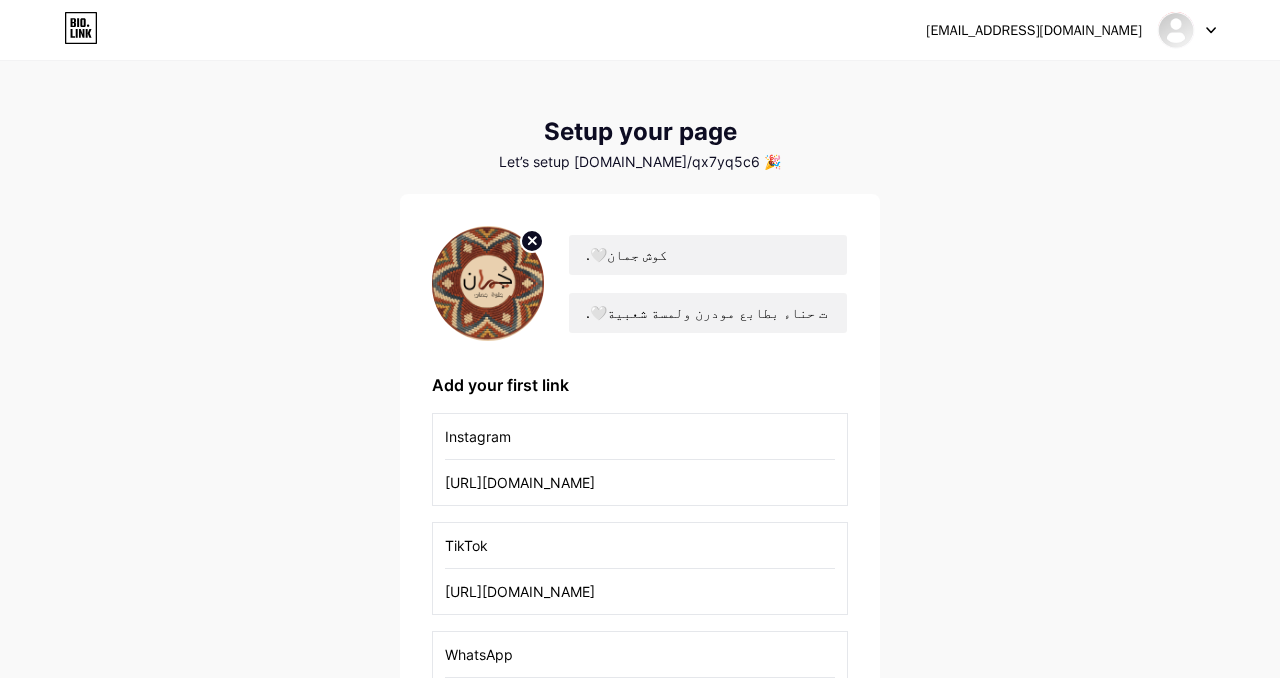 scroll, scrollTop: 14, scrollLeft: 0, axis: vertical 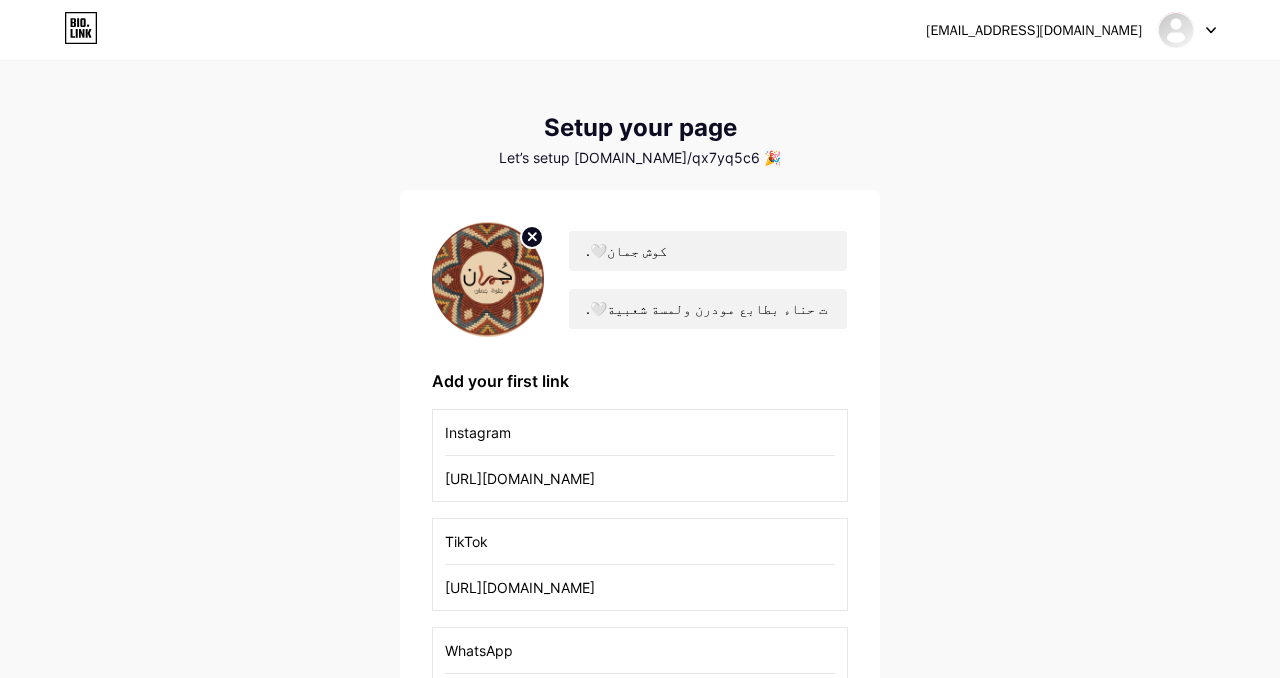 click on "Let’s setup bio.link/qx7yq5c6 🎉" at bounding box center [640, 158] 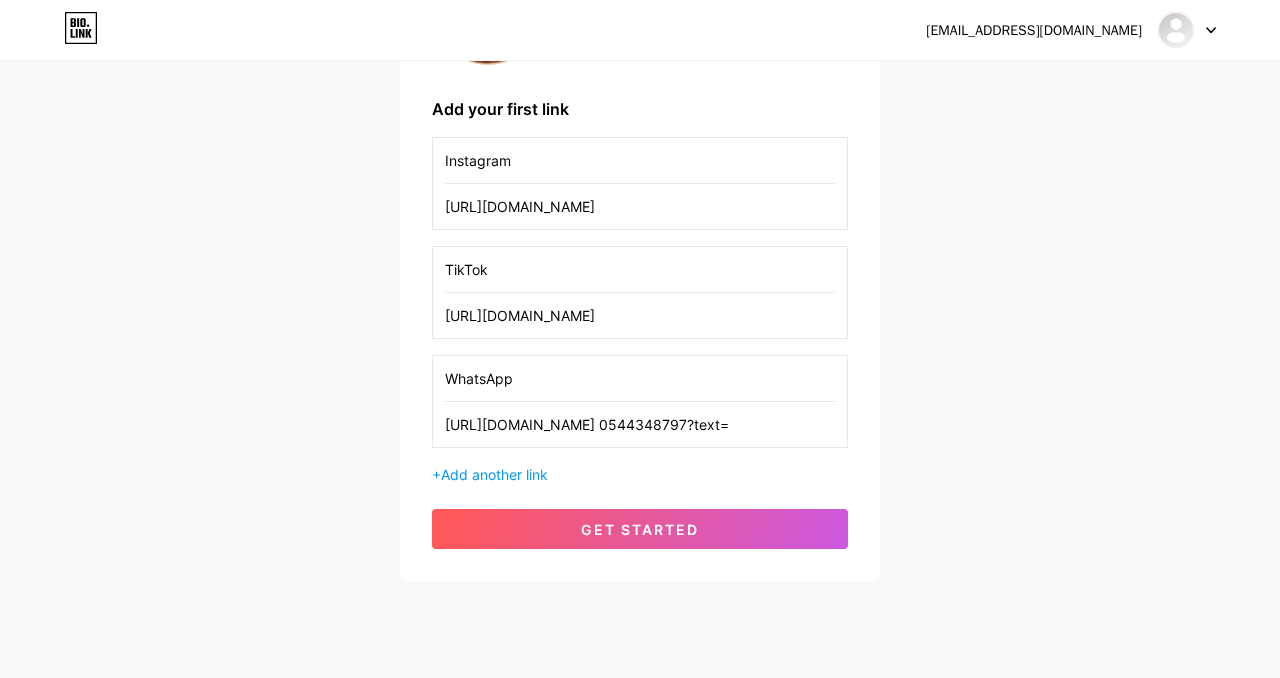 scroll, scrollTop: 333, scrollLeft: 0, axis: vertical 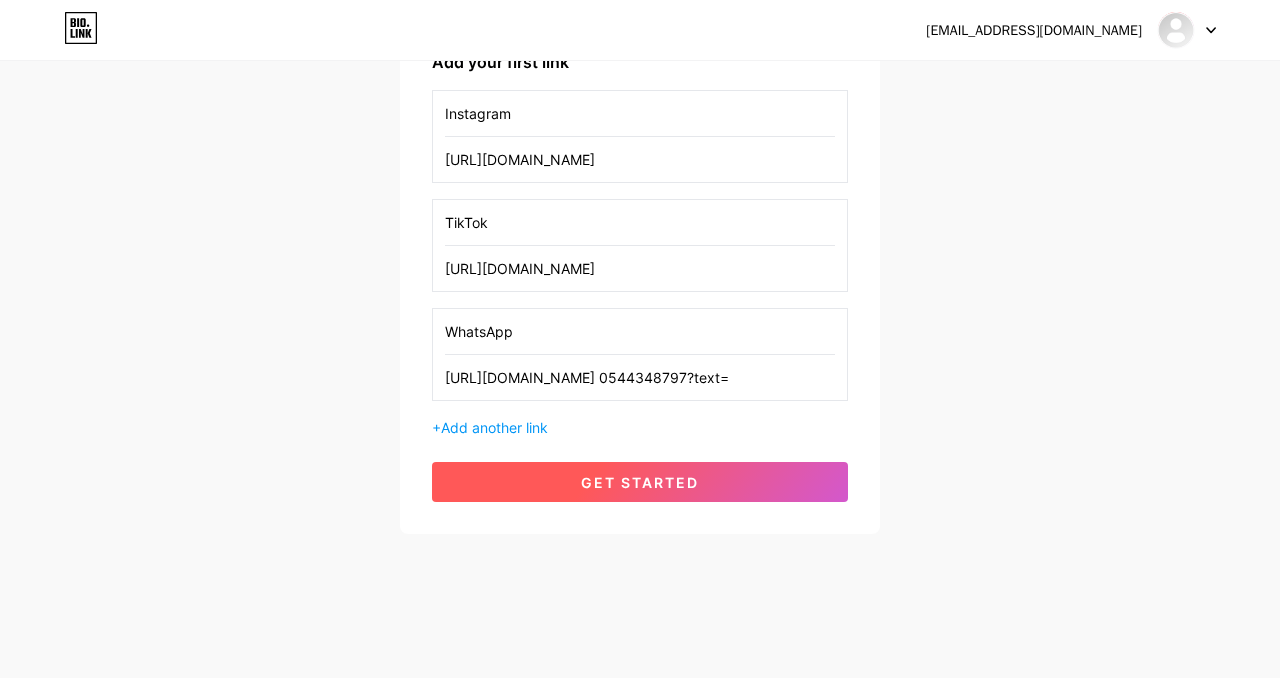 click on "get started" at bounding box center (640, 482) 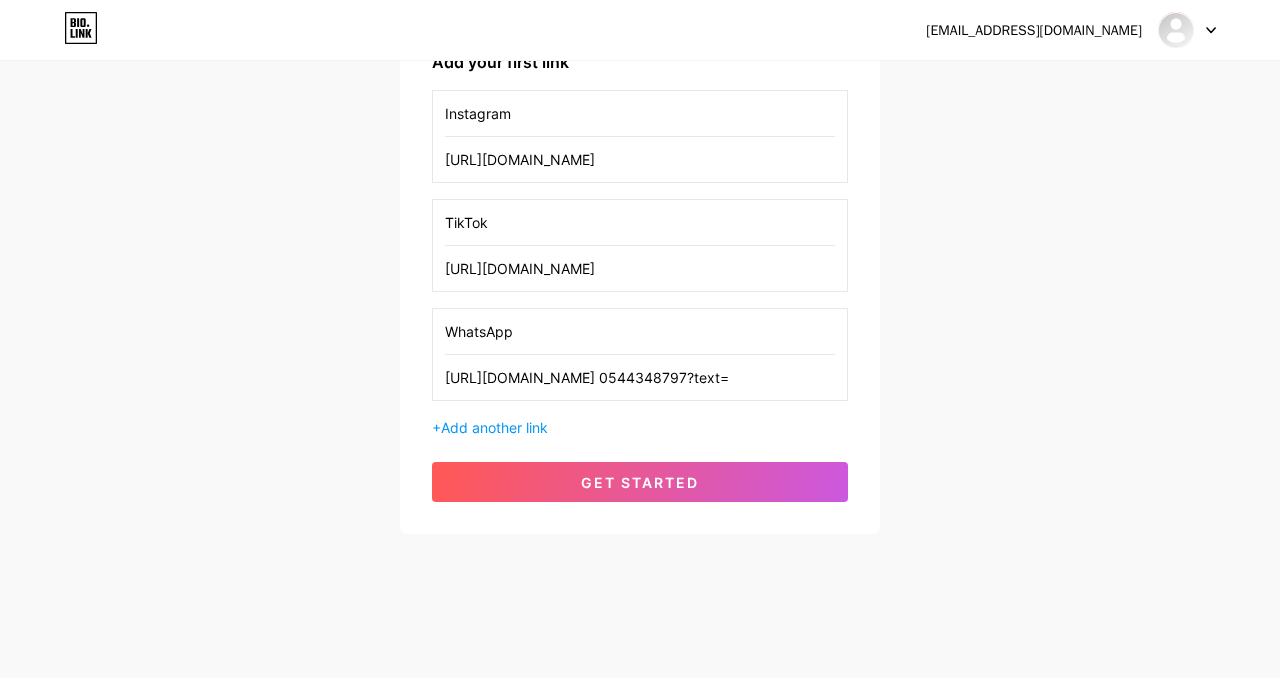 scroll, scrollTop: 0, scrollLeft: 0, axis: both 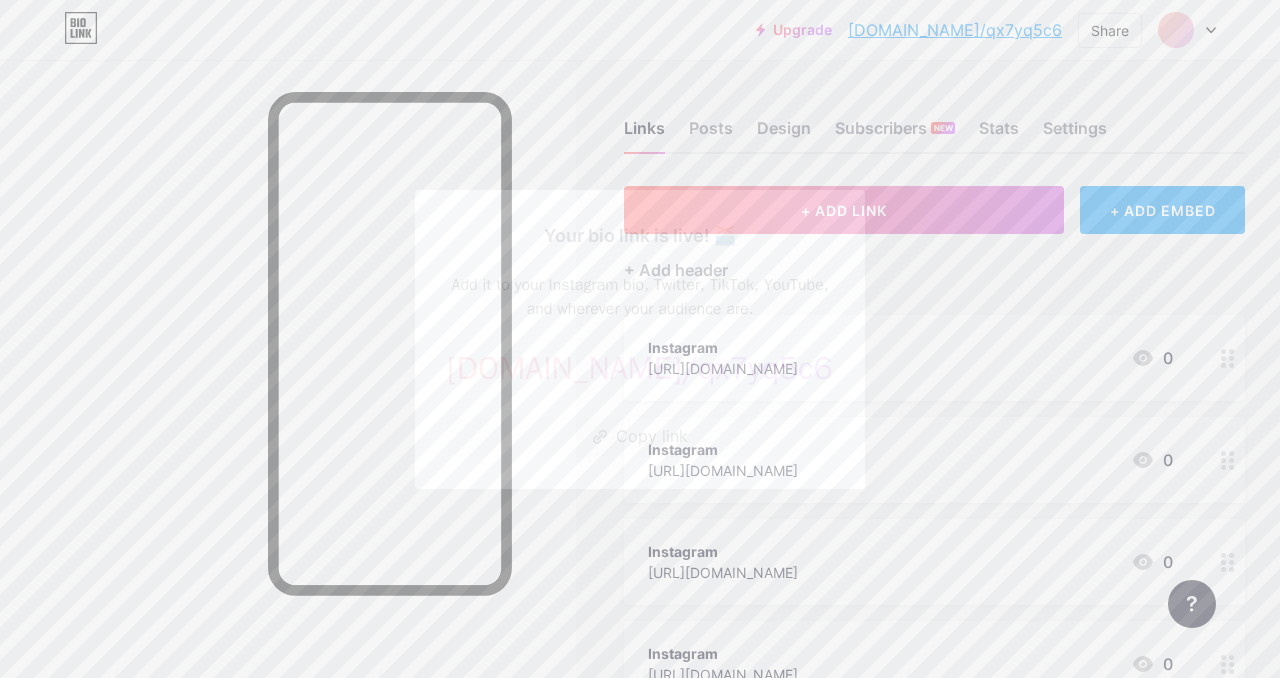 click on "qx7yq5c6" at bounding box center (765, 368) 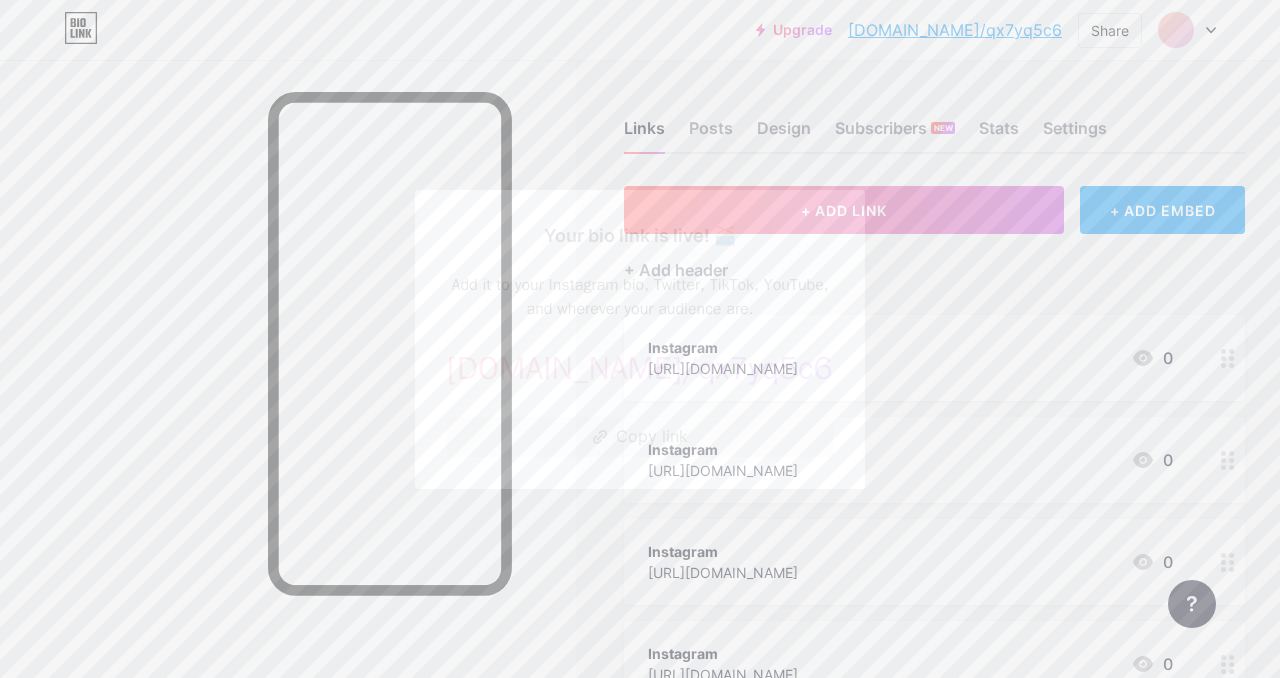 click on "Copy link" at bounding box center [640, 437] 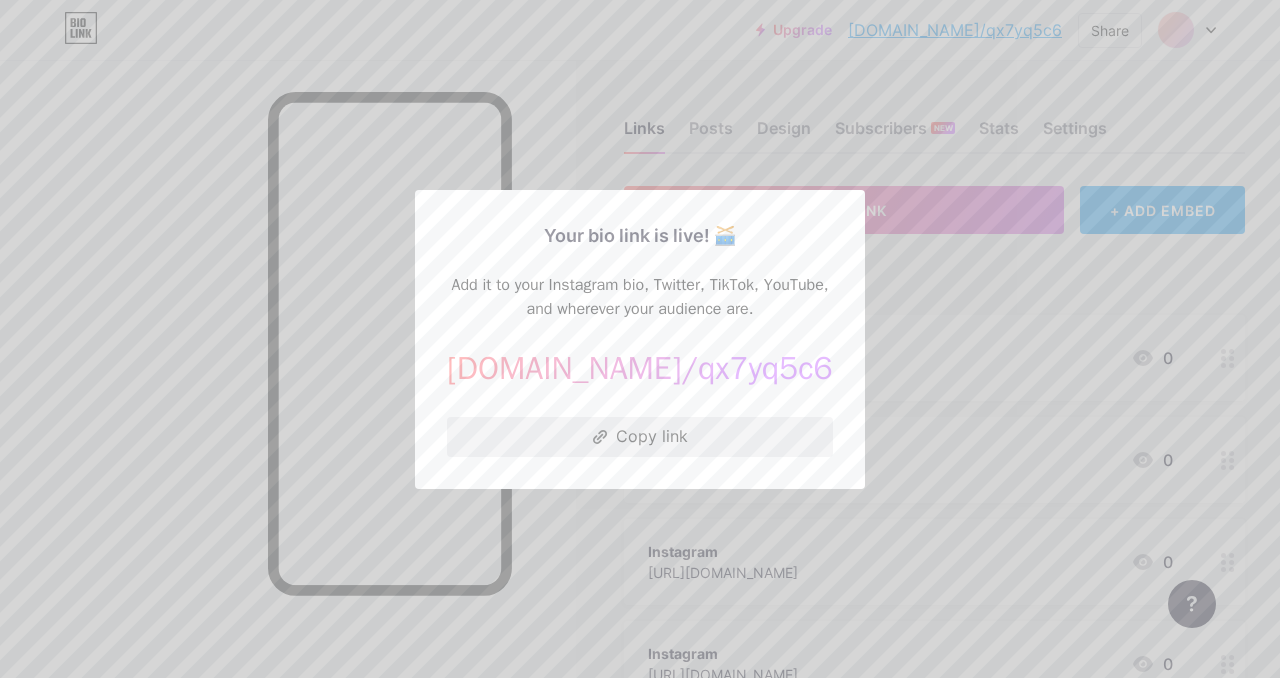 click on "Copy link" at bounding box center [640, 437] 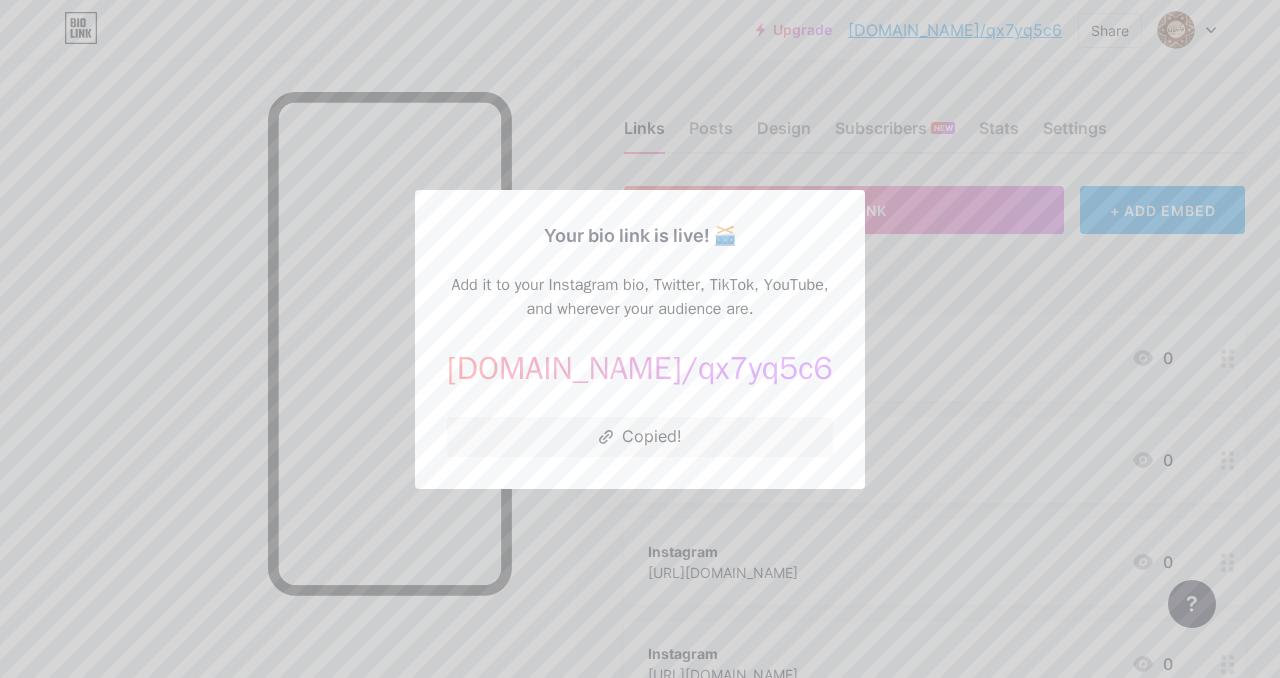 click at bounding box center (640, 339) 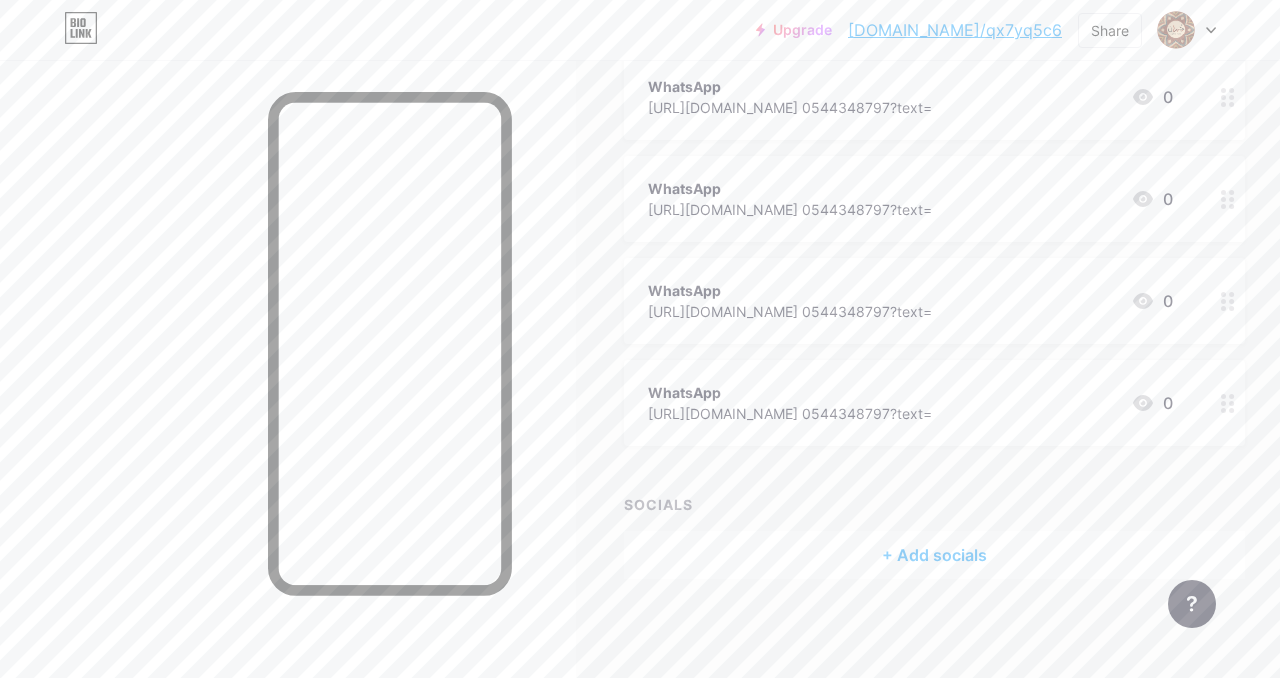 scroll, scrollTop: 0, scrollLeft: 0, axis: both 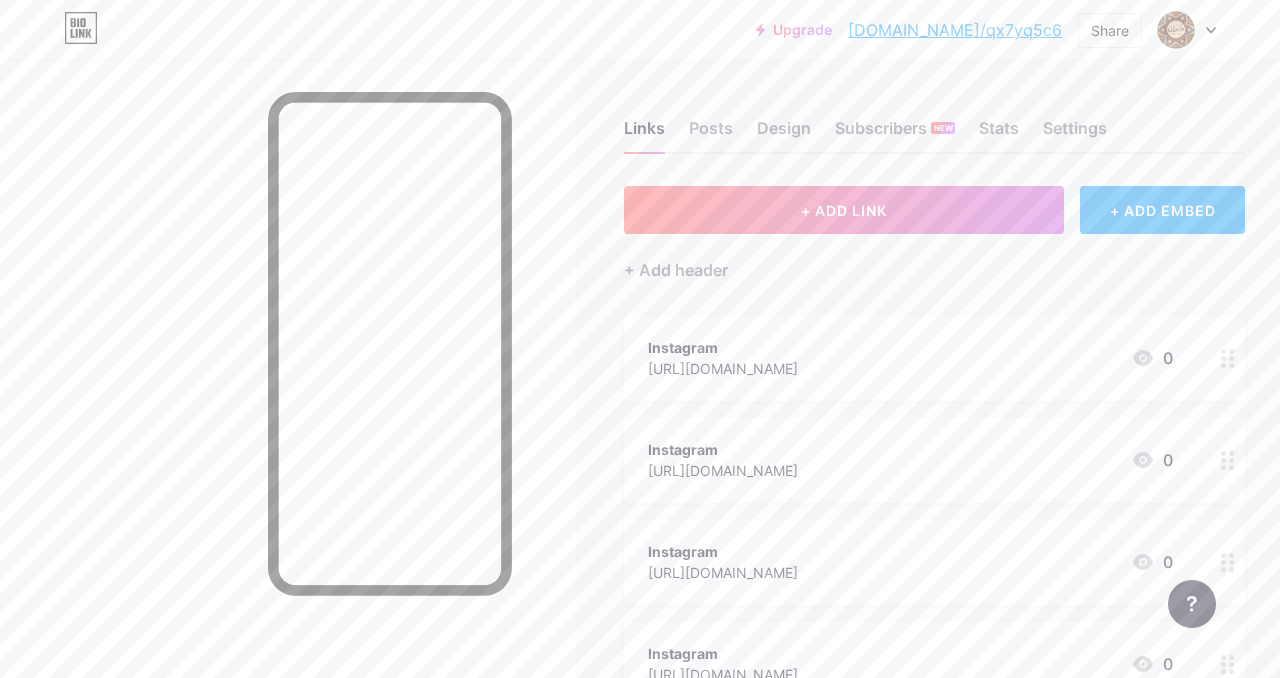 click 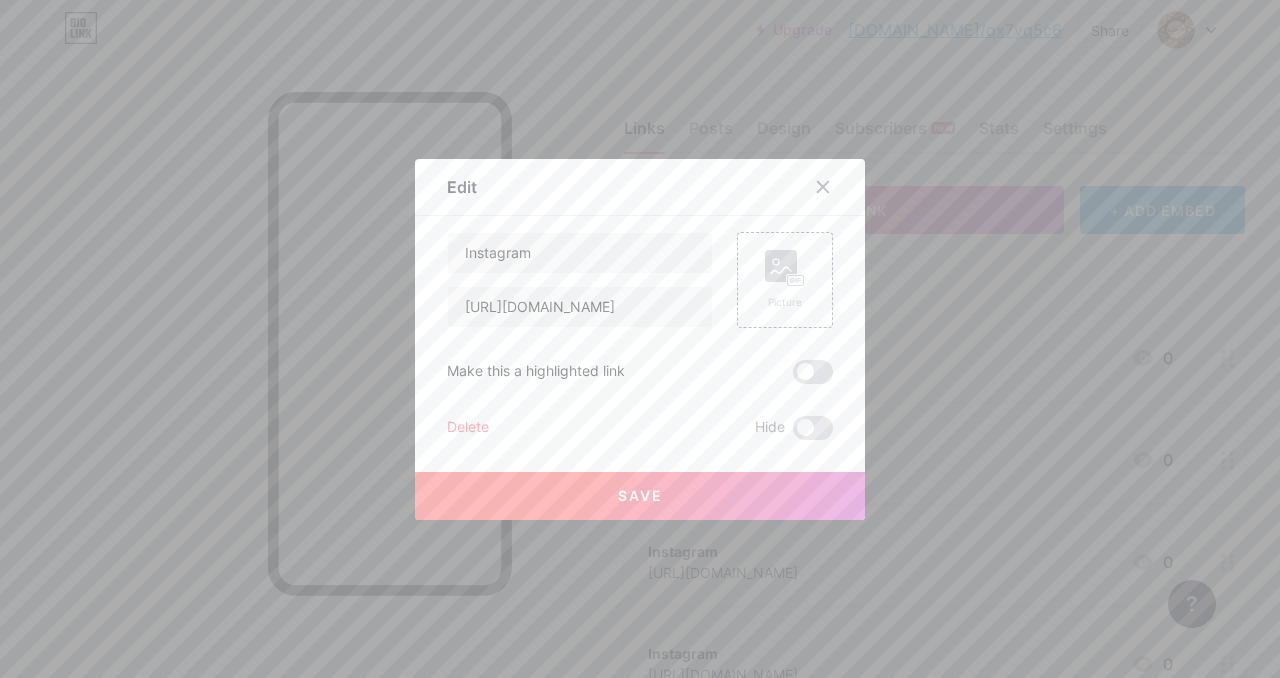 click on "Delete" at bounding box center (468, 428) 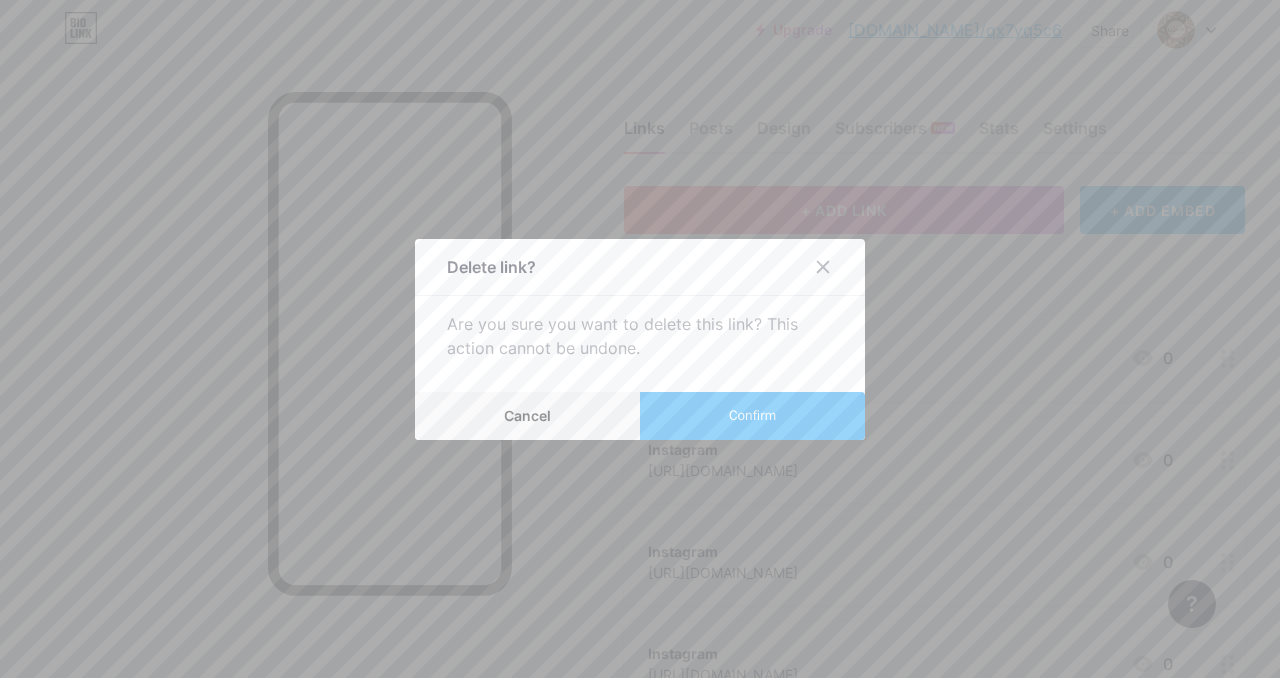 click on "Confirm" at bounding box center [752, 416] 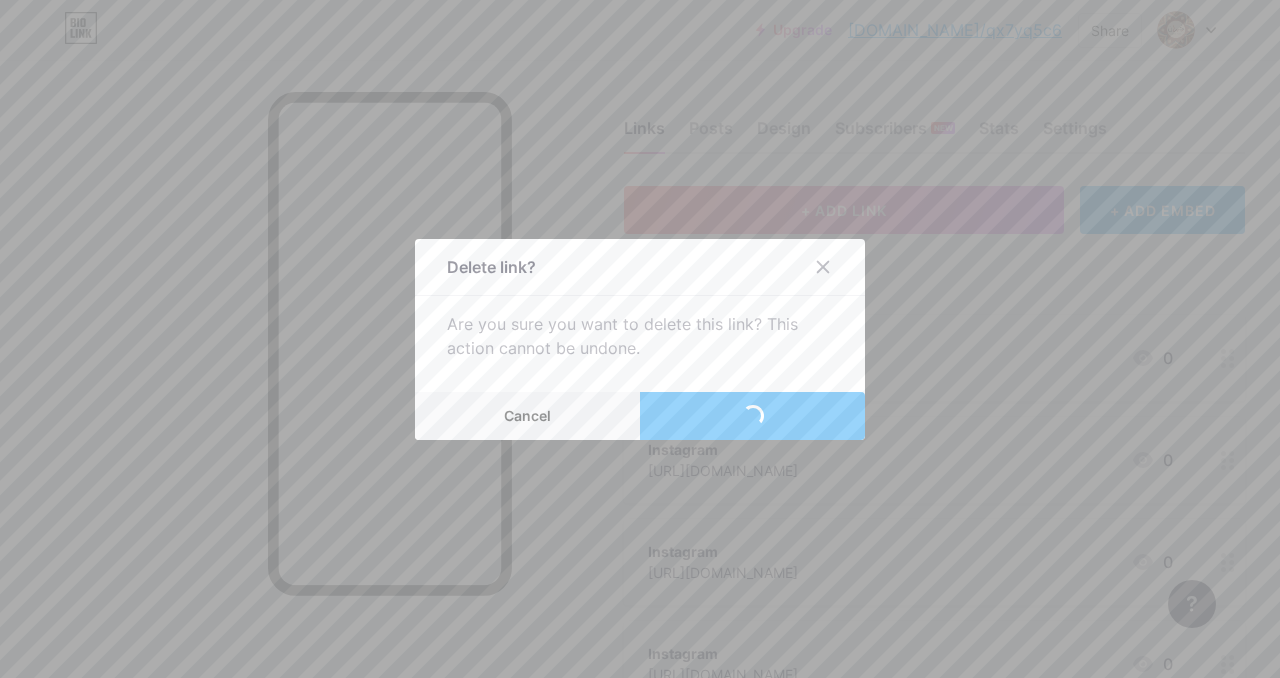 click on "Confirm" at bounding box center [752, 415] 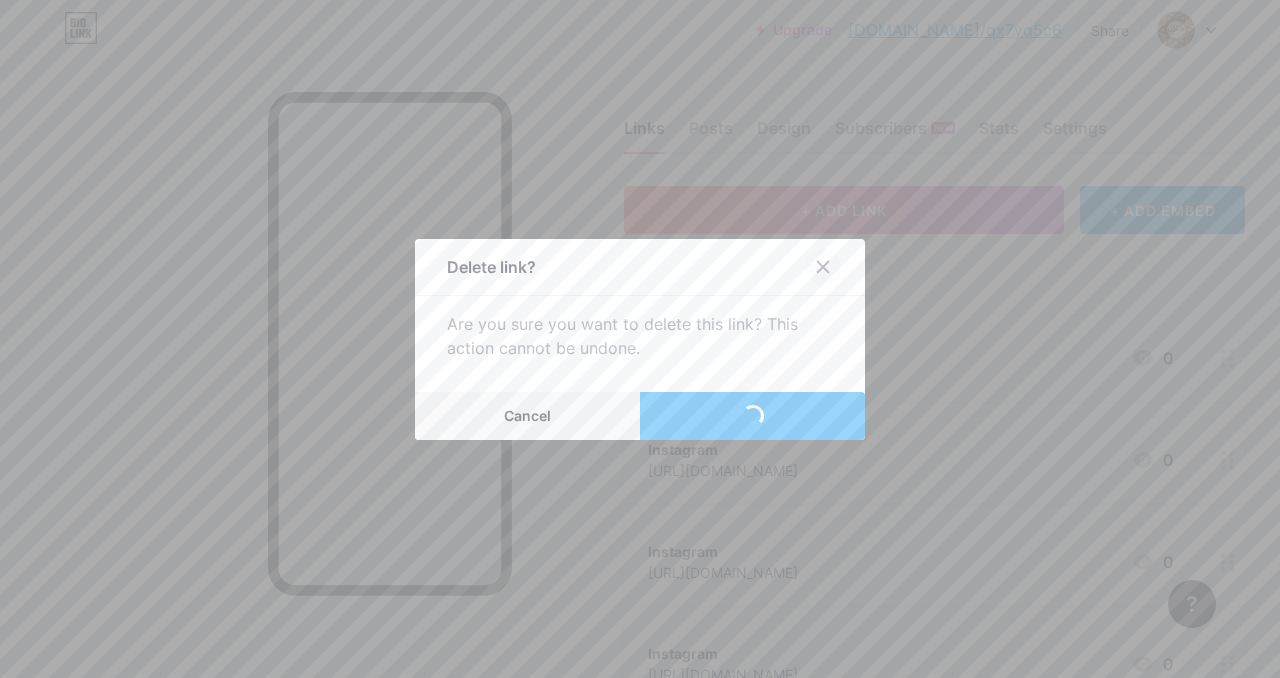 click 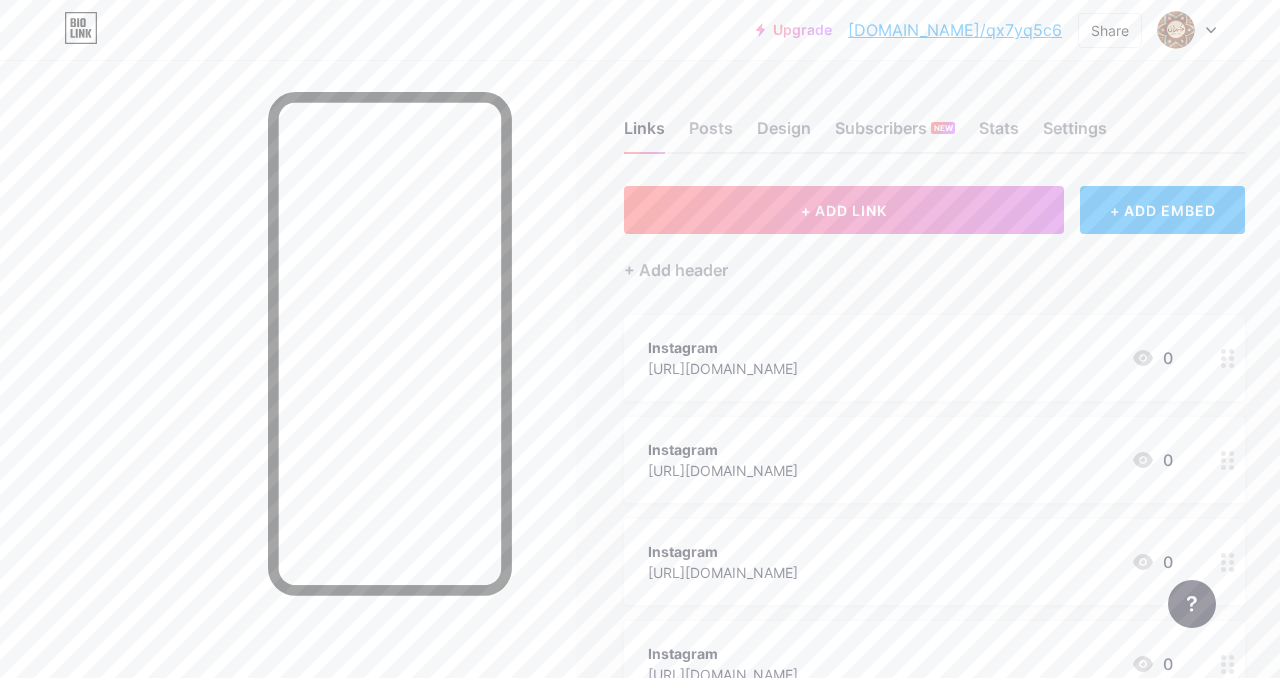 click on "Instagram
https://www.instagram.com/kosh_jman?igsh=MWtsbmxram1nd2kyNw%3D%3D&utm_source=qr
0" at bounding box center (934, 358) 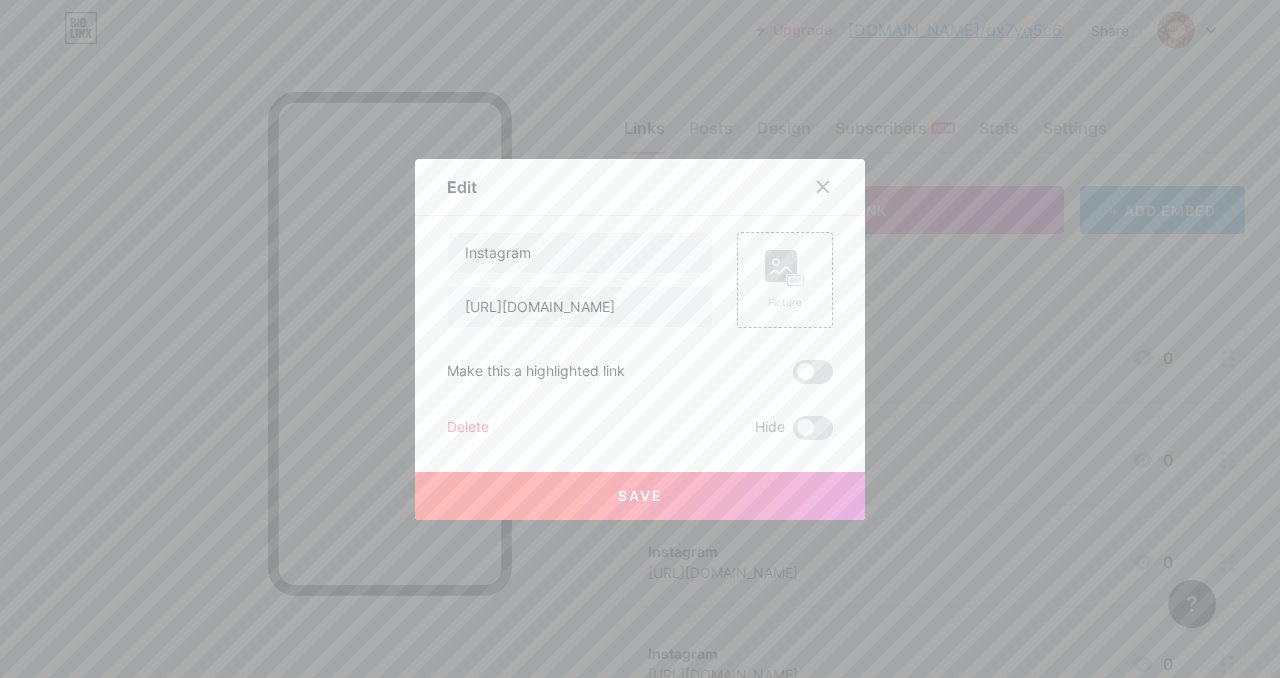 click on "Edit           Content
YouTube
Play YouTube video without leaving your page.
ADD
Vimeo
Play Vimeo video without leaving your page.
ADD
Tiktok
Grow your TikTok following
ADD
Tweet
Embed a tweet.
ADD
Reddit
Showcase your Reddit profile
ADD
Spotify
Embed Spotify to play the preview of a track.
ADD
Twitch
Play Twitch video without leaving your page.
ADD
SoundCloud" at bounding box center [640, 339] 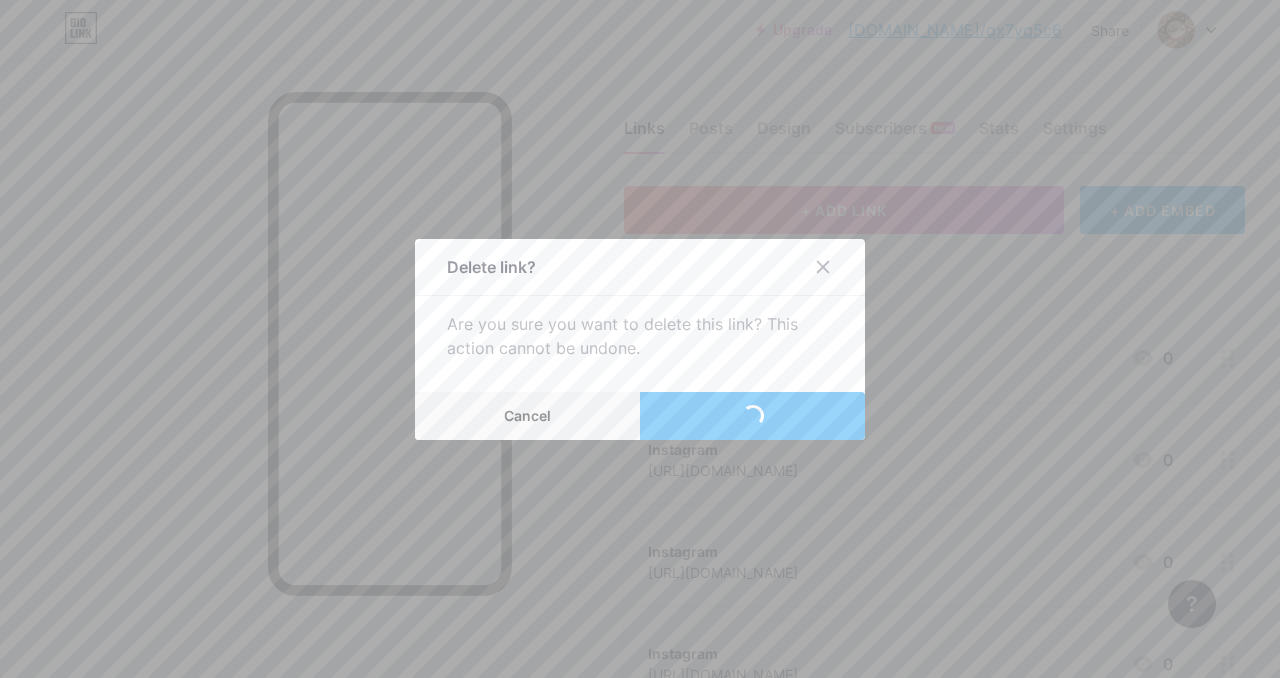click on "Confirm" at bounding box center [752, 416] 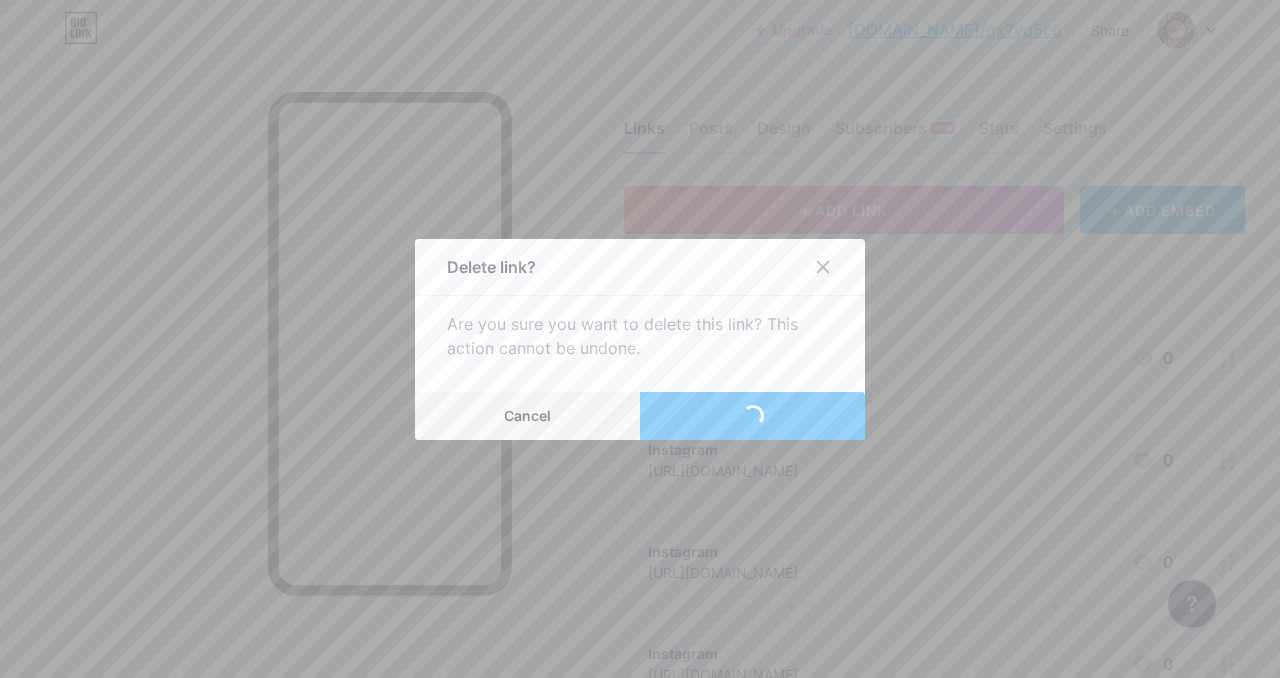 click on "Confirm" at bounding box center [752, 416] 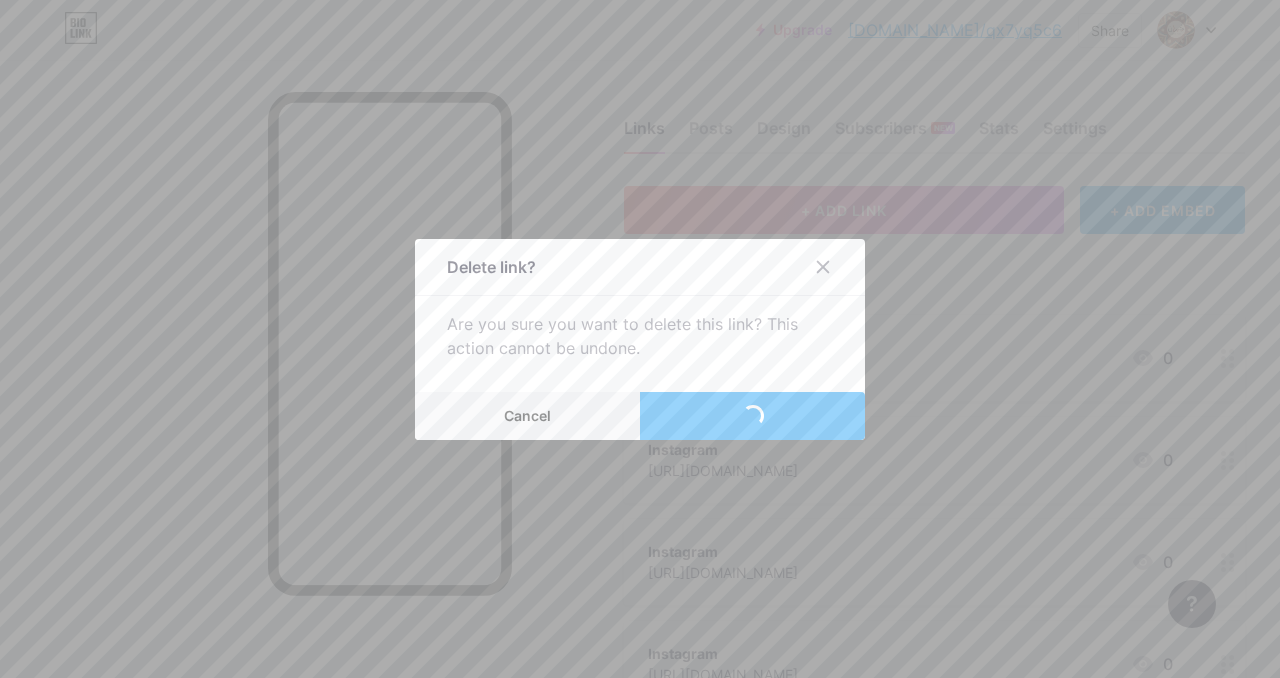 click on "Confirm" at bounding box center [752, 416] 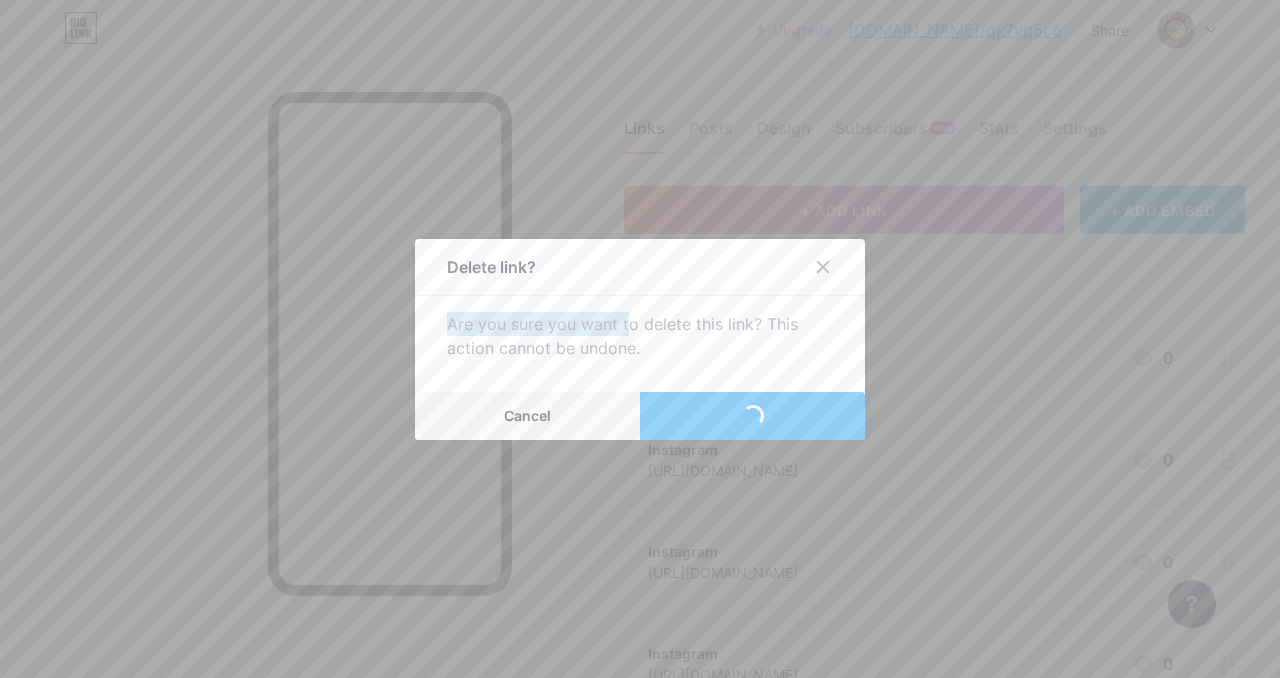 drag, startPoint x: 751, startPoint y: 269, endPoint x: 624, endPoint y: 326, distance: 139.20488 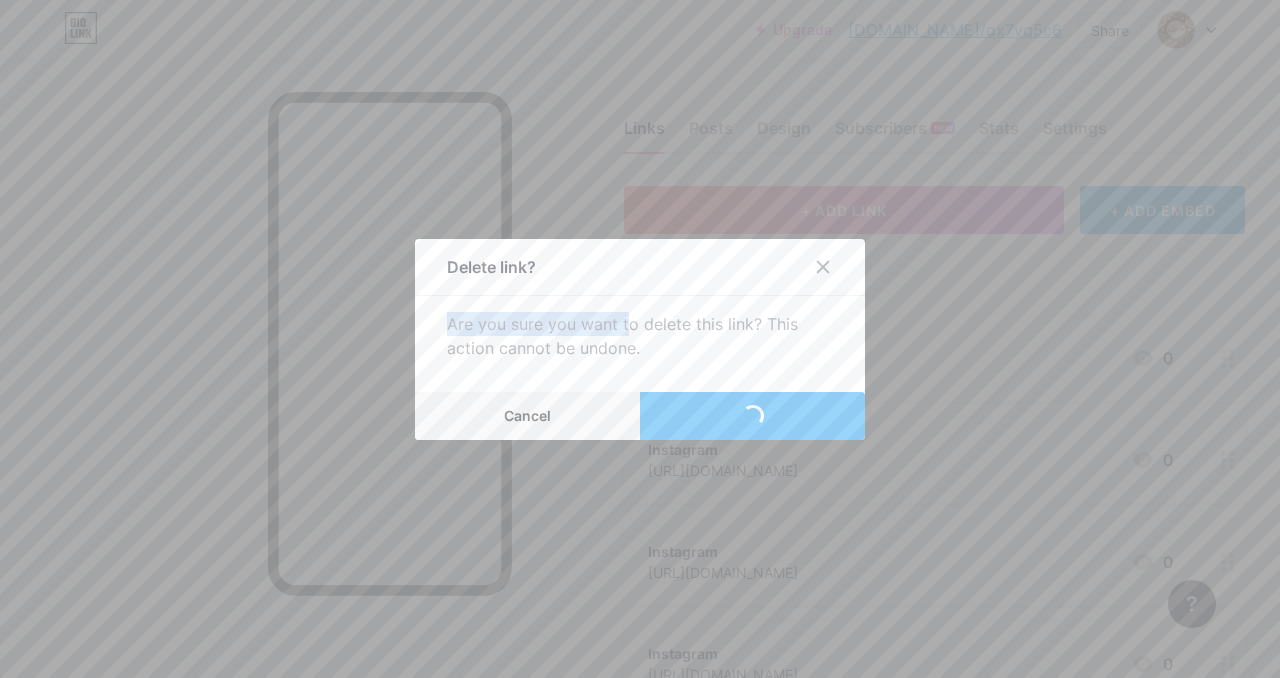 click on "Delete link?       Are you sure you want to delete this link? This action cannot be undone.
Cancel
Confirm" at bounding box center (640, 339) 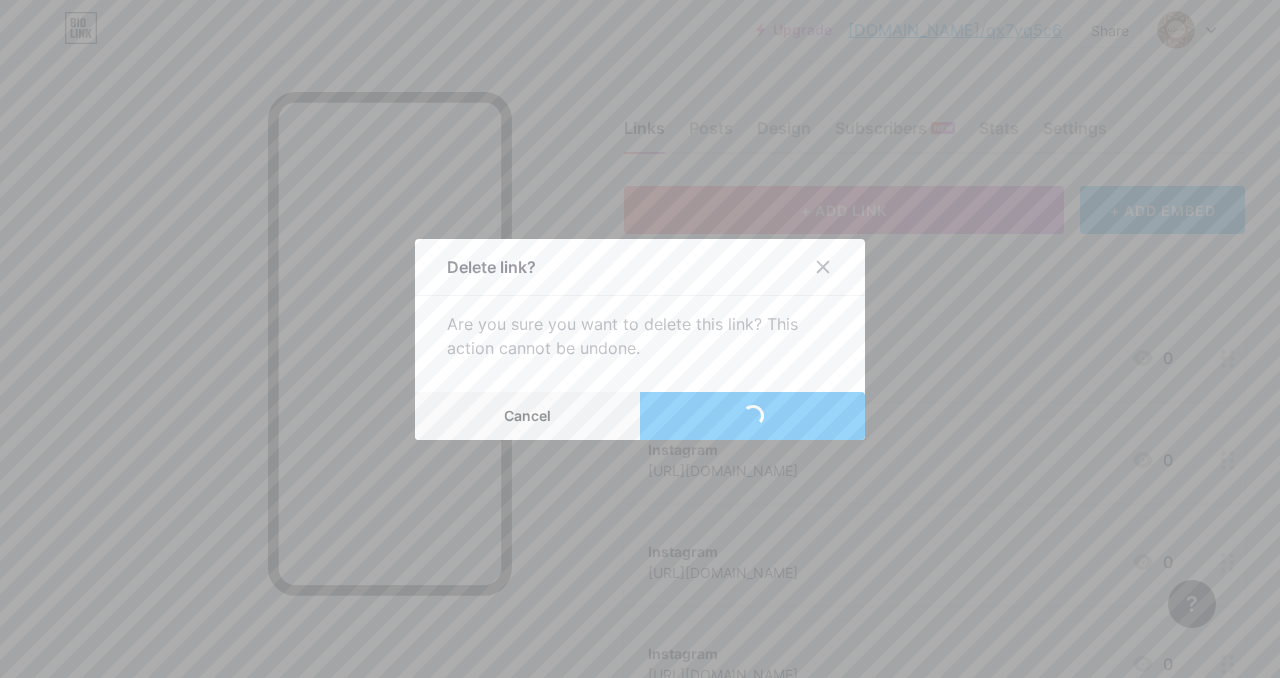 click on "Are you sure you want to delete this link? This action cannot be undone." at bounding box center (640, 336) 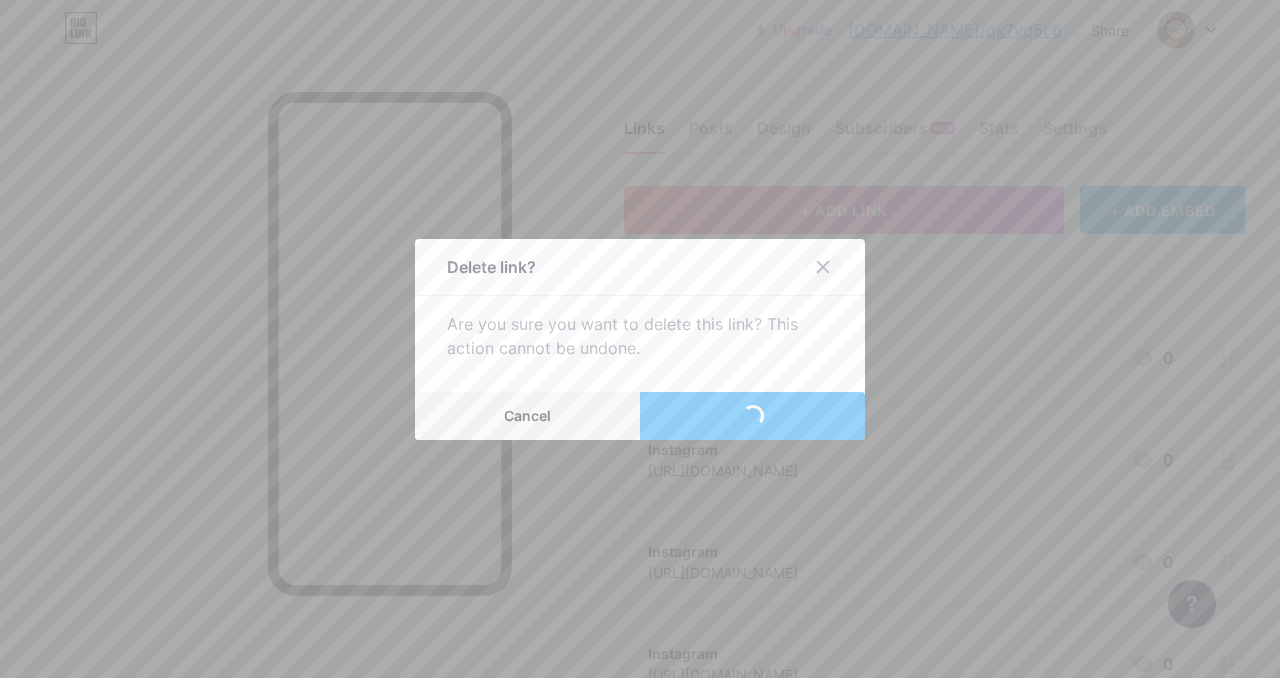click 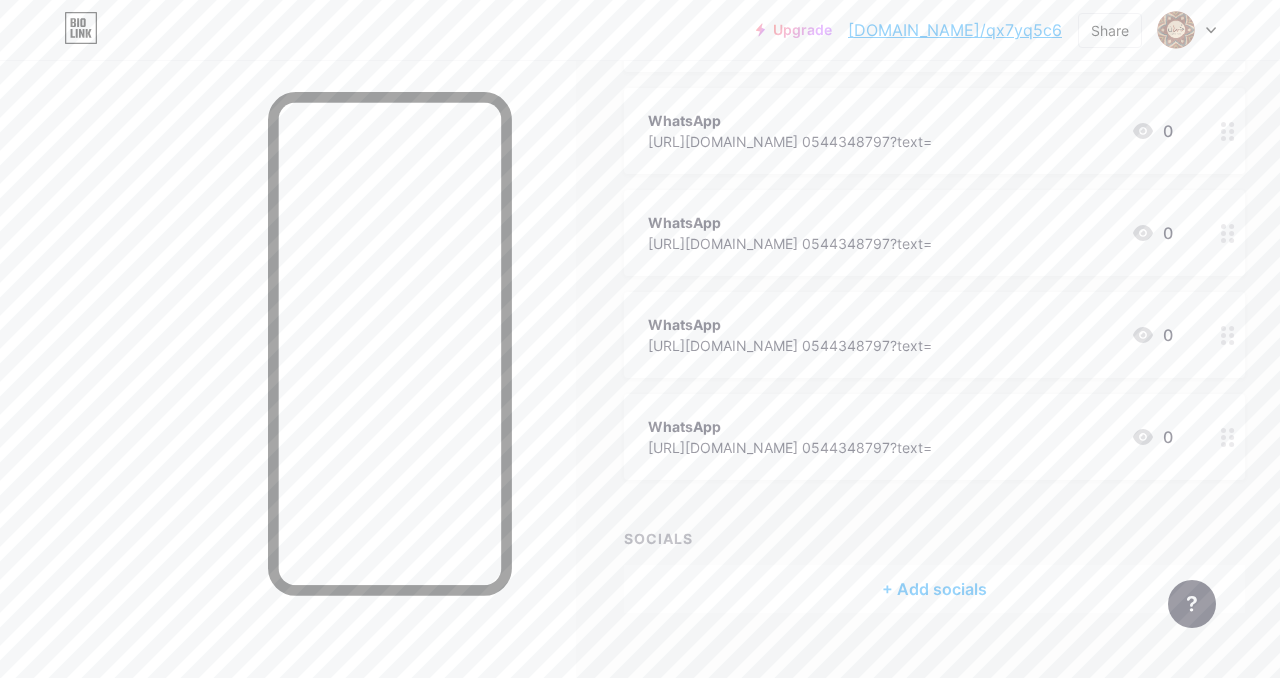 scroll, scrollTop: 1043, scrollLeft: 49, axis: both 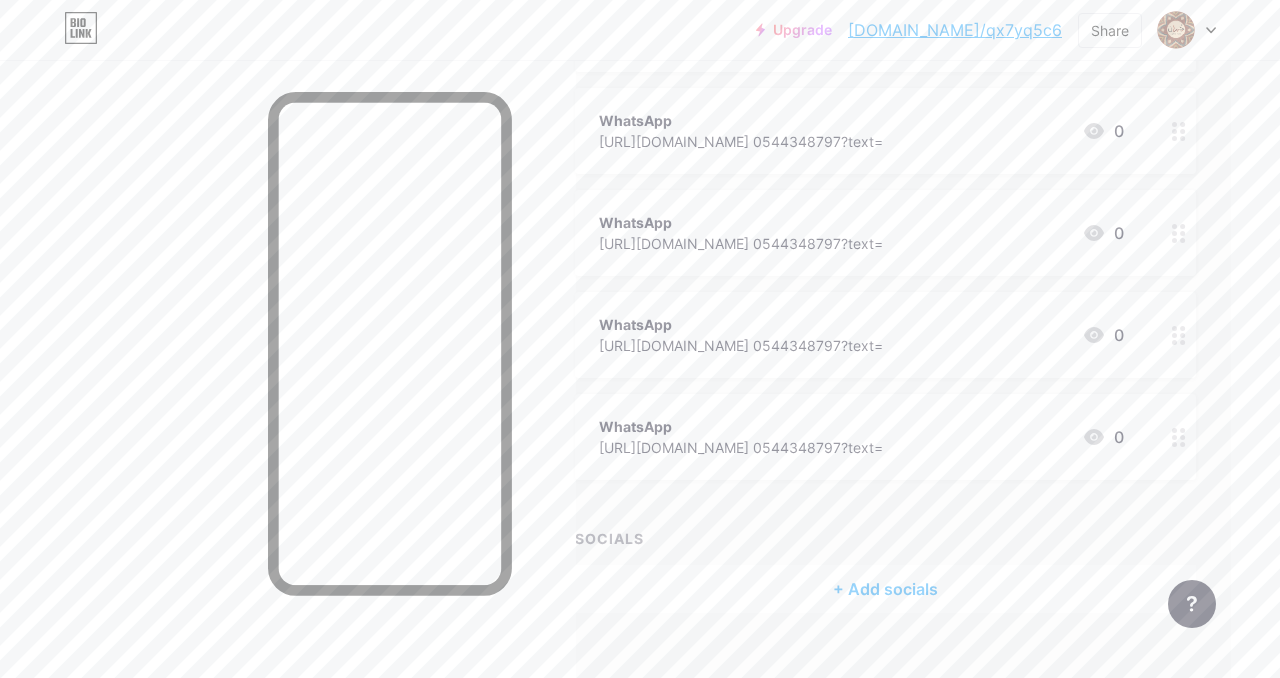 click at bounding box center [1179, 437] 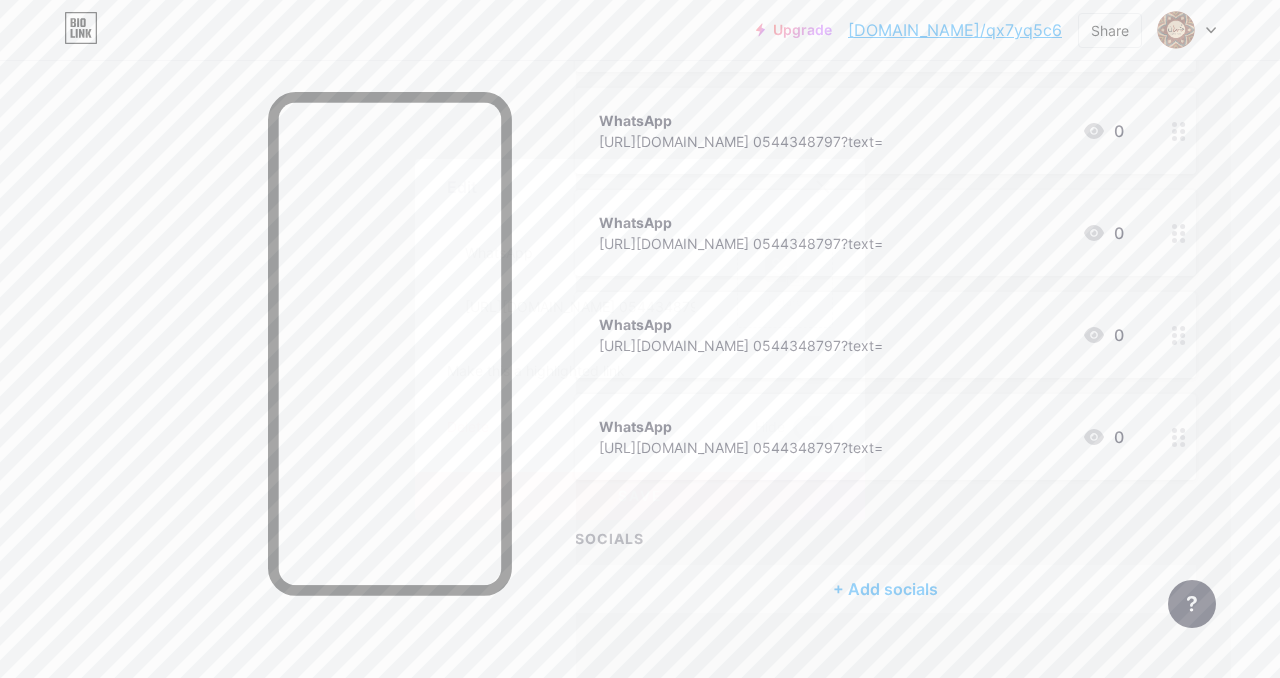 click at bounding box center (813, 428) 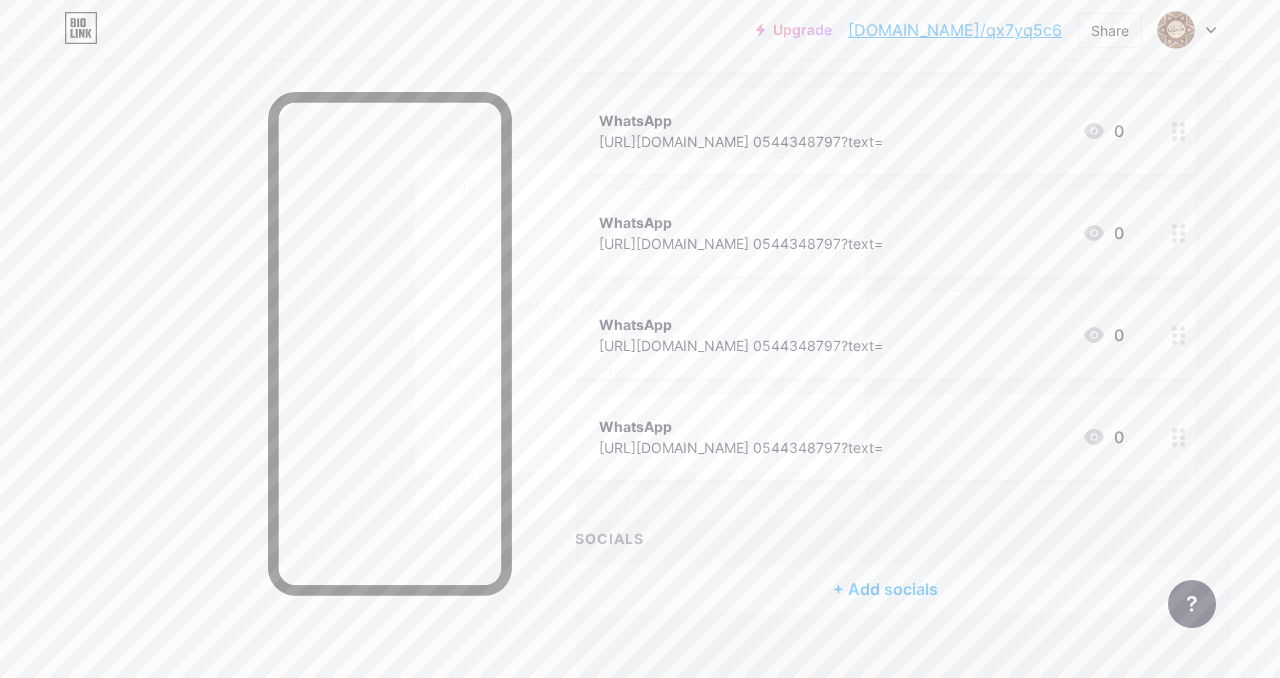 click at bounding box center (793, 433) 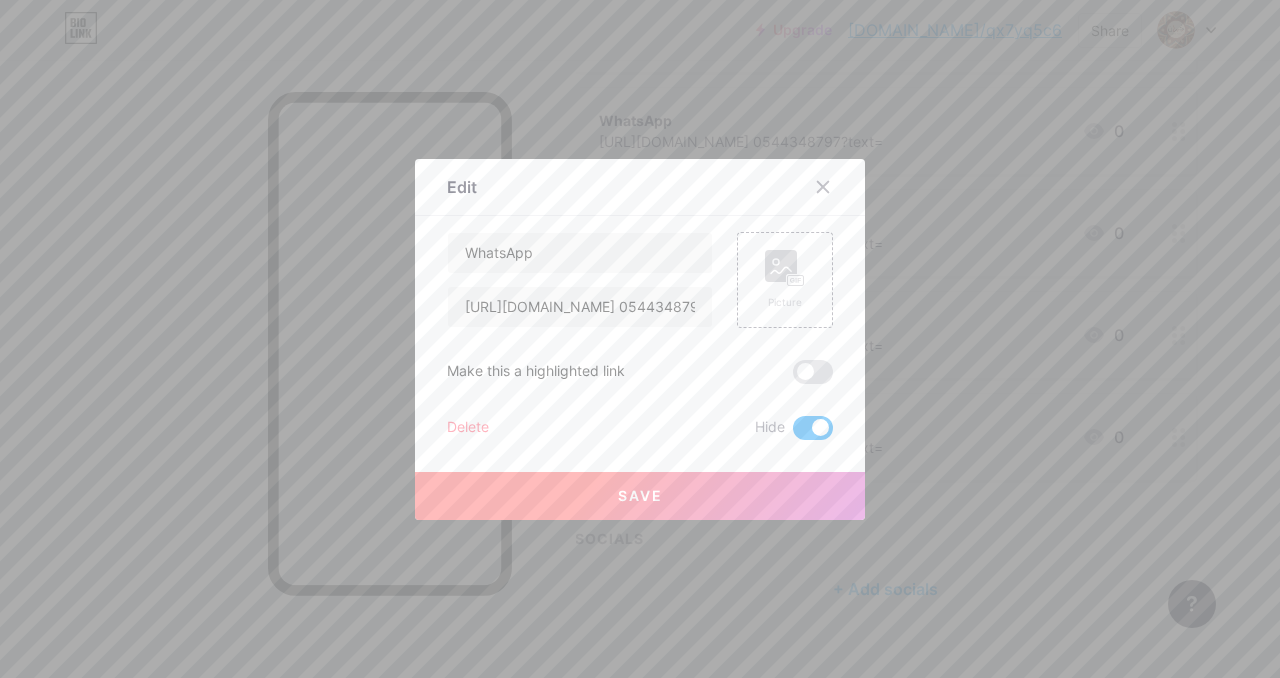 click on "Save" at bounding box center (640, 496) 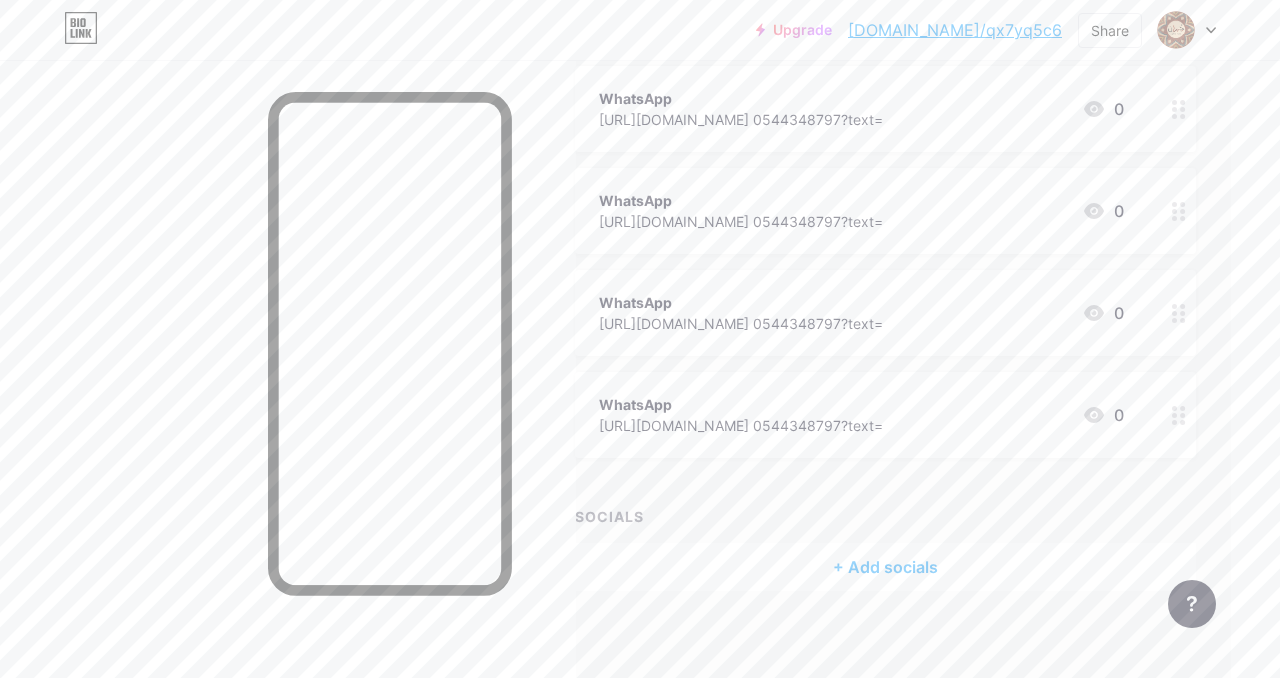 scroll, scrollTop: 975, scrollLeft: 49, axis: both 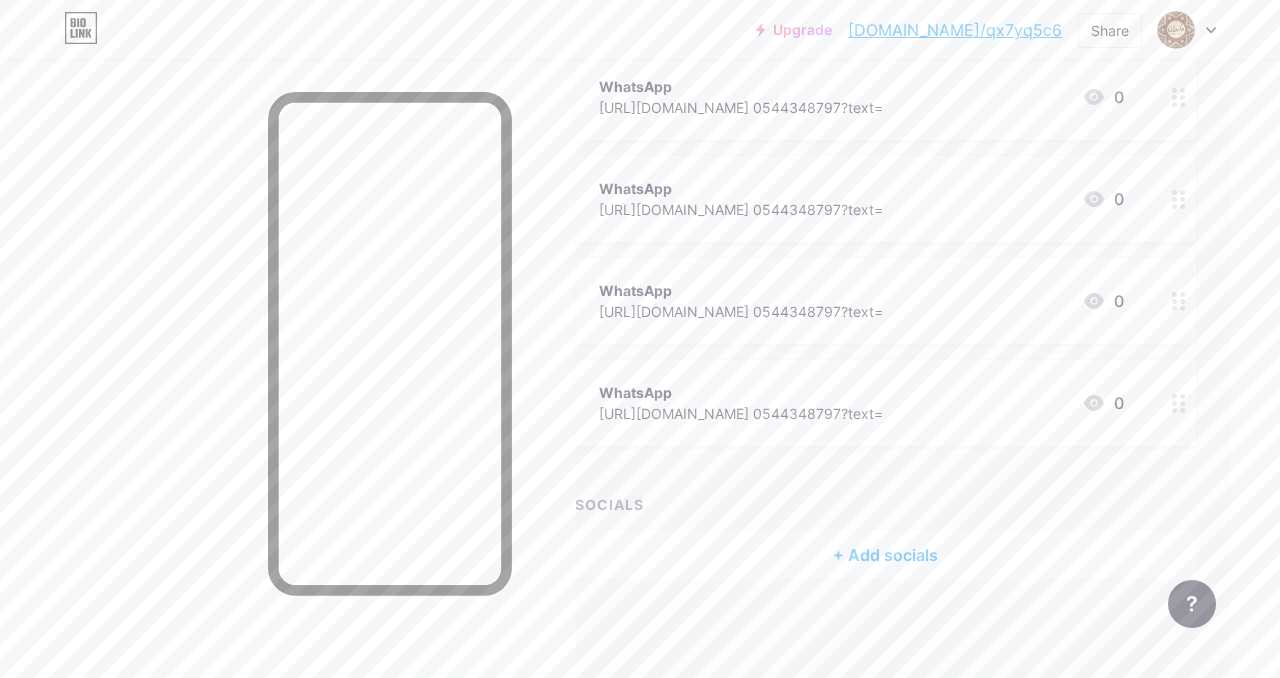 click 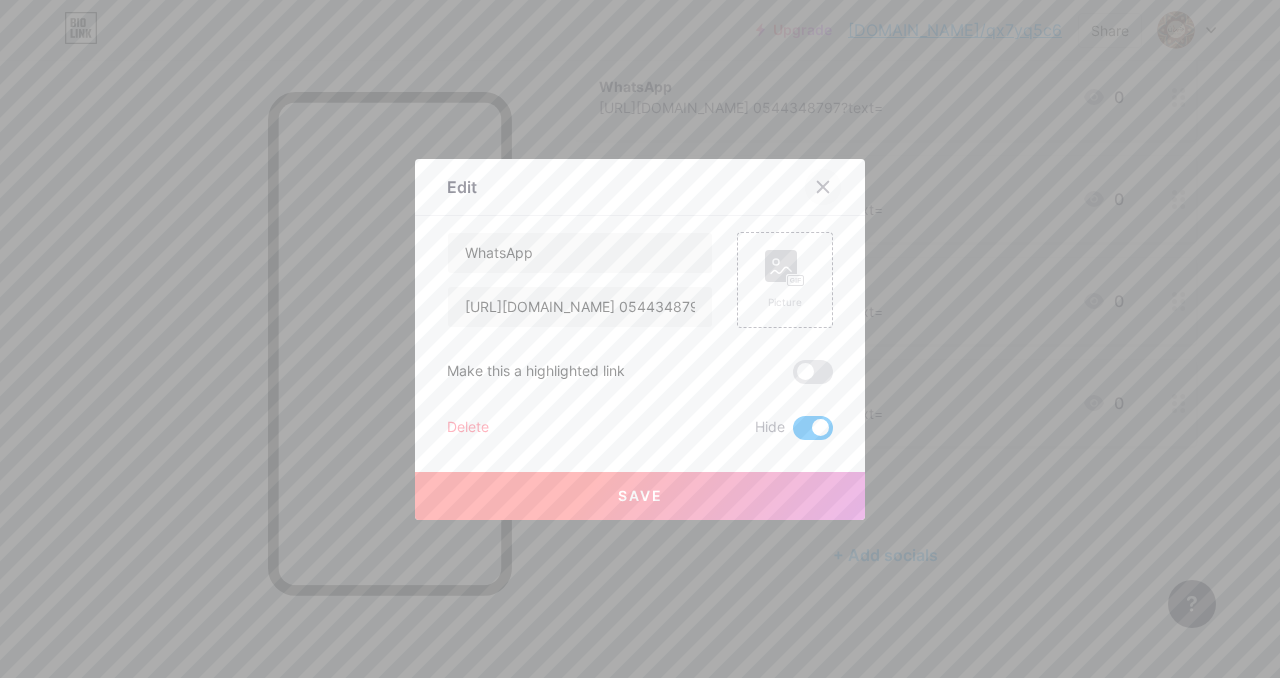 click 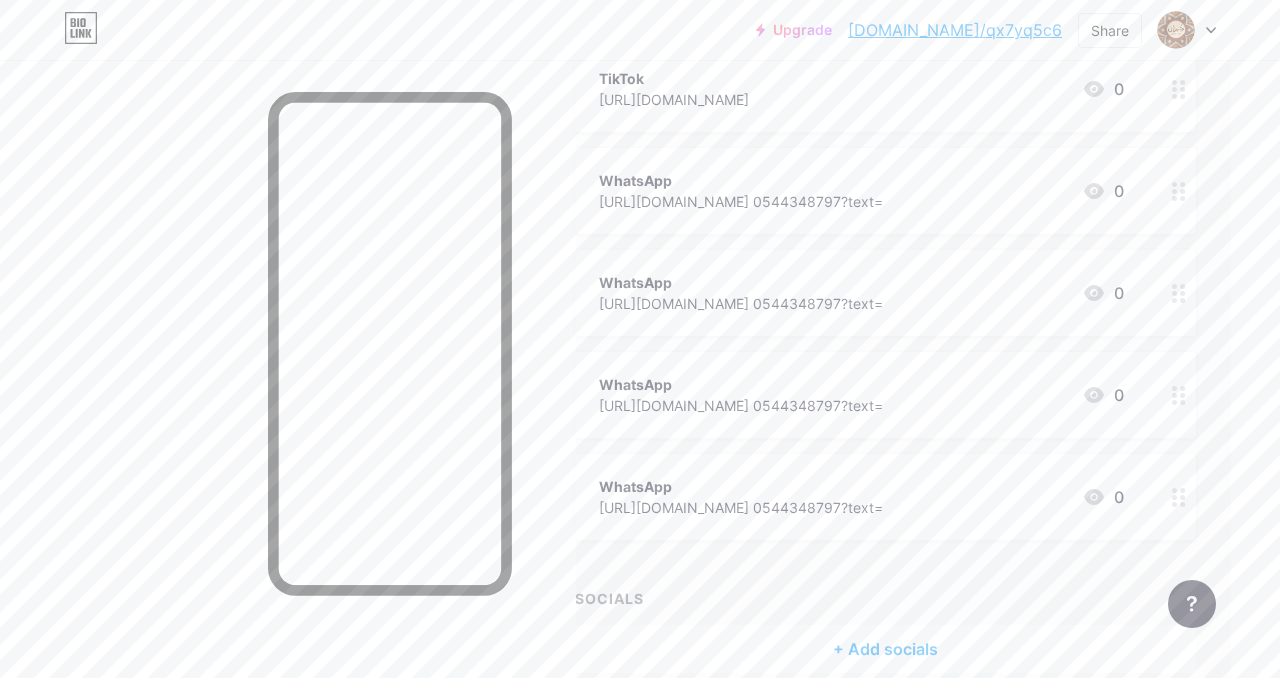 scroll, scrollTop: 882, scrollLeft: 49, axis: both 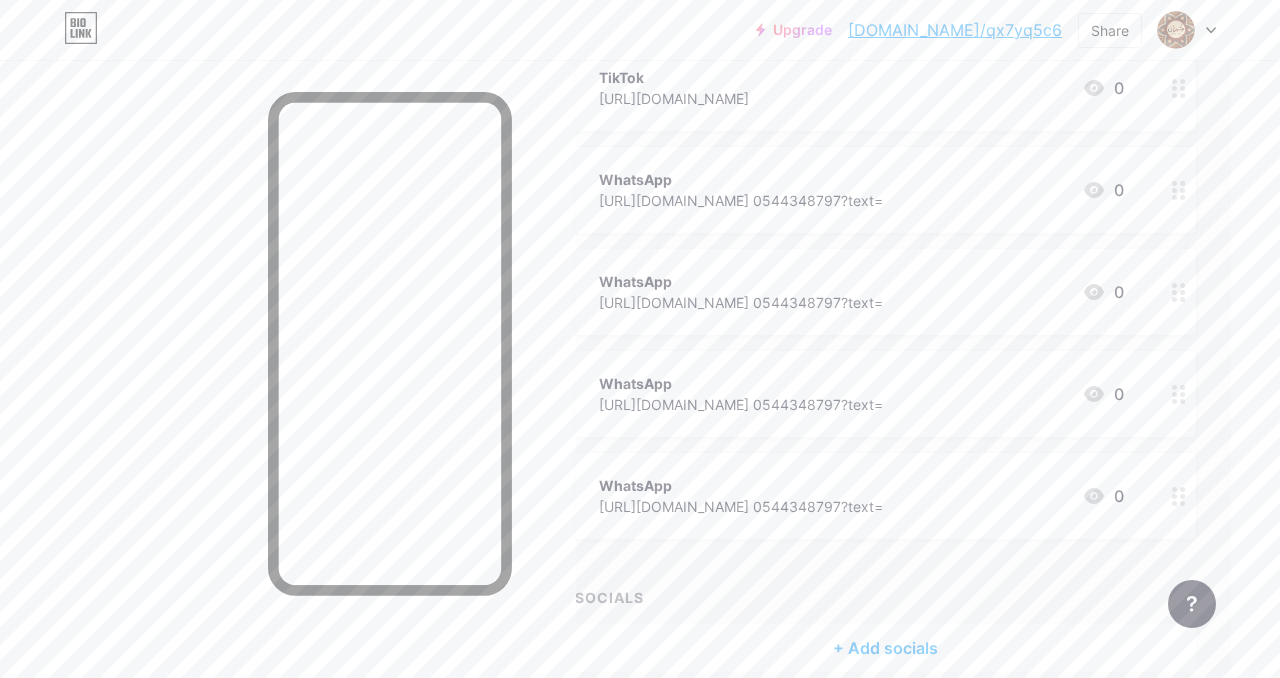 click 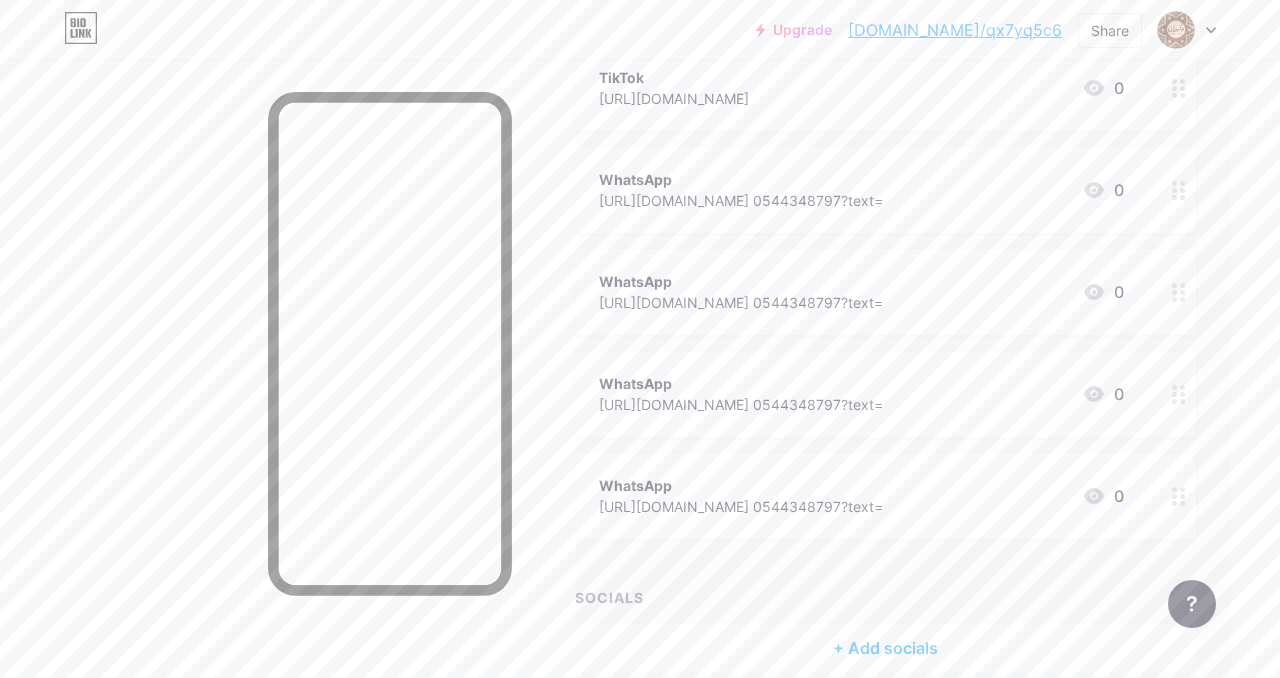 click on "Delete" at bounding box center (468, 428) 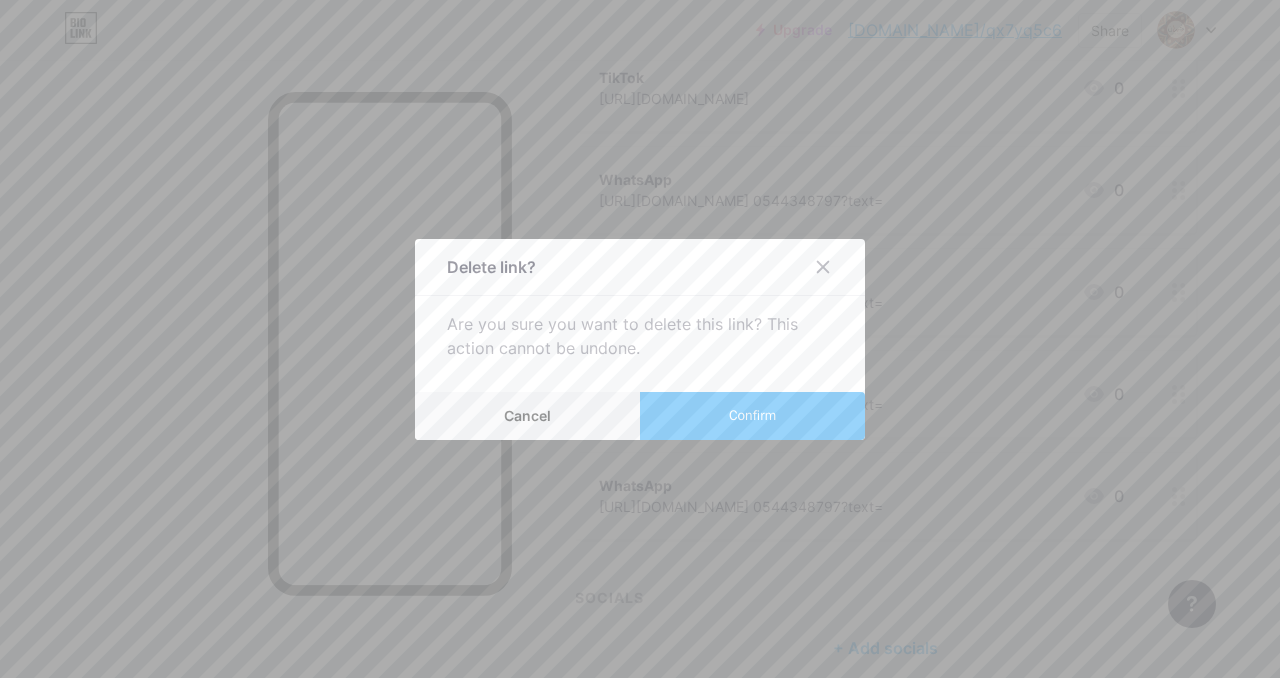 click on "Confirm" at bounding box center [752, 415] 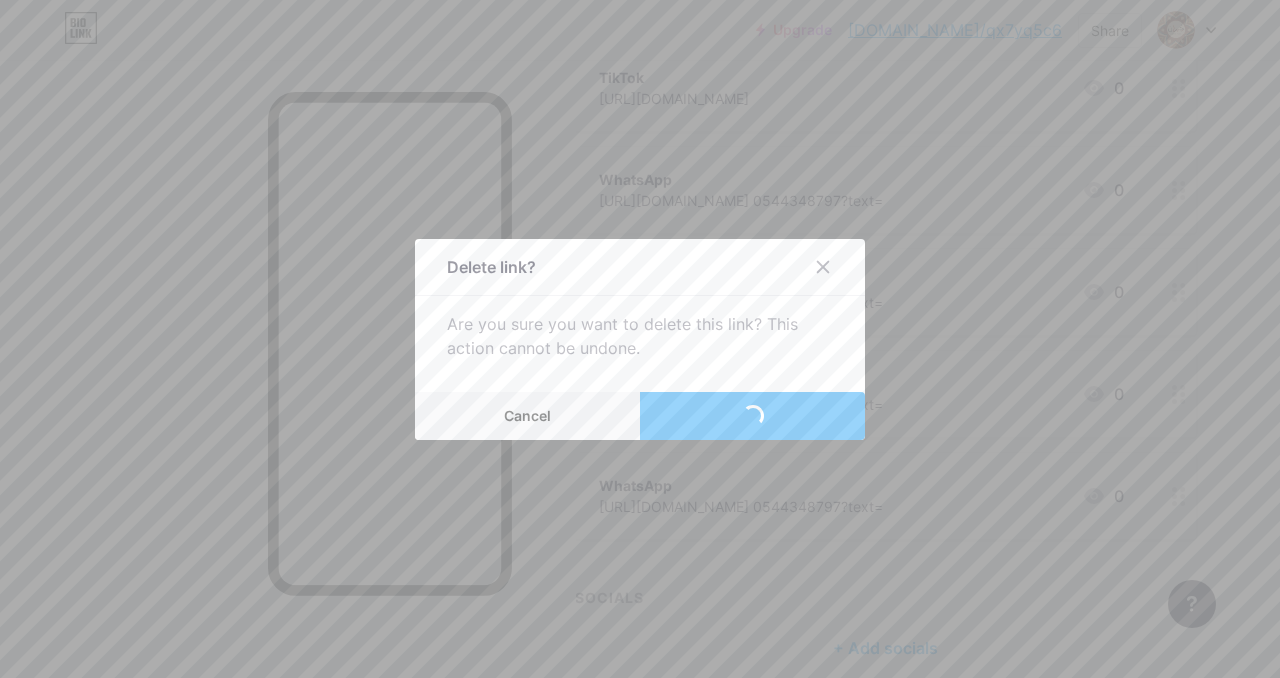 scroll, scrollTop: 873, scrollLeft: 49, axis: both 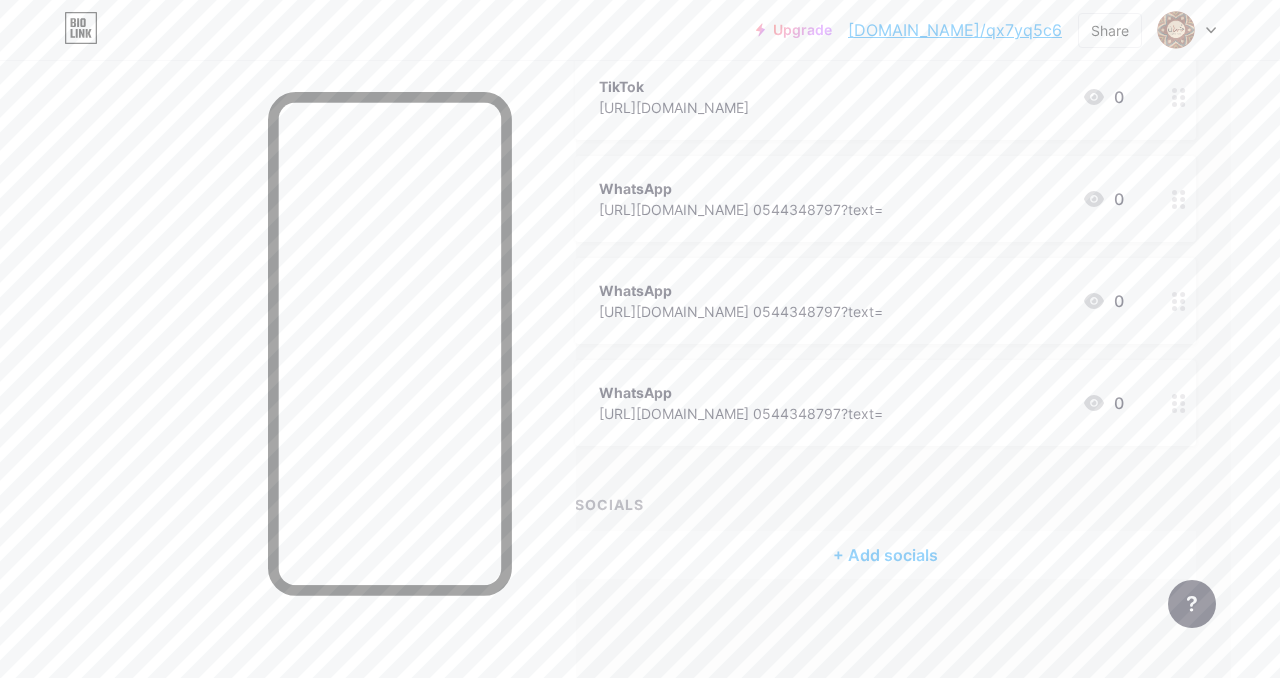 click at bounding box center [1179, 403] 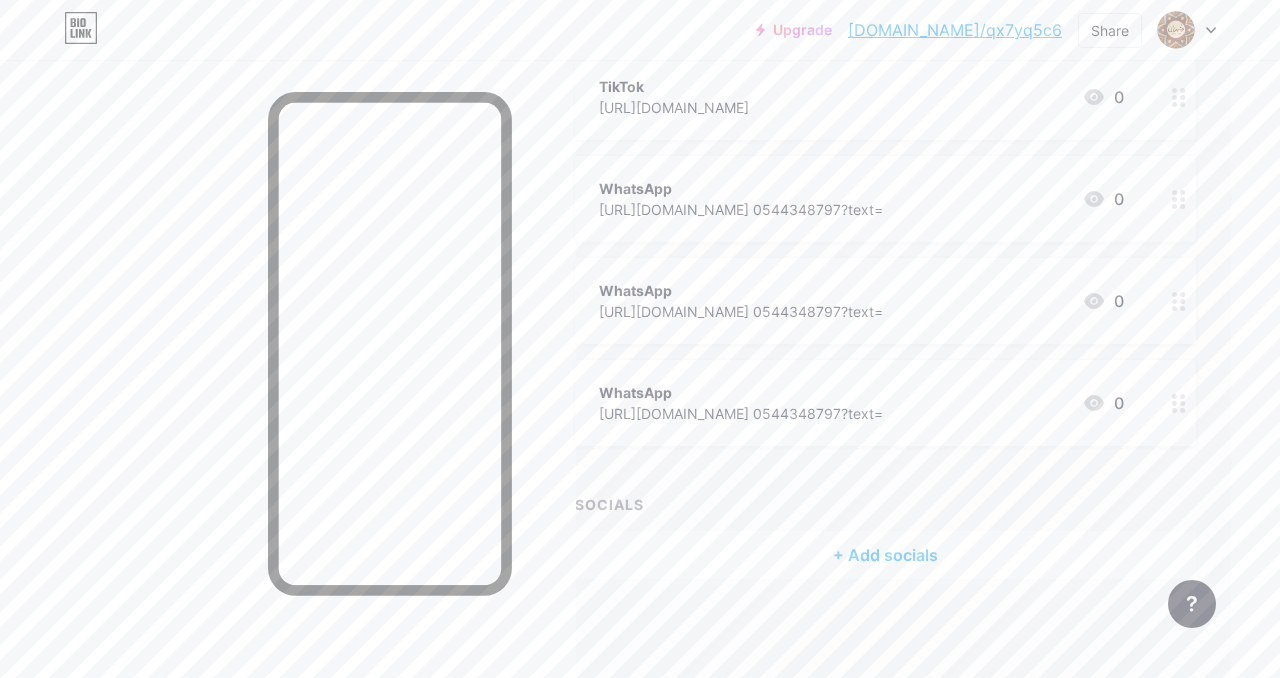 click on "Delete" at bounding box center [468, 428] 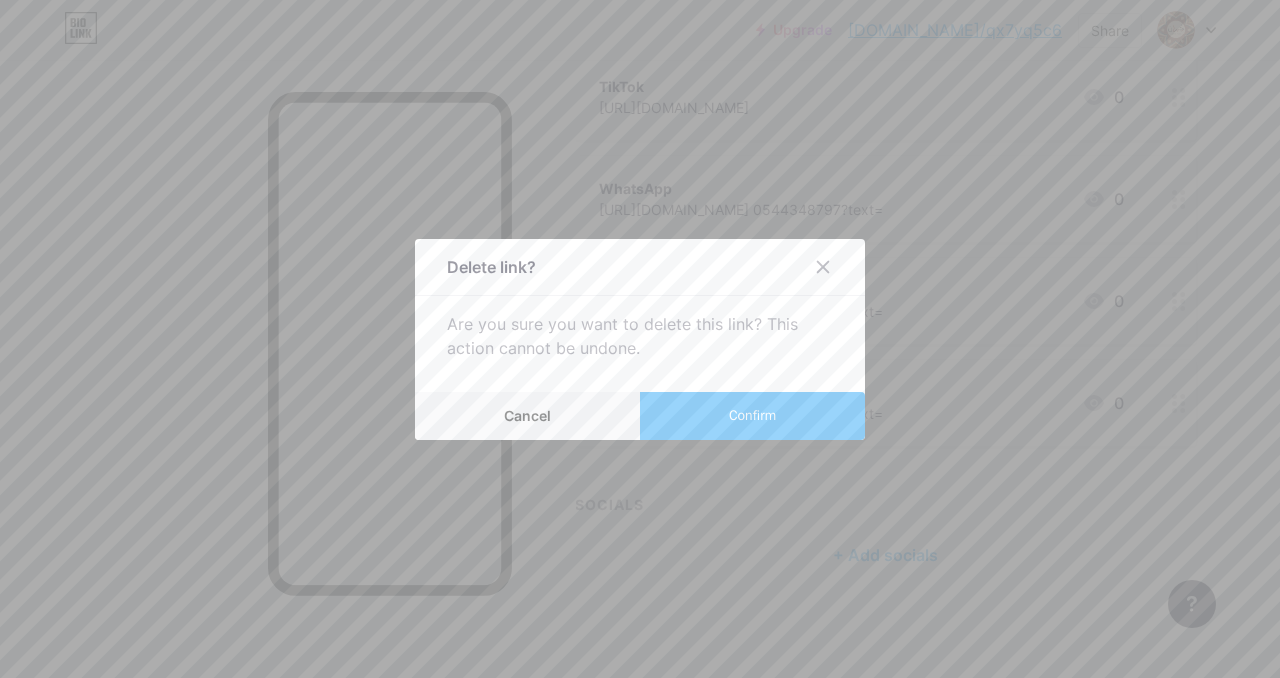 click on "Confirm" at bounding box center [752, 415] 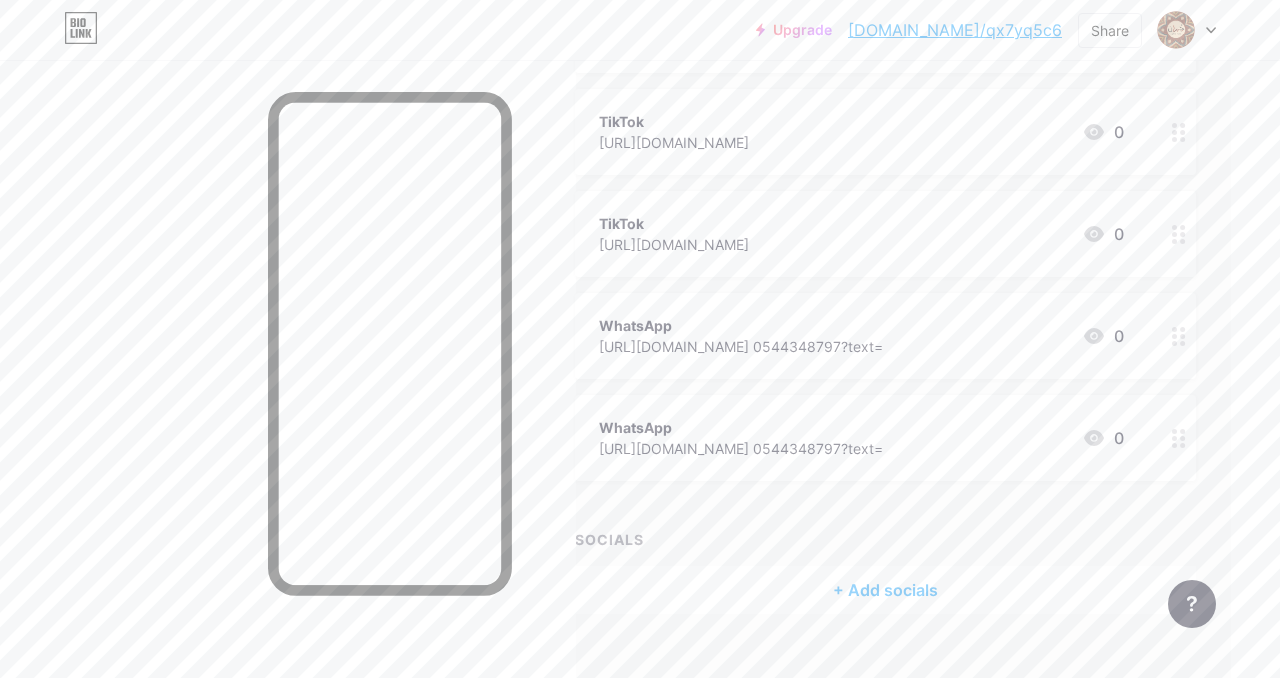 scroll, scrollTop: 735, scrollLeft: 49, axis: both 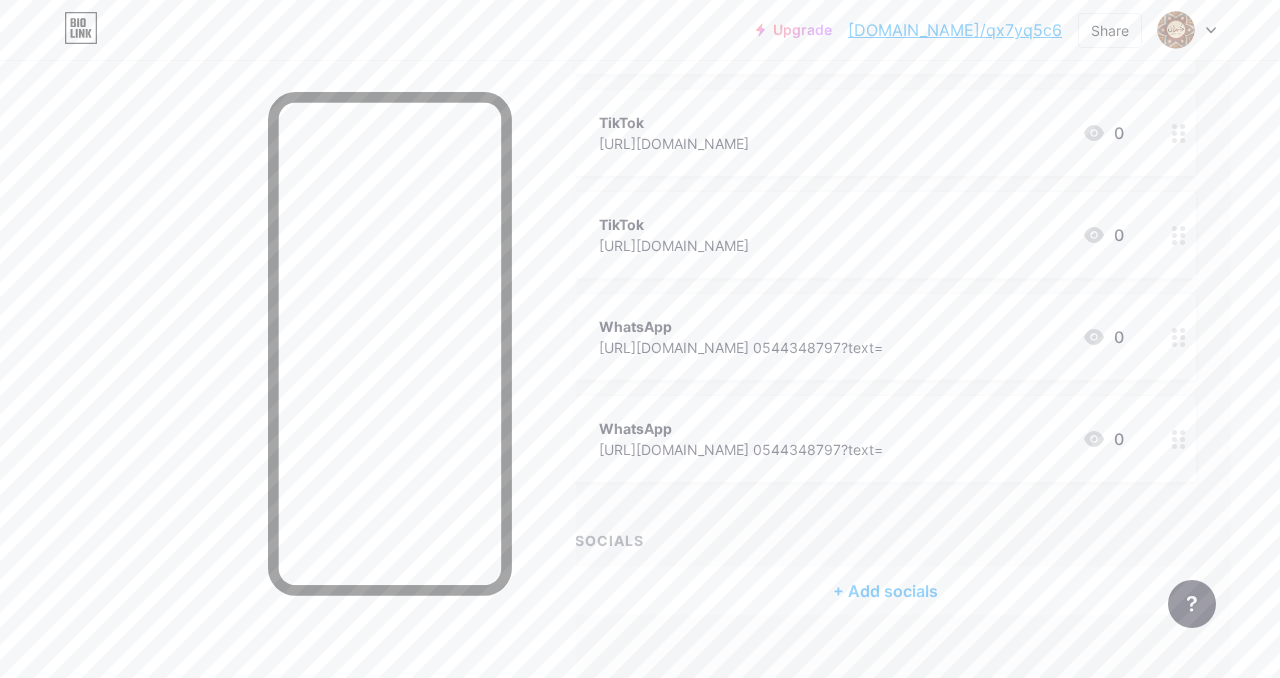 click 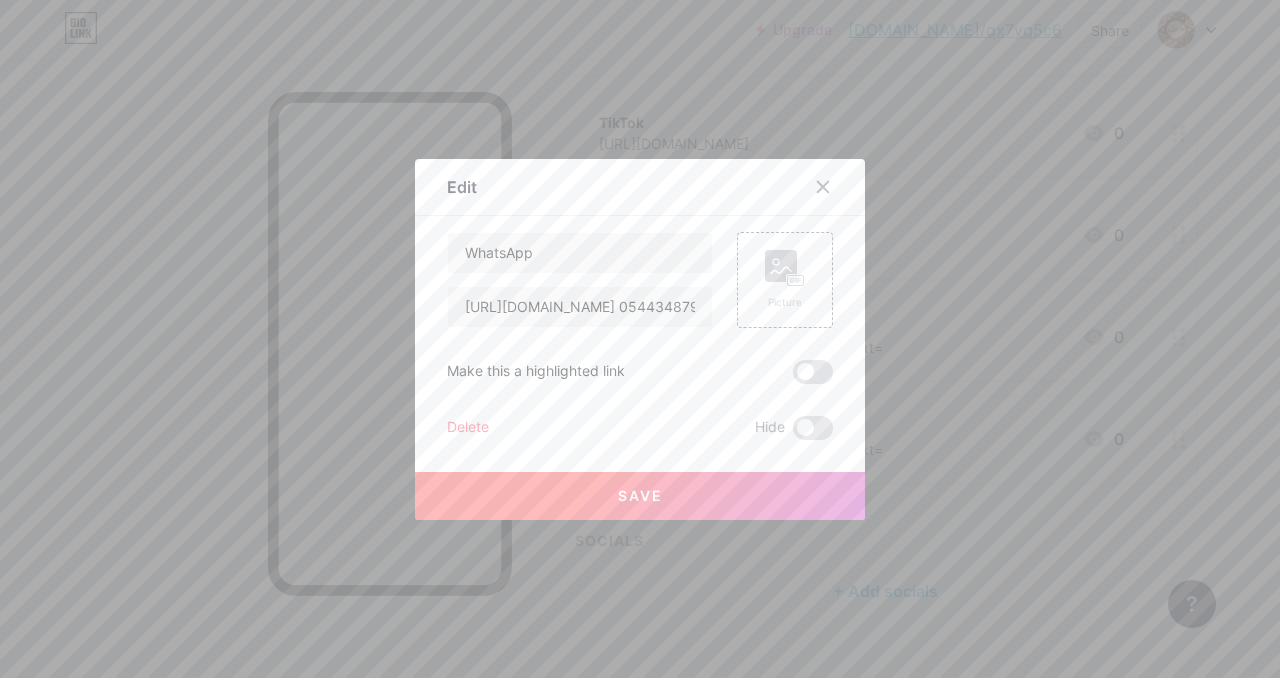 click on "Delete" at bounding box center [468, 428] 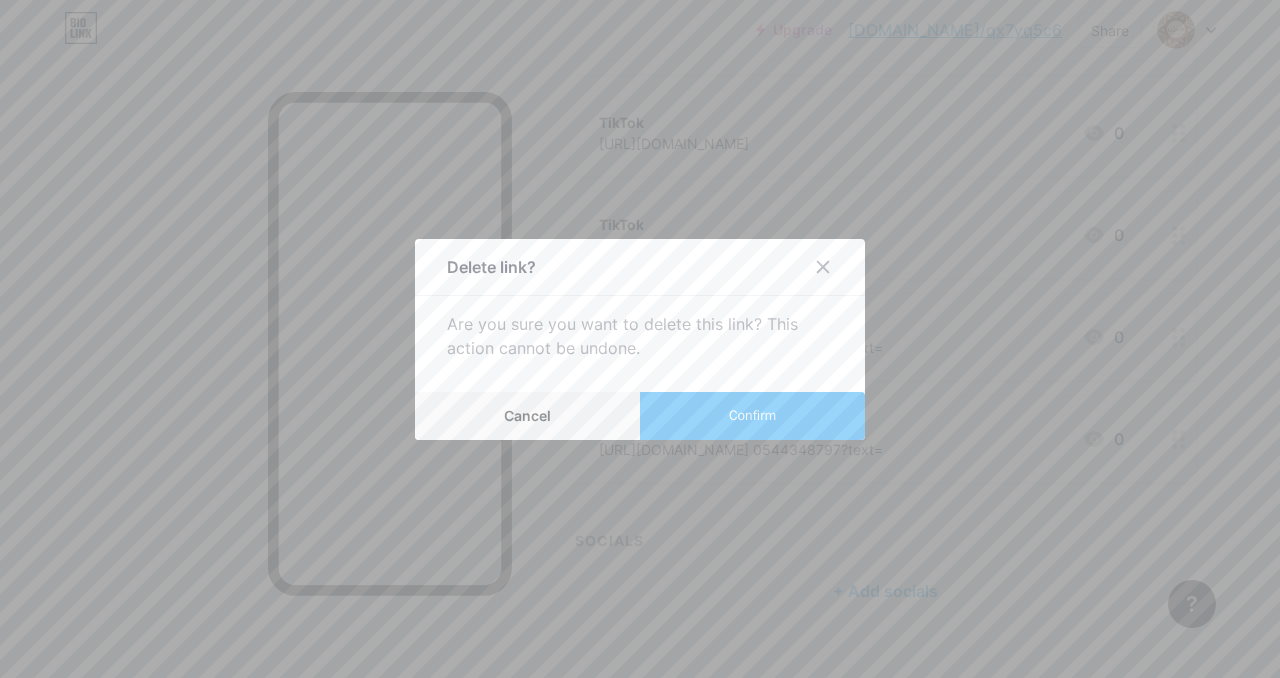 click on "Confirm" at bounding box center [752, 416] 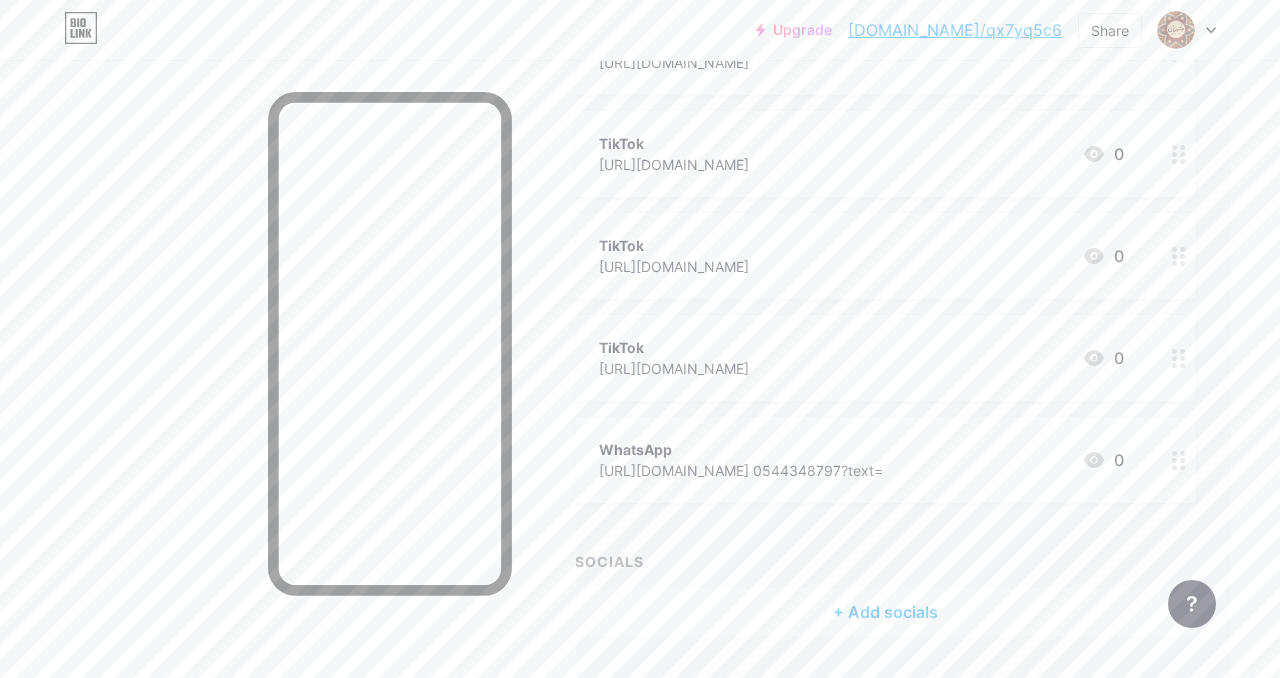 scroll, scrollTop: 577, scrollLeft: 49, axis: both 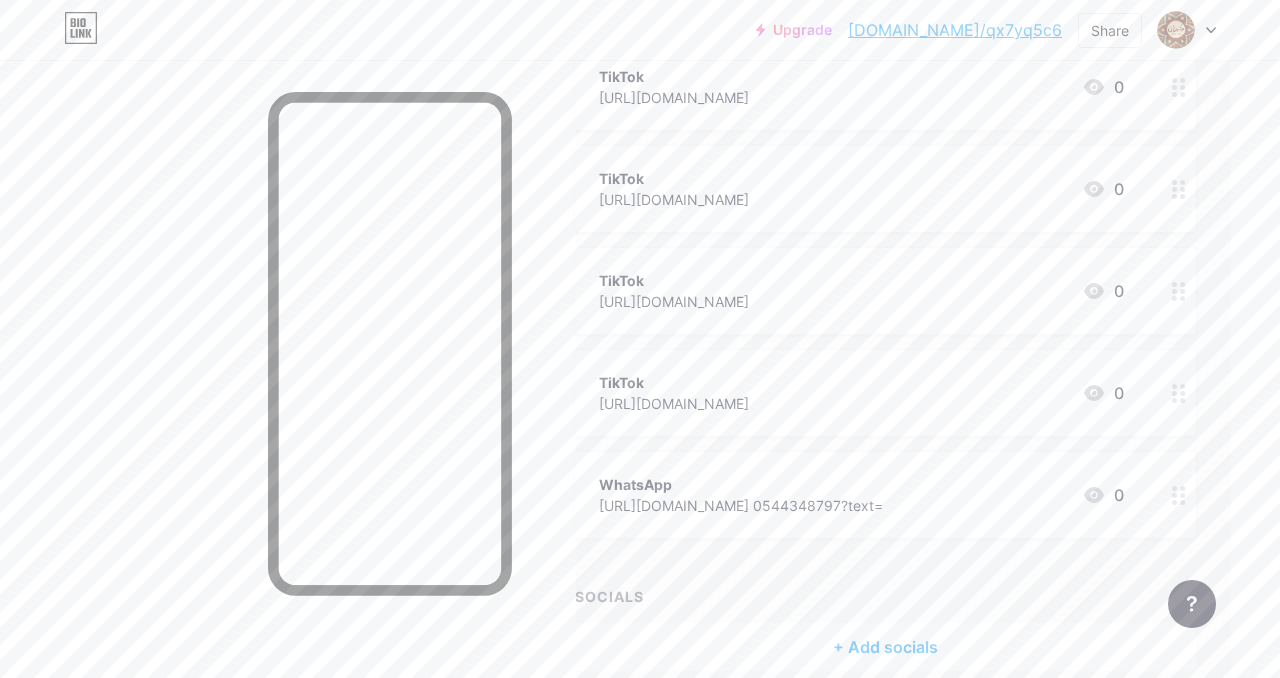 click 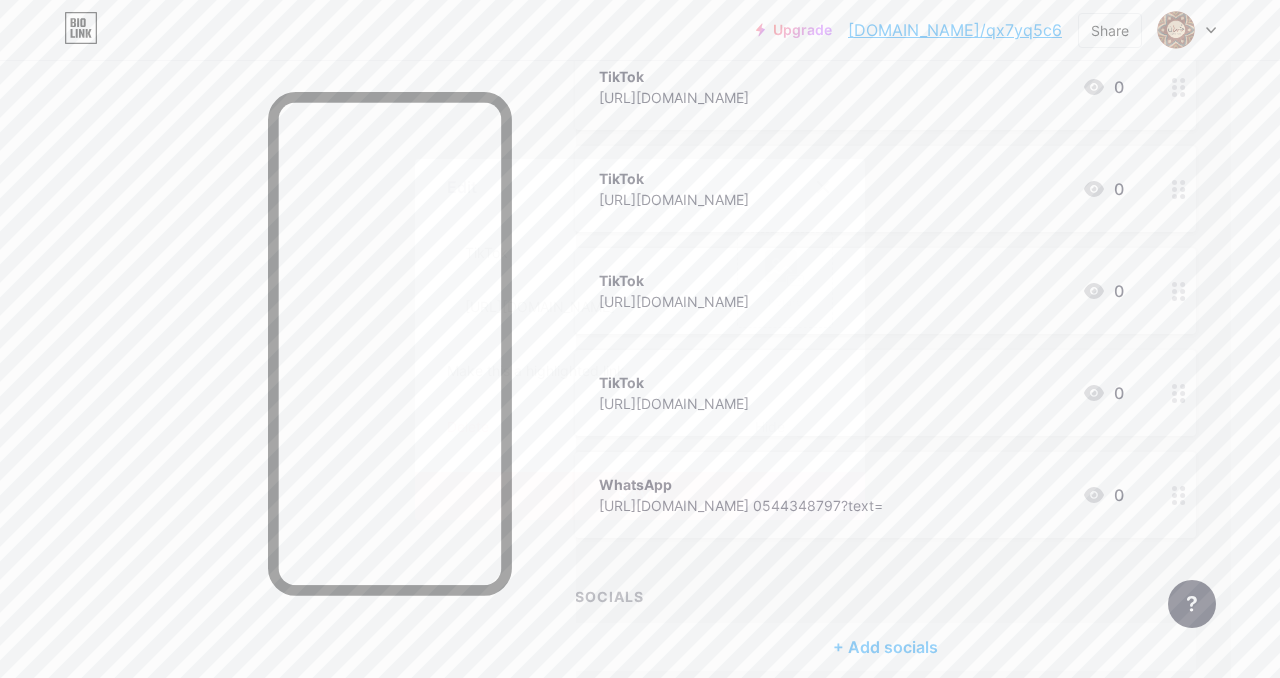 click on "Delete
Hide" at bounding box center [640, 428] 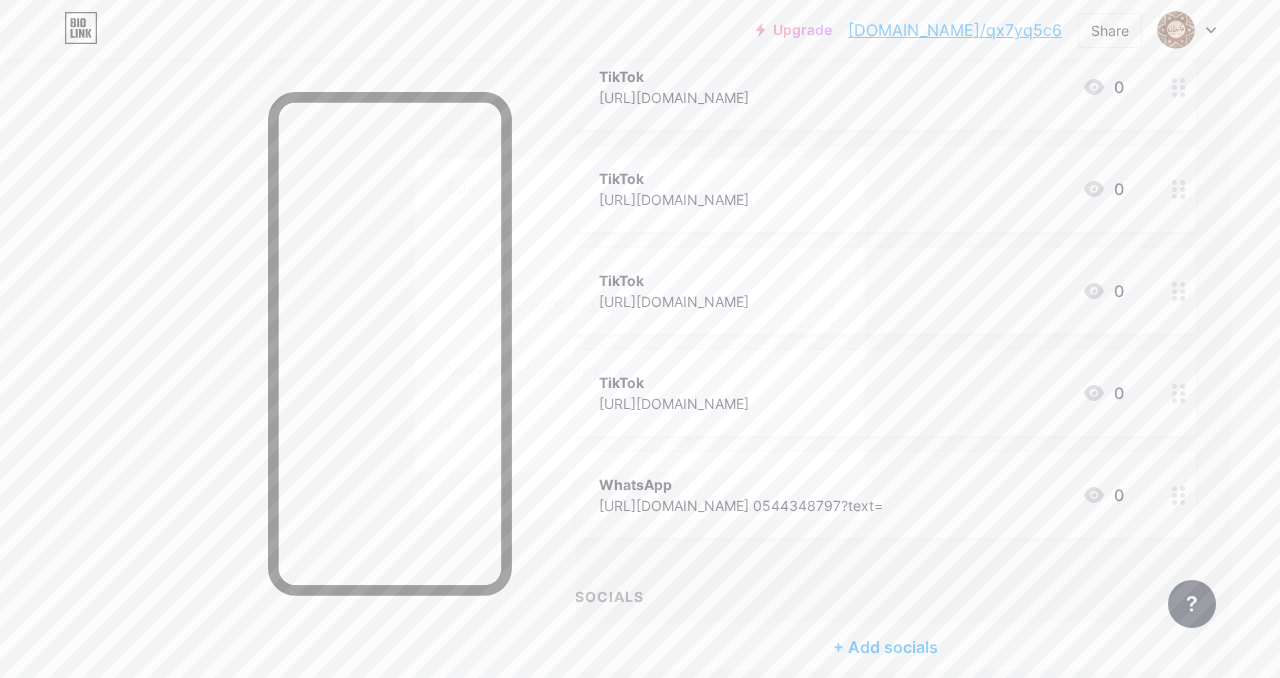 click on "TikTok     https://www.tiktok.com/@kosh_jman?_t=ZS-8xt6IQFRija&_r=1                     Picture
Make this a highlighted link
Delete
Hide         Save" at bounding box center [640, 336] 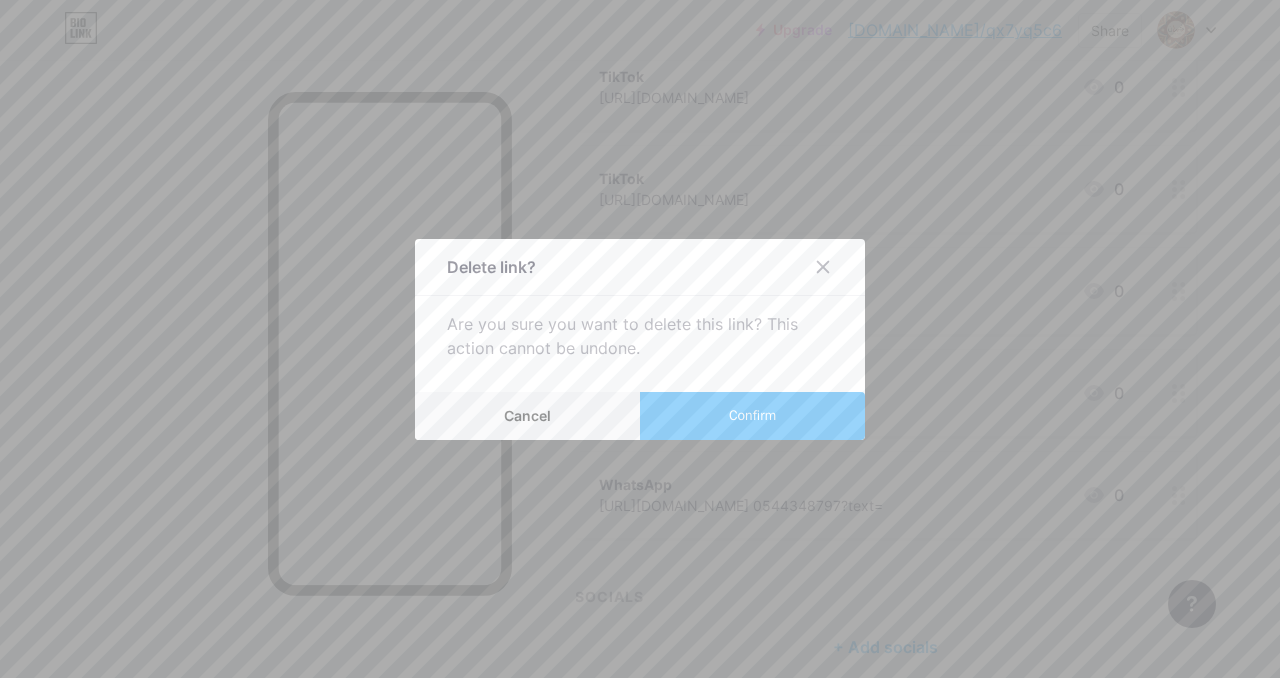 click on "Confirm" at bounding box center [752, 416] 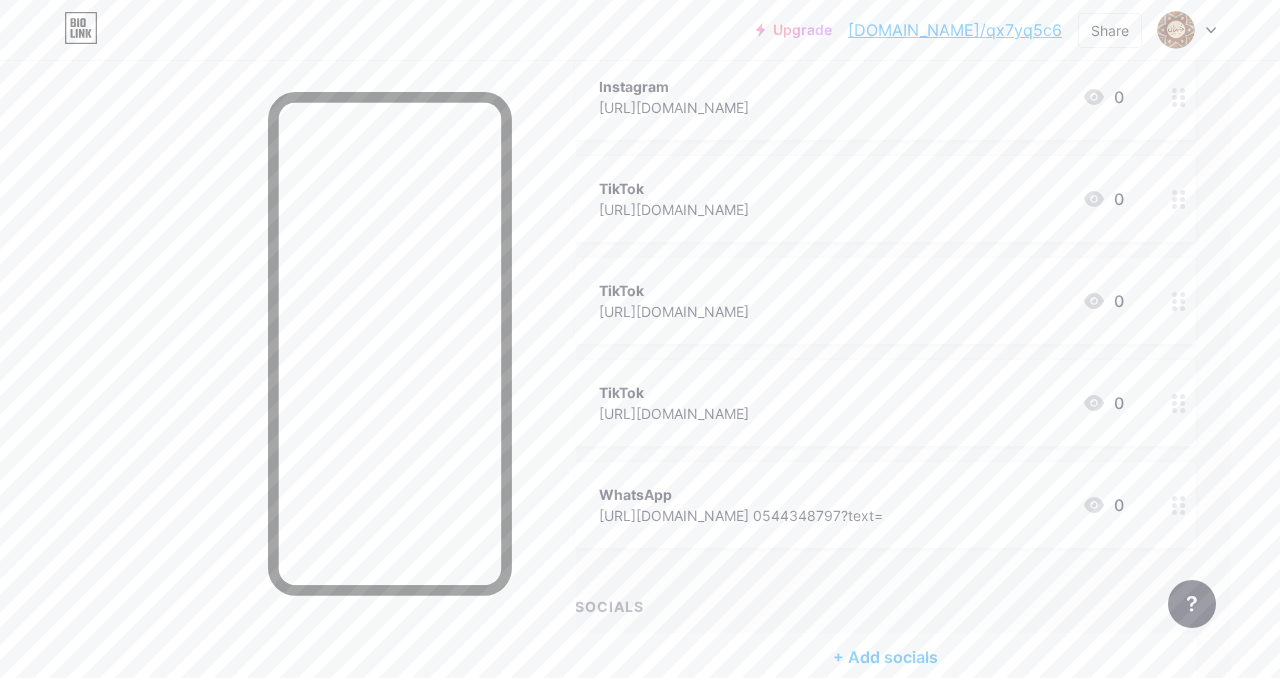 scroll, scrollTop: 466, scrollLeft: 49, axis: both 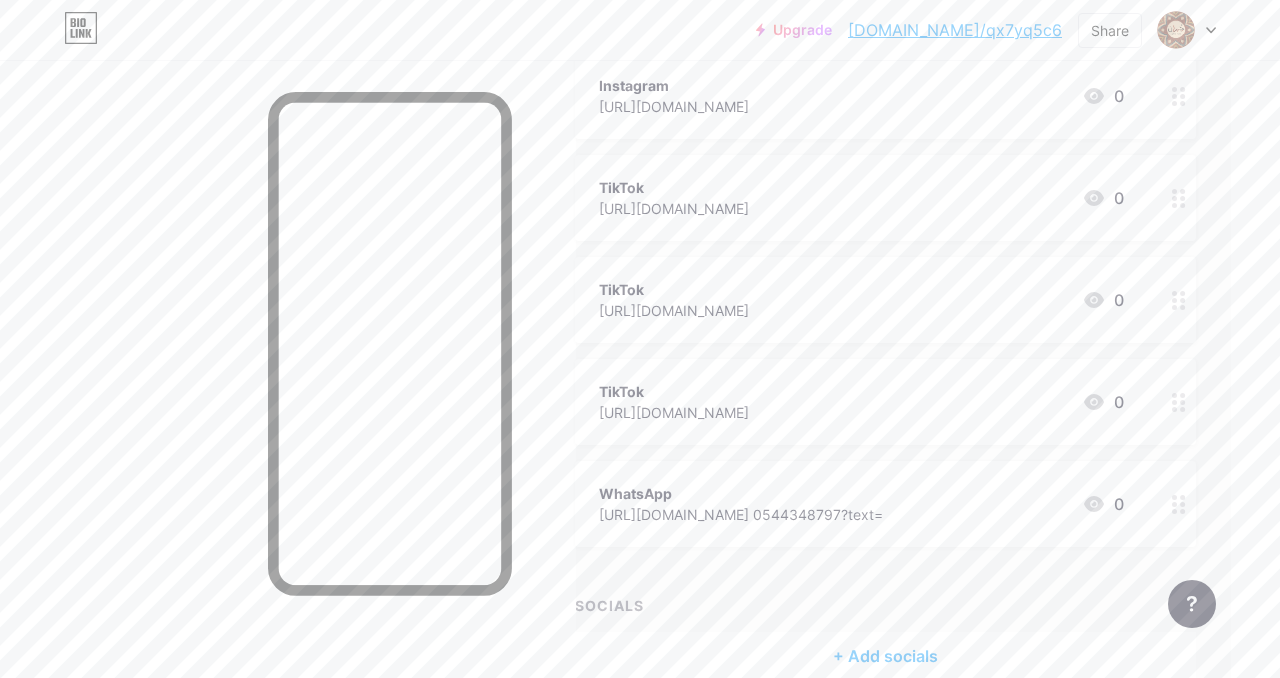 click 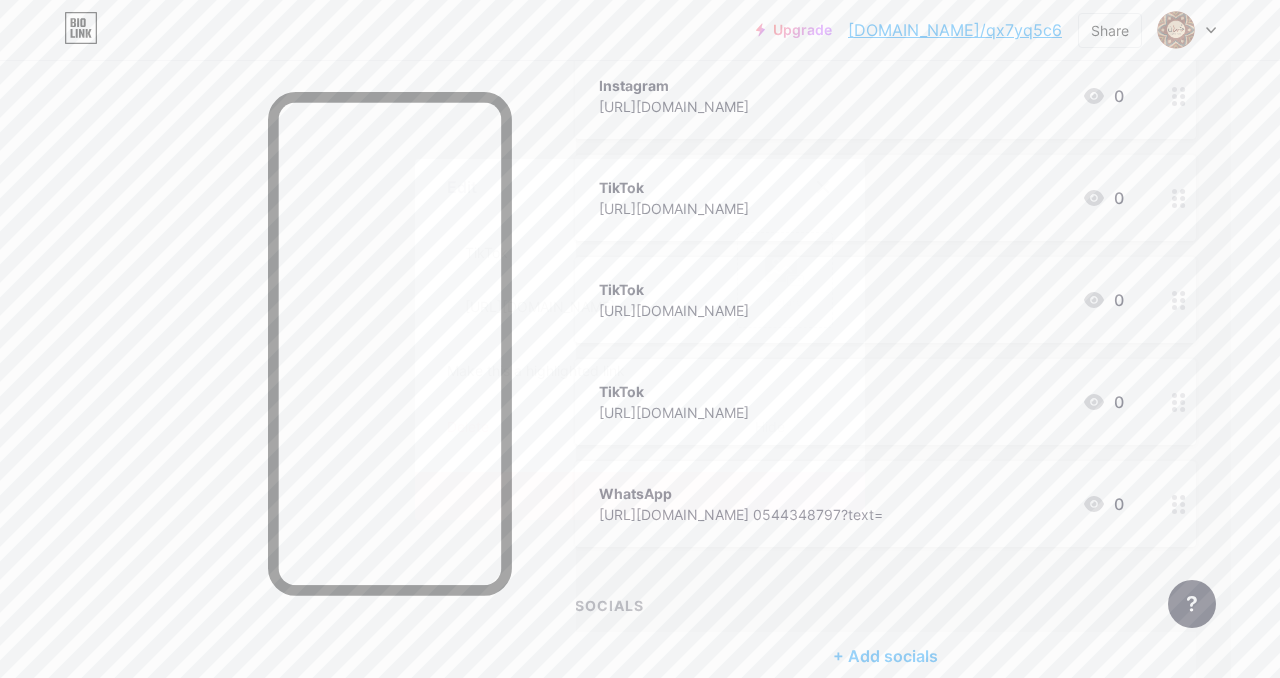 click on "Delete" at bounding box center [468, 428] 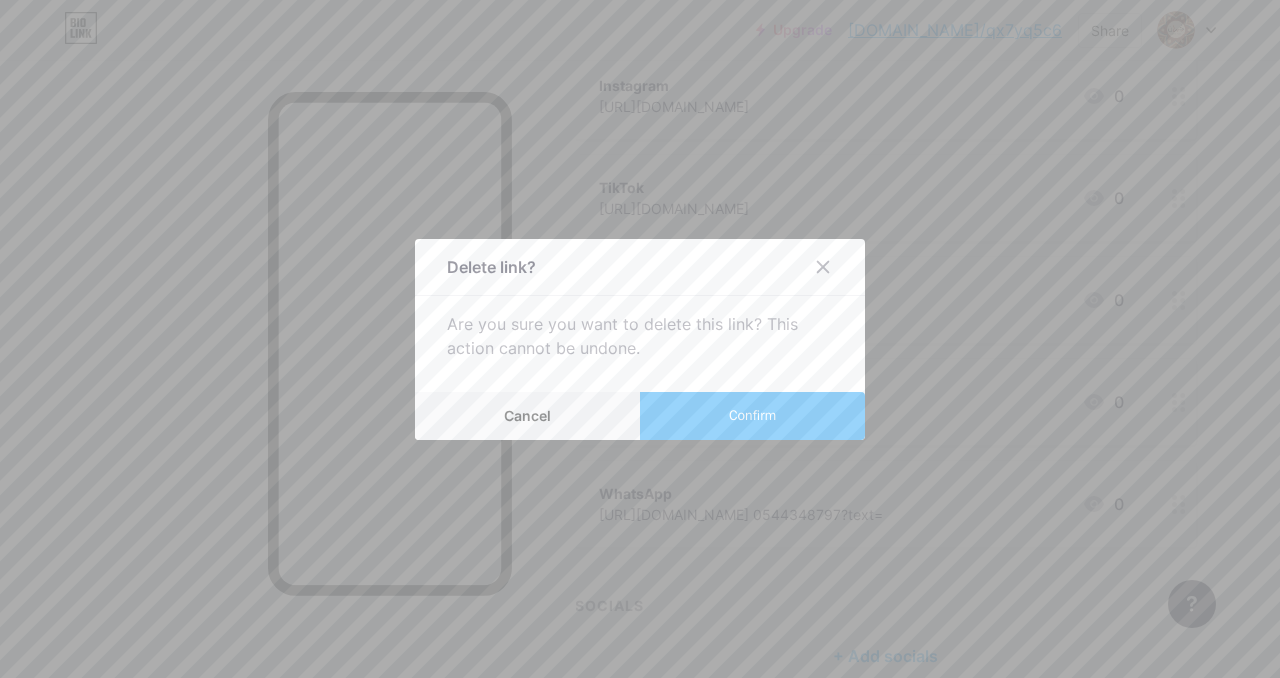 click on "Confirm" at bounding box center [752, 416] 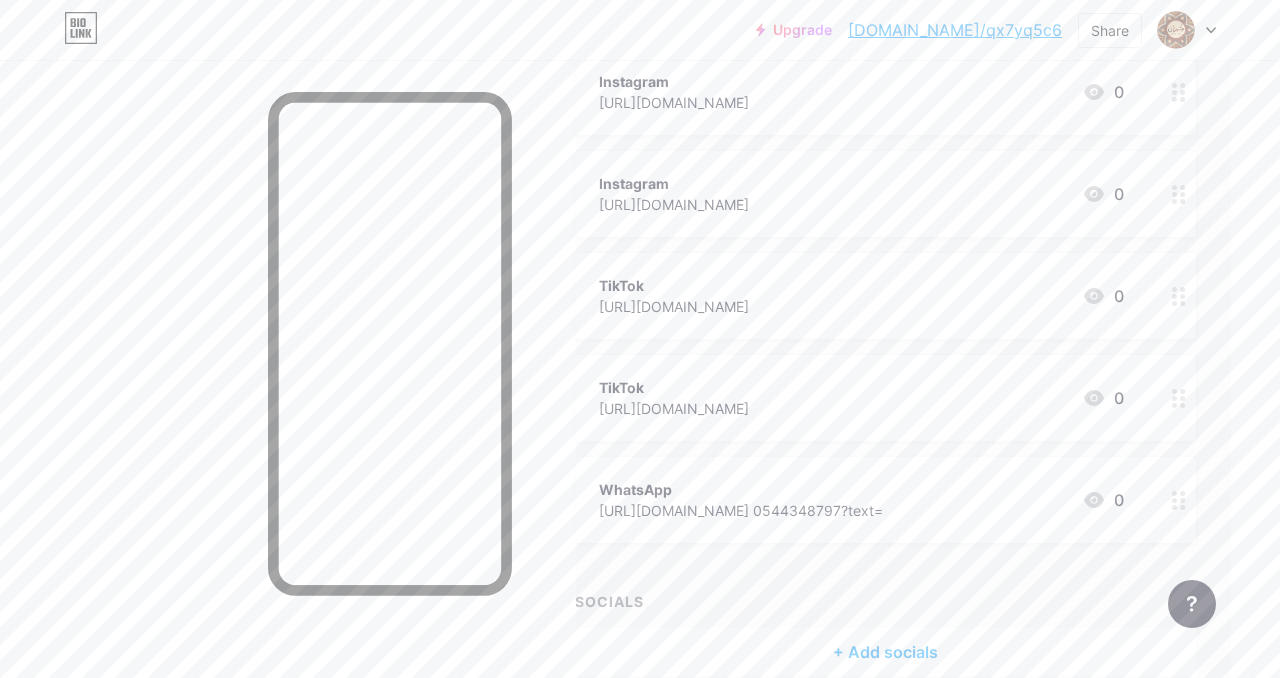 scroll, scrollTop: 366, scrollLeft: 49, axis: both 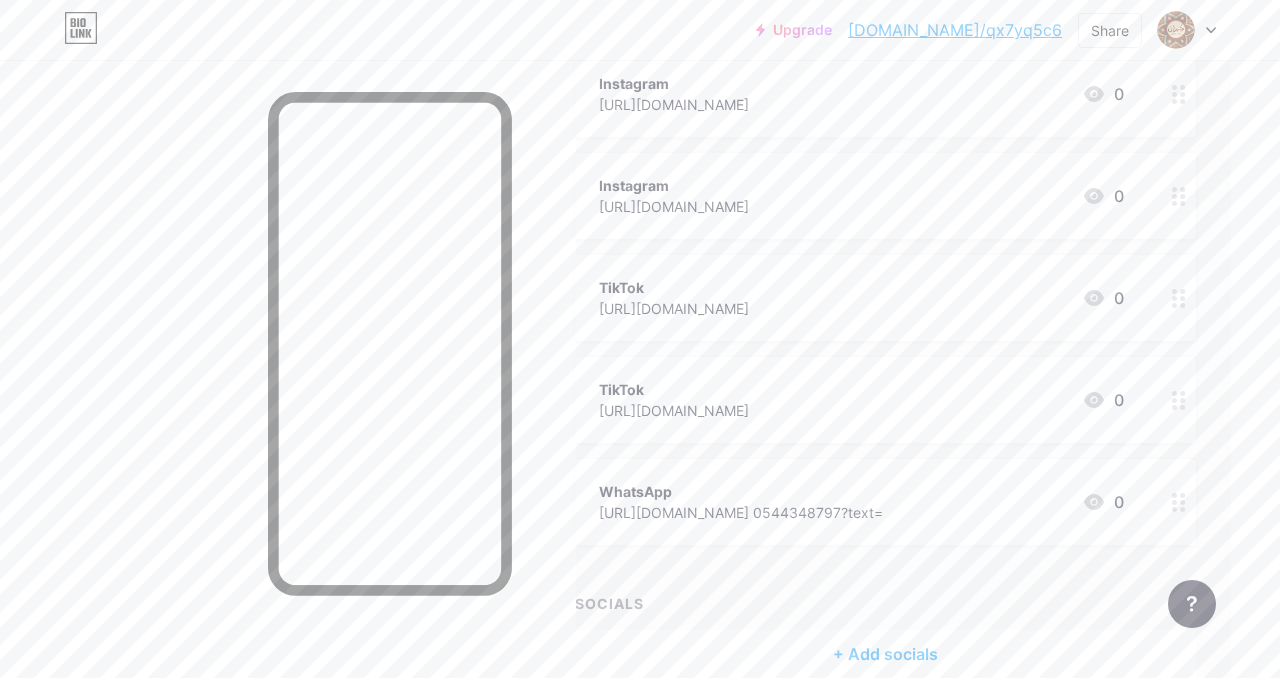 click at bounding box center (1179, 400) 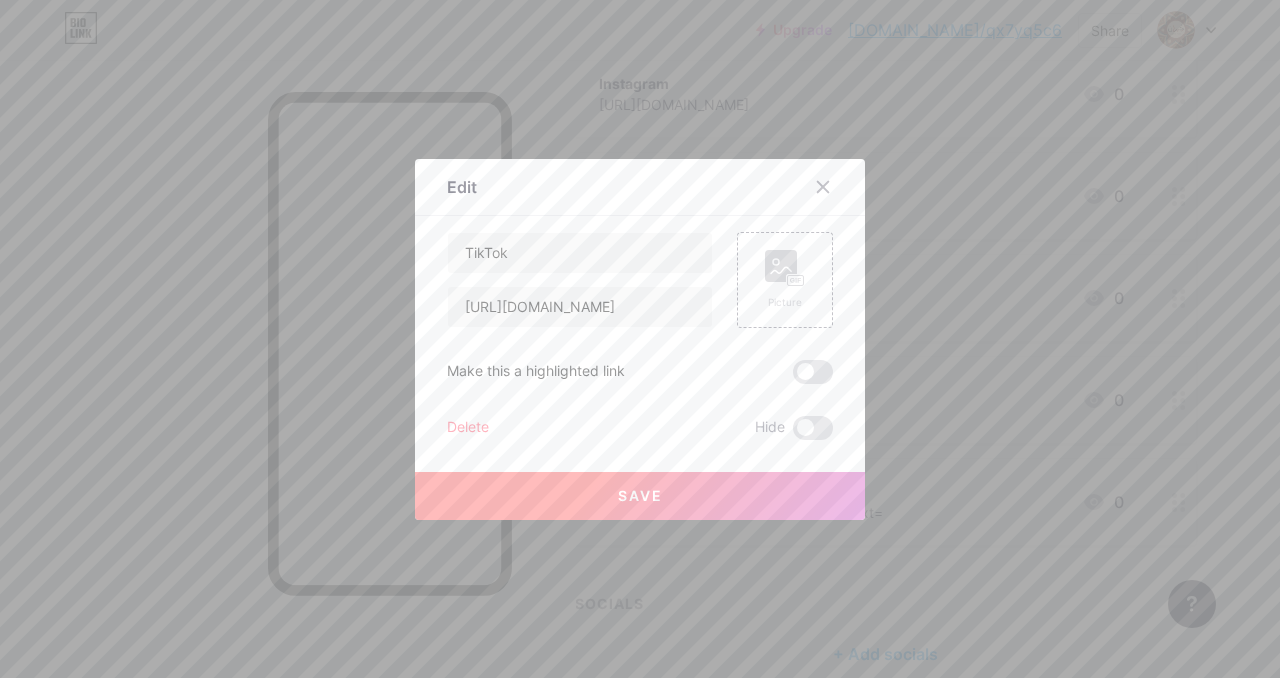 click on "Delete" at bounding box center [468, 428] 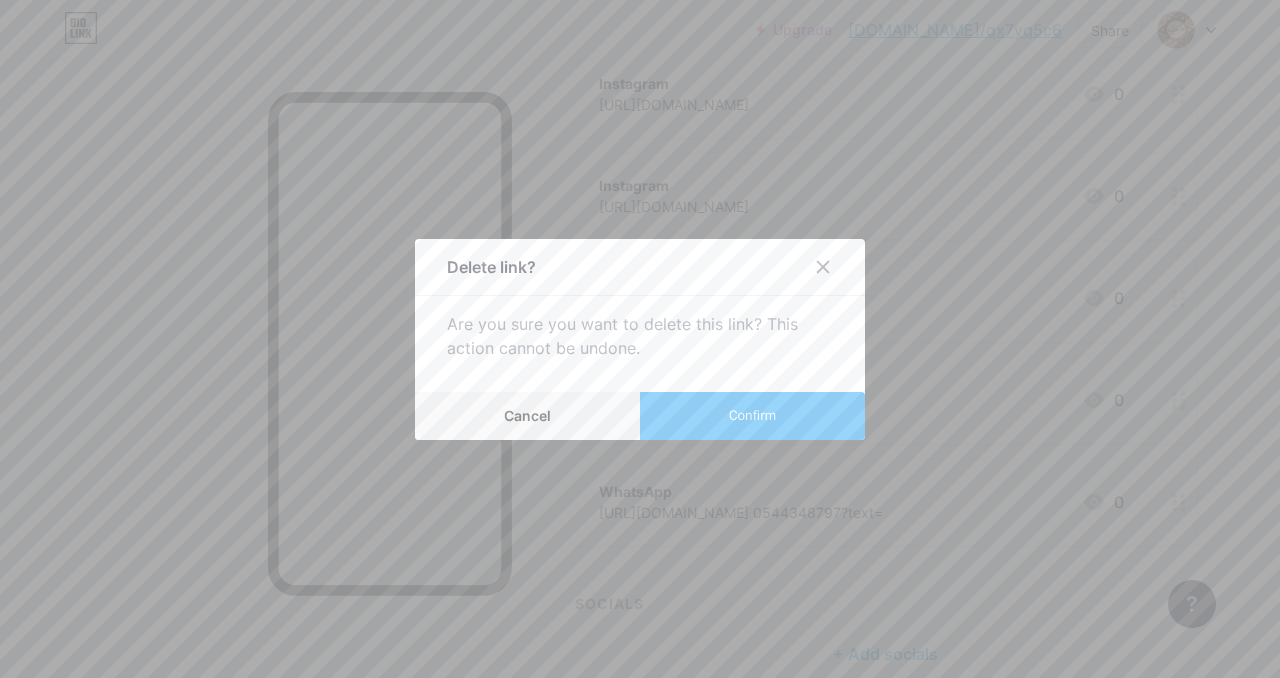 click on "Confirm" at bounding box center [752, 416] 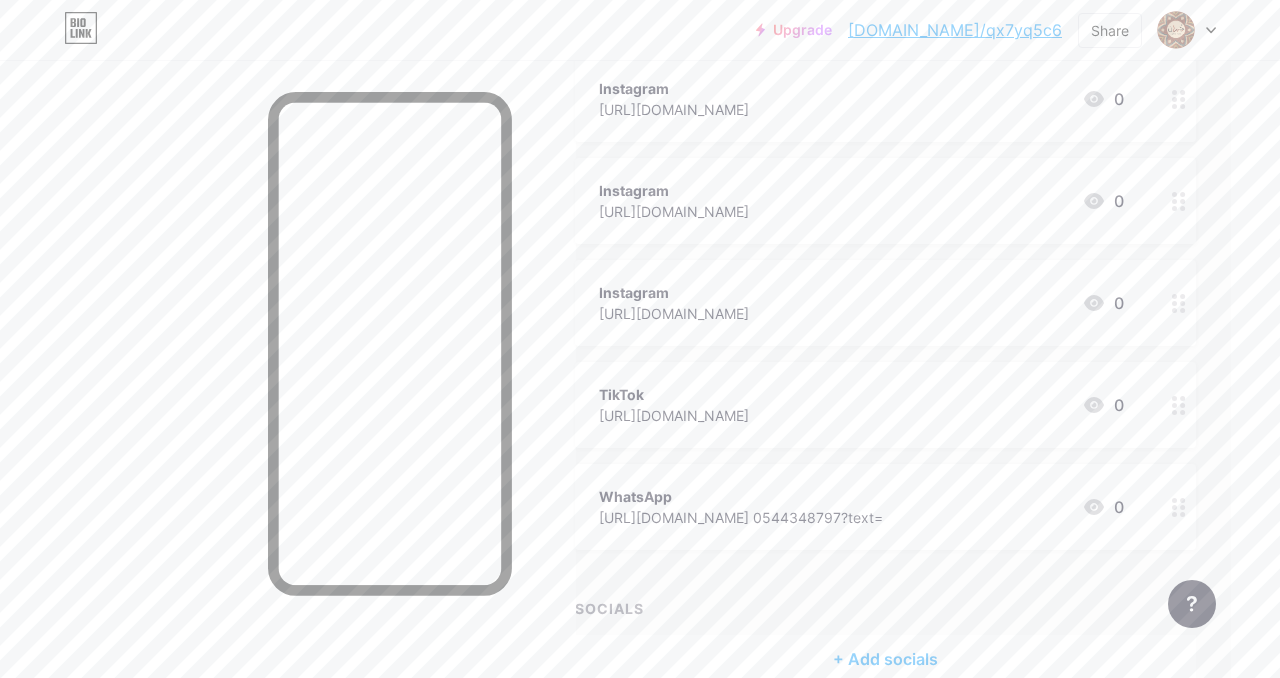 scroll, scrollTop: 254, scrollLeft: 49, axis: both 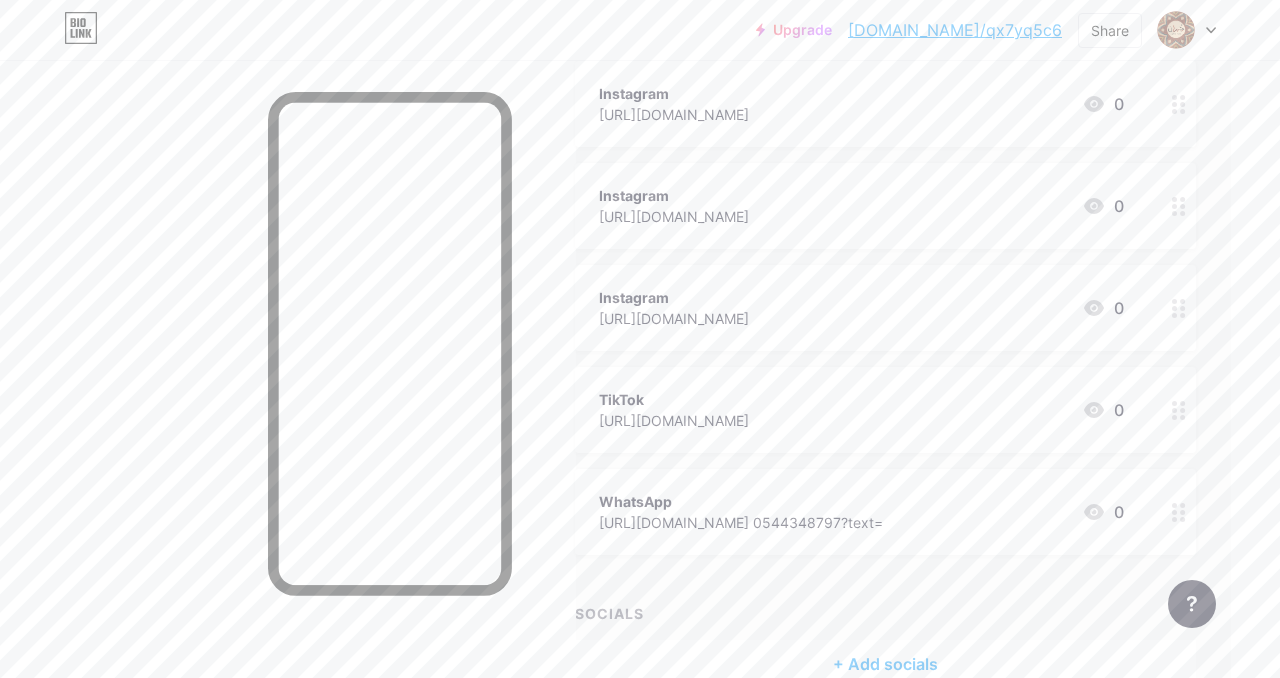 click 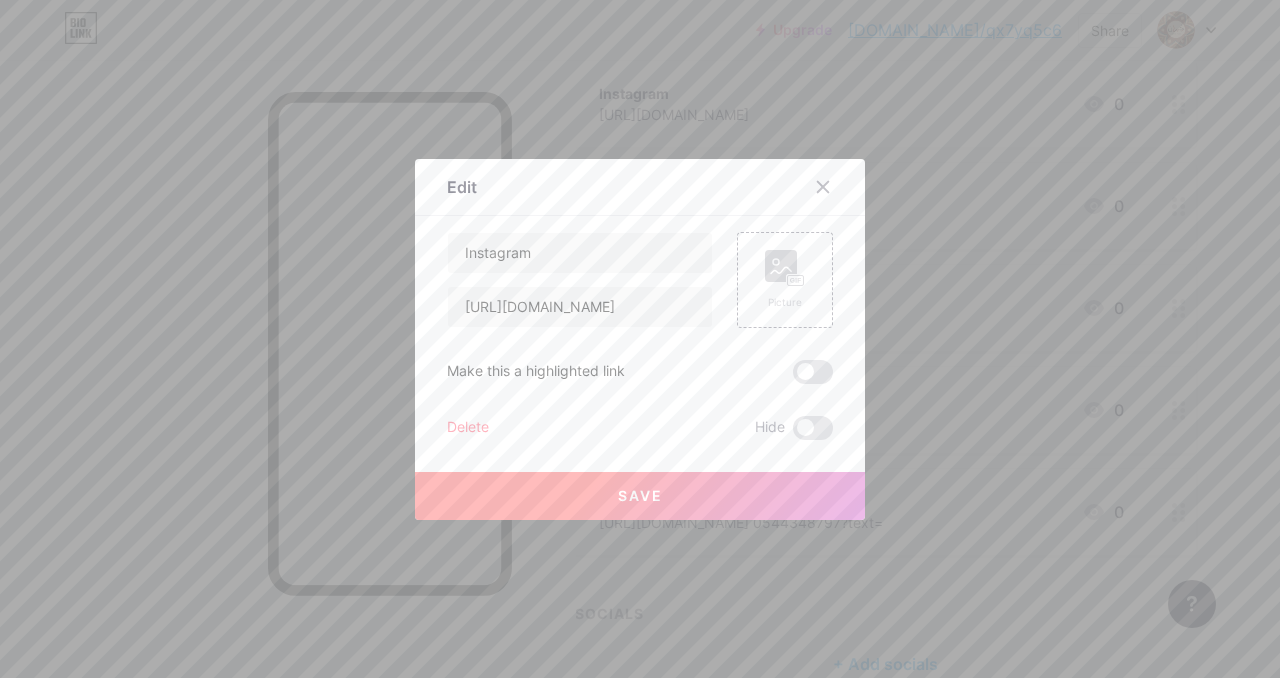click on "Delete" at bounding box center [468, 428] 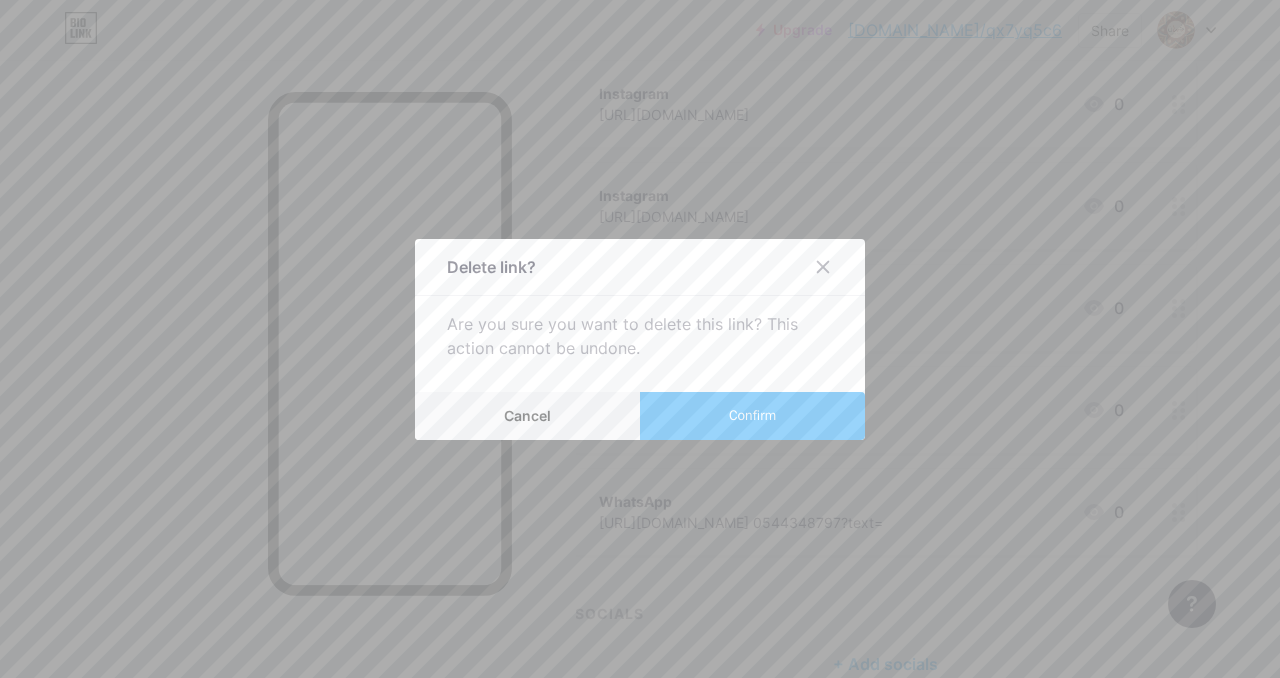 click on "Confirm" at bounding box center (752, 415) 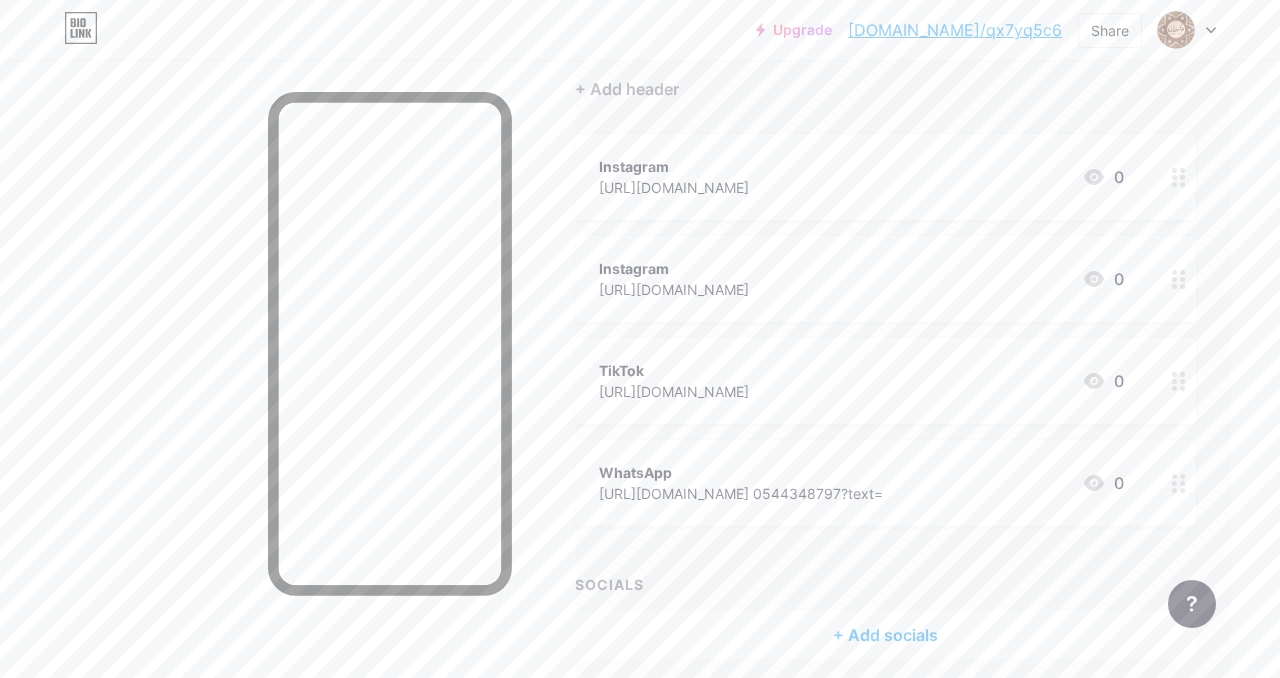 scroll, scrollTop: 170, scrollLeft: 49, axis: both 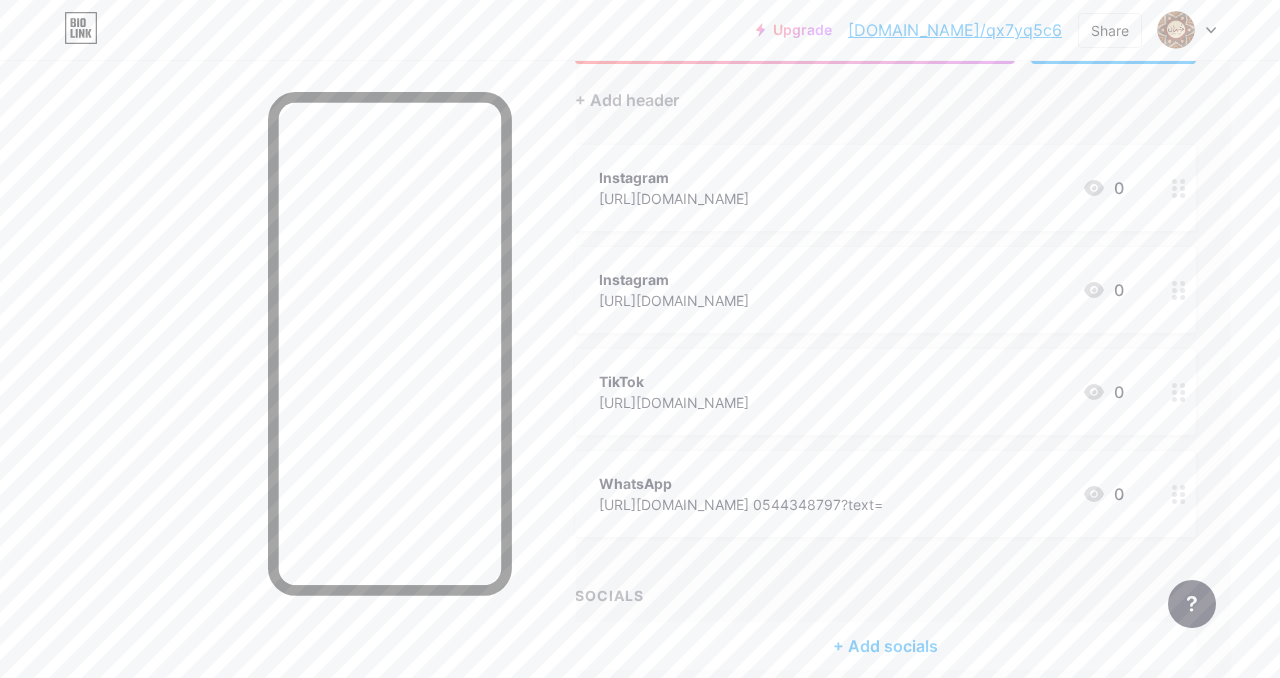click 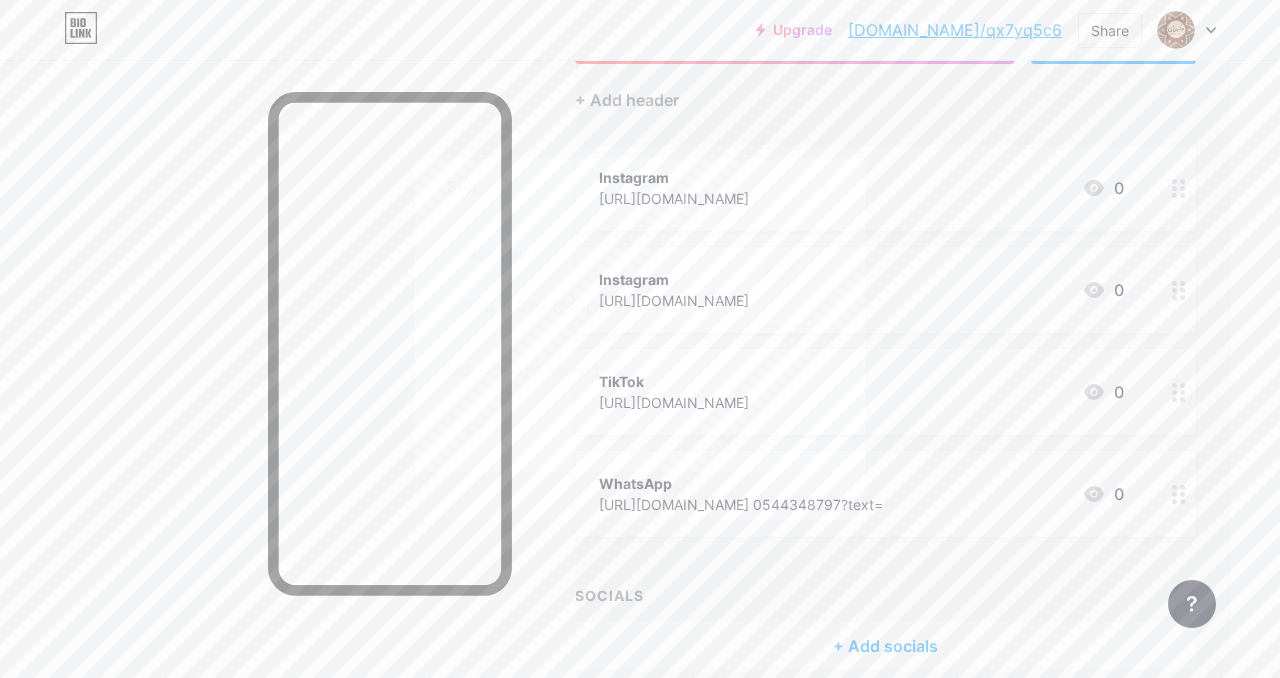click on "Delete" at bounding box center [468, 428] 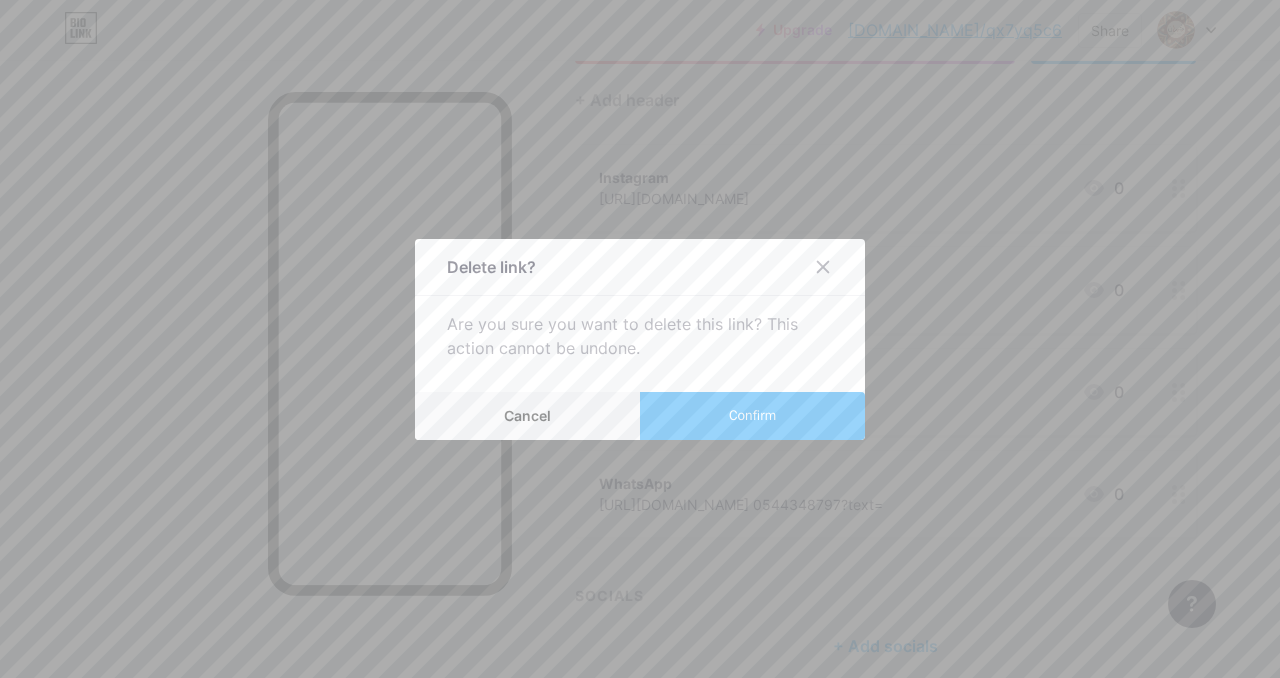 click on "Confirm" at bounding box center [752, 415] 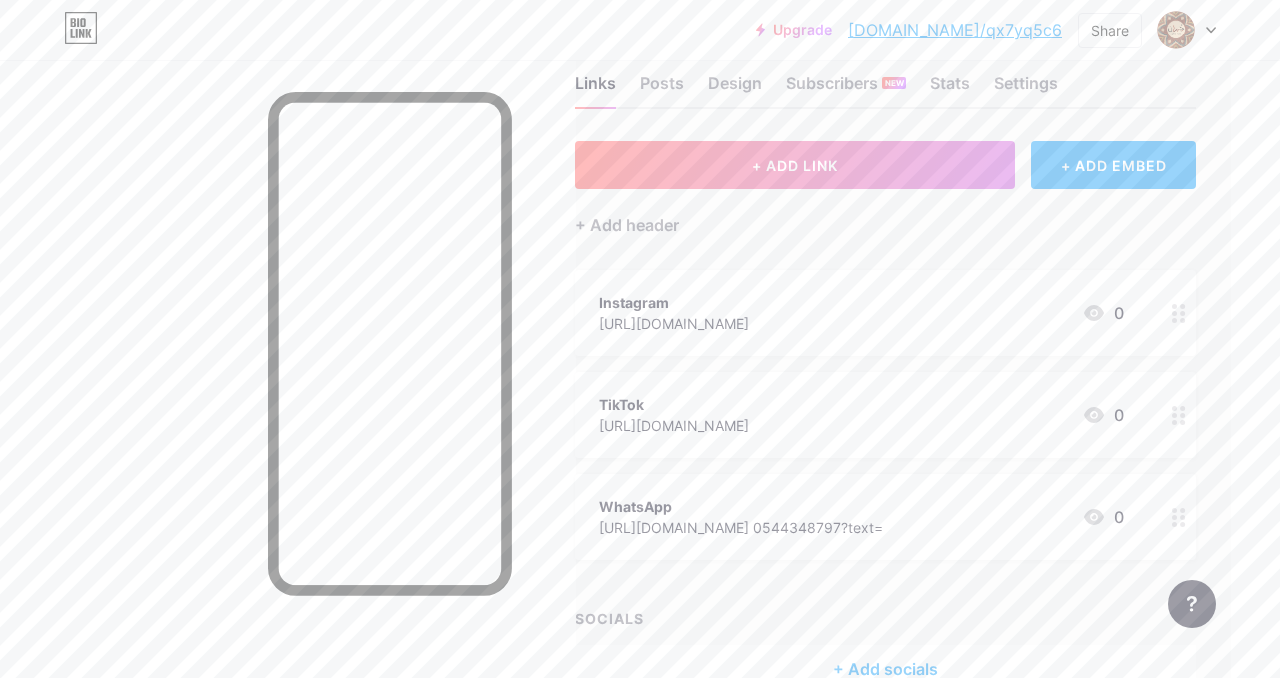scroll, scrollTop: 0, scrollLeft: 49, axis: horizontal 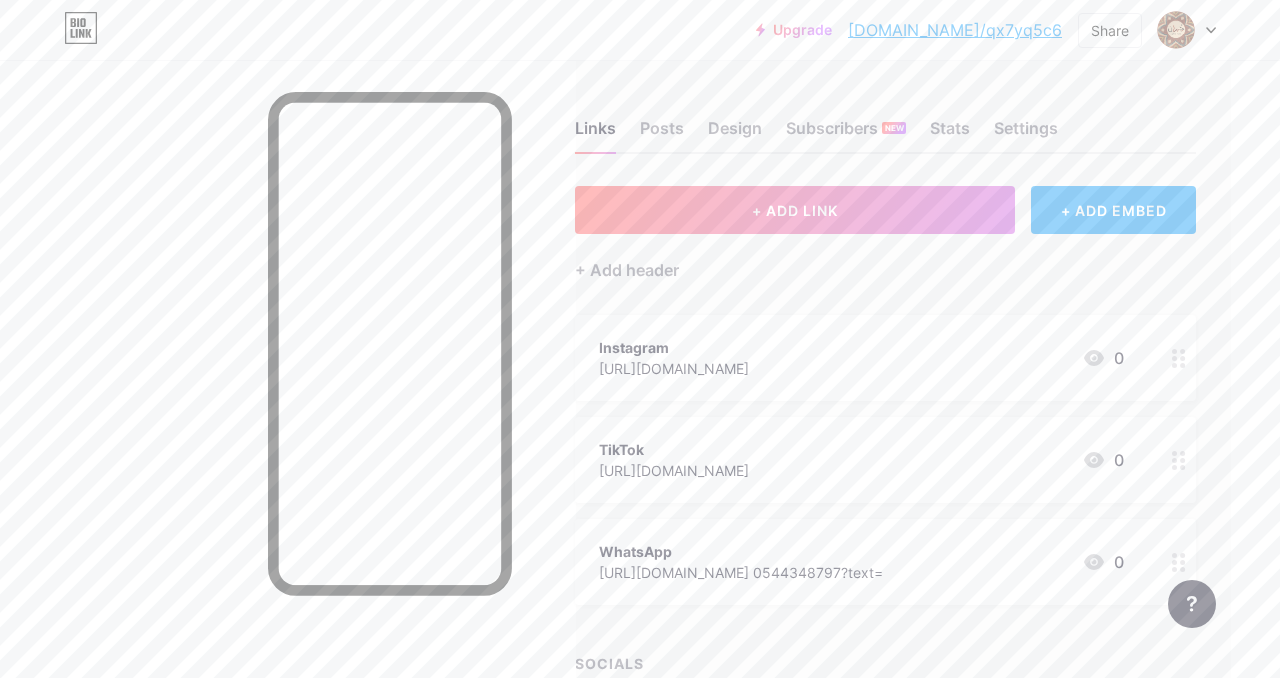 click on "Instagram" at bounding box center (674, 347) 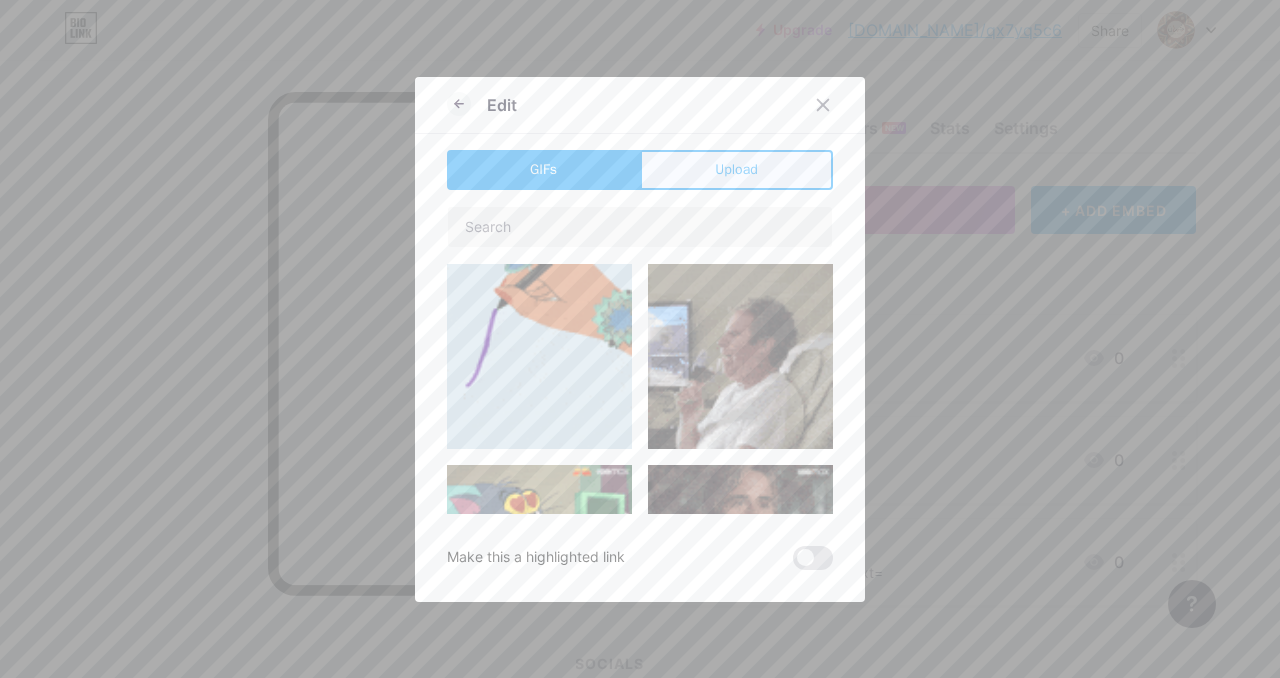 click on "Upload" at bounding box center (736, 170) 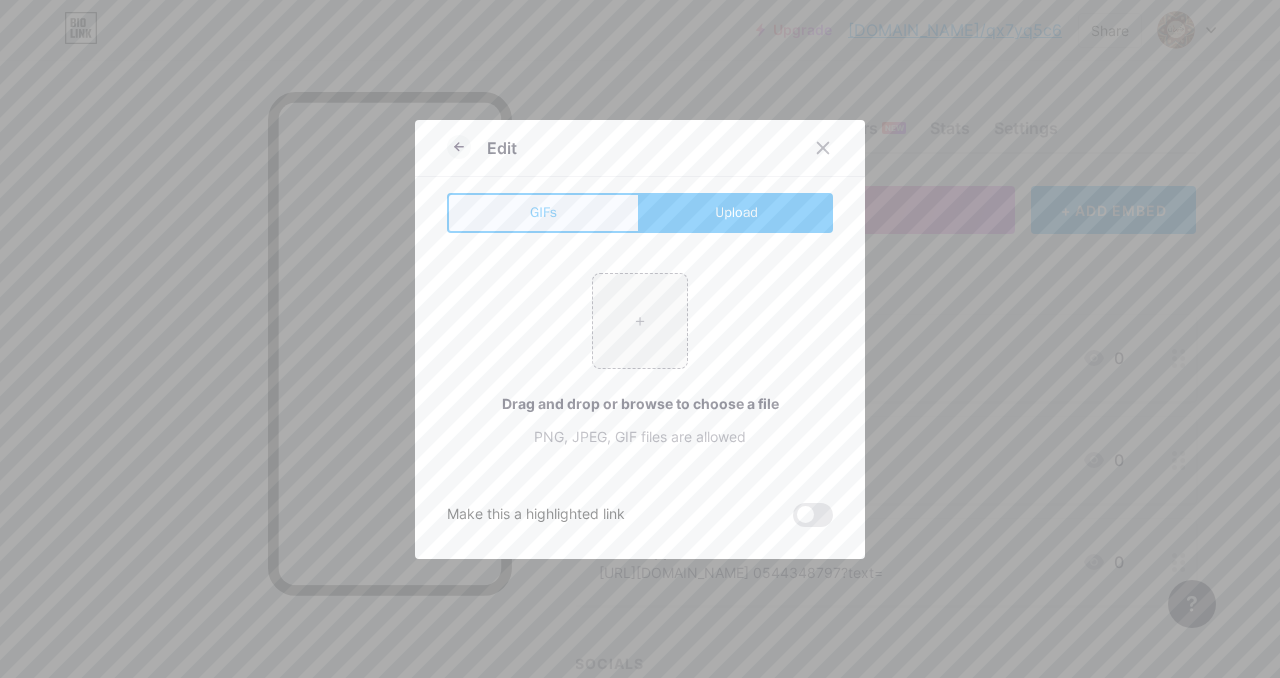 click on "GIFs" at bounding box center (543, 213) 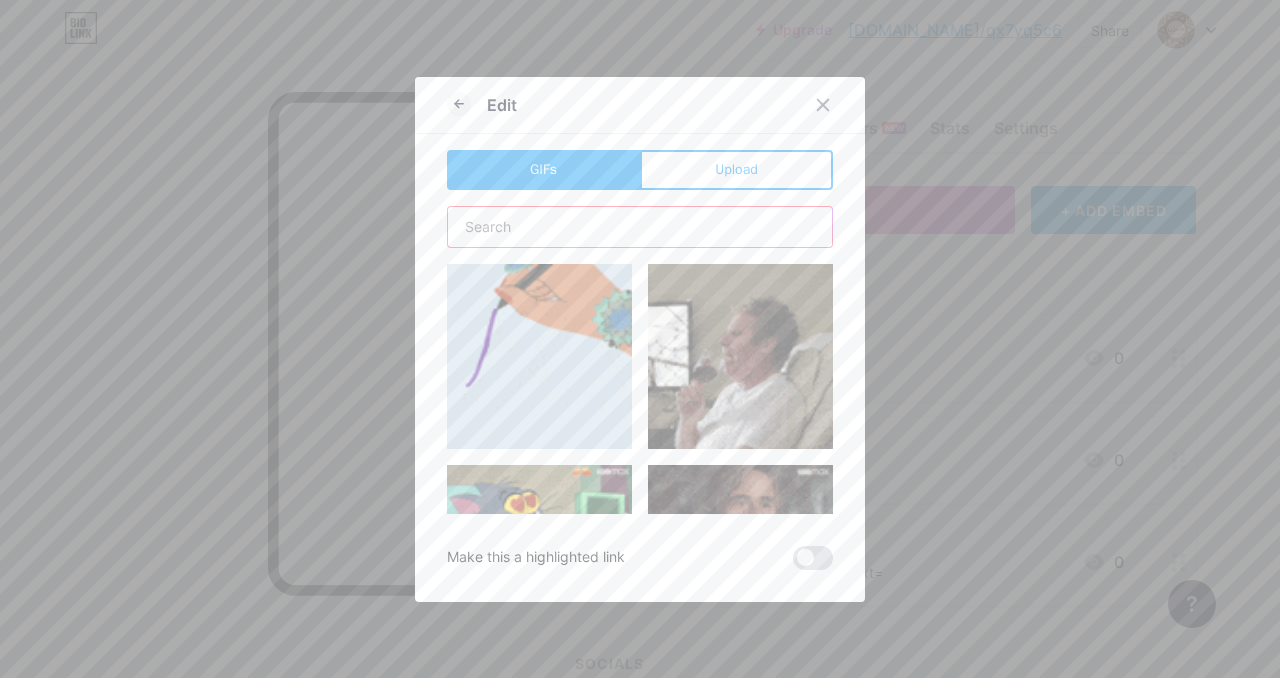 click at bounding box center (640, 227) 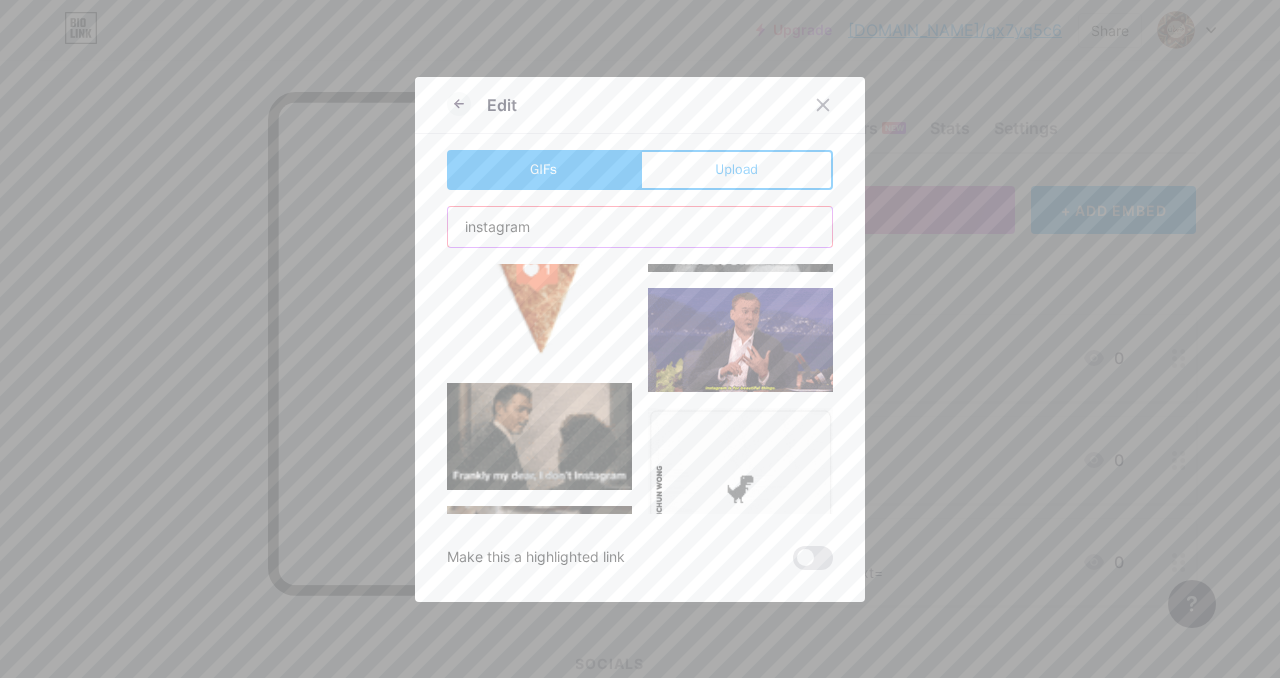 scroll, scrollTop: 210, scrollLeft: 0, axis: vertical 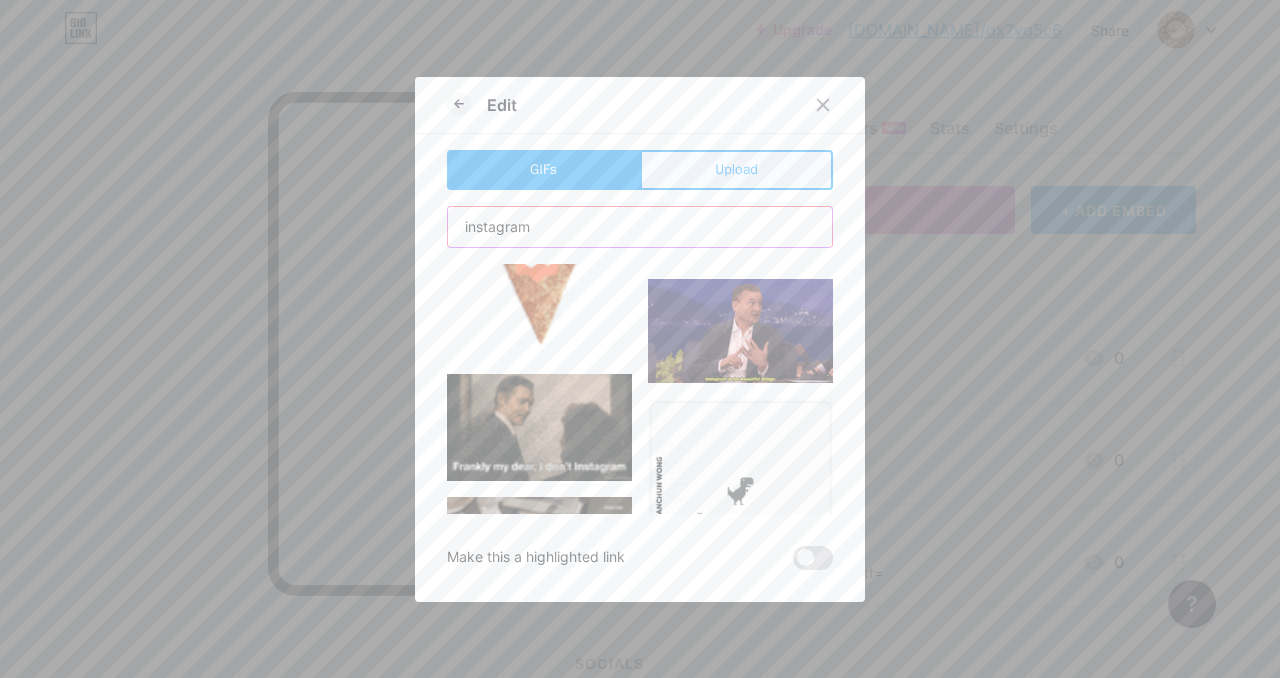 type on "instagram" 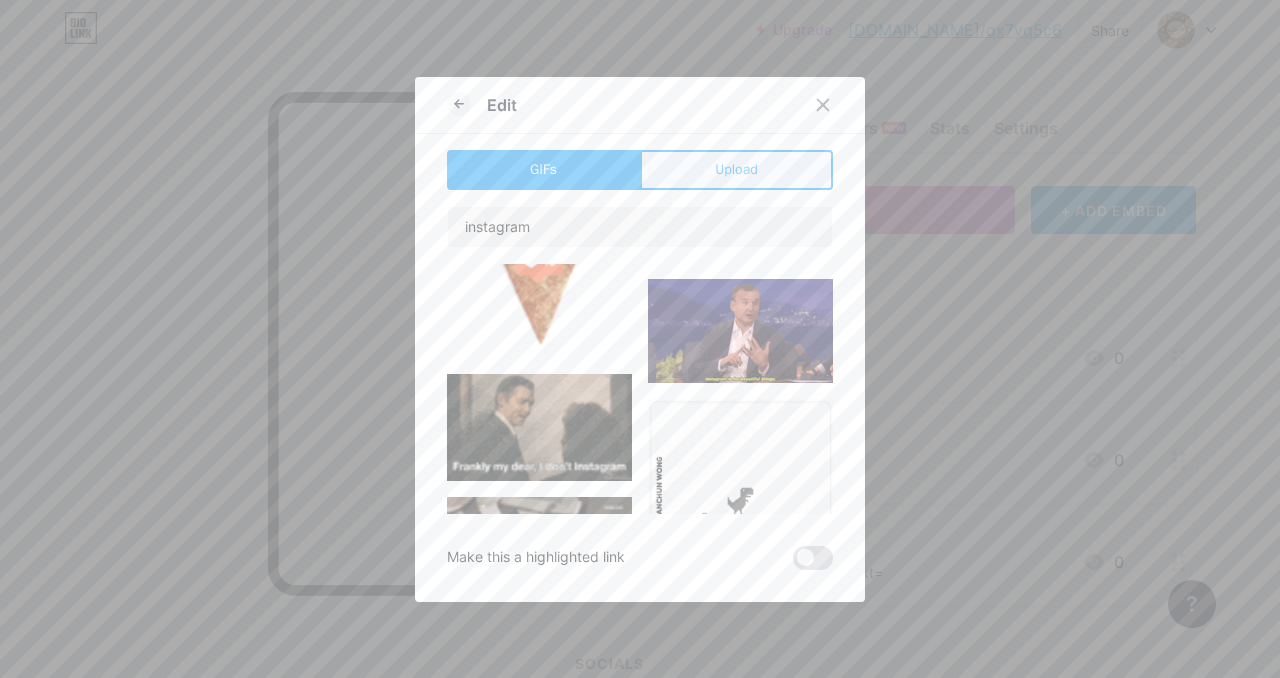 click on "Upload" at bounding box center [736, 170] 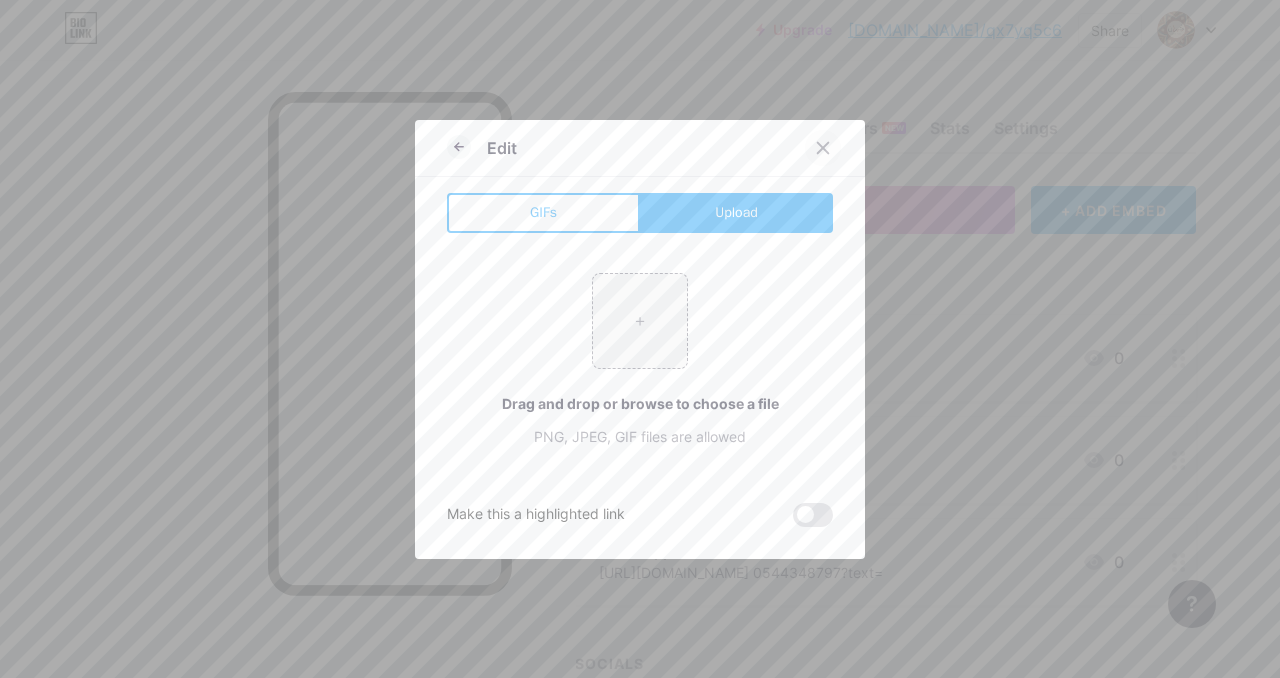 click 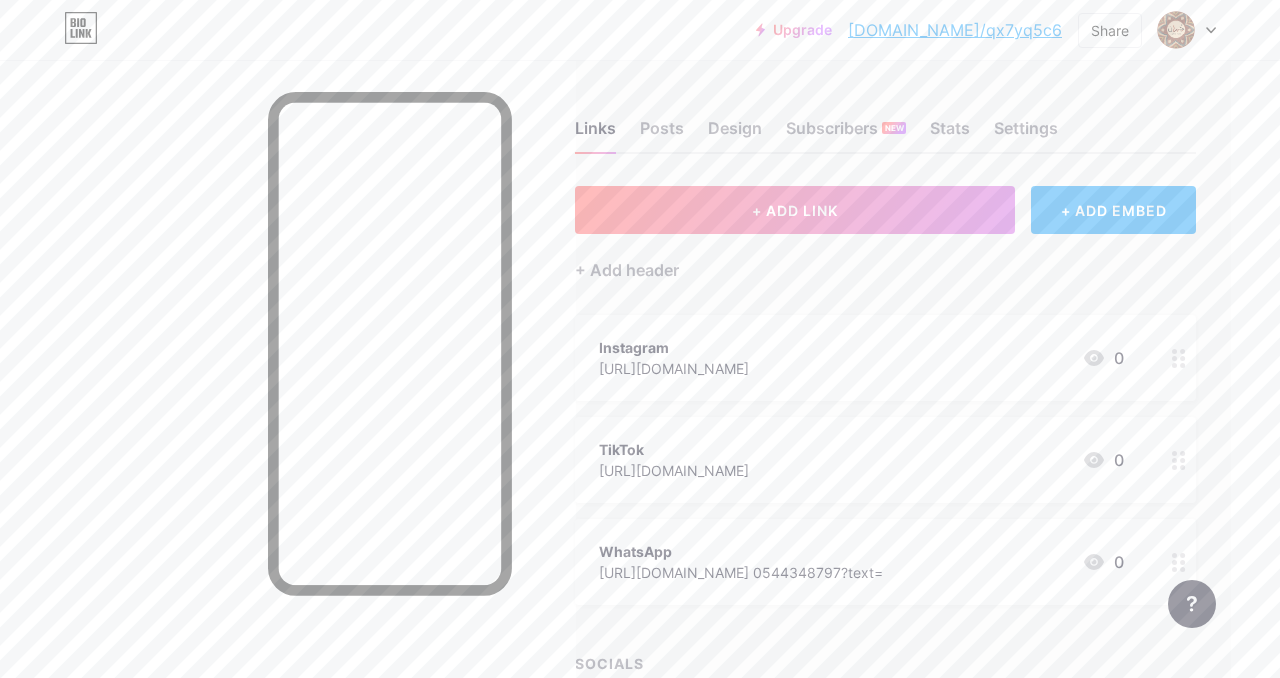 click on "Instagram" at bounding box center (674, 347) 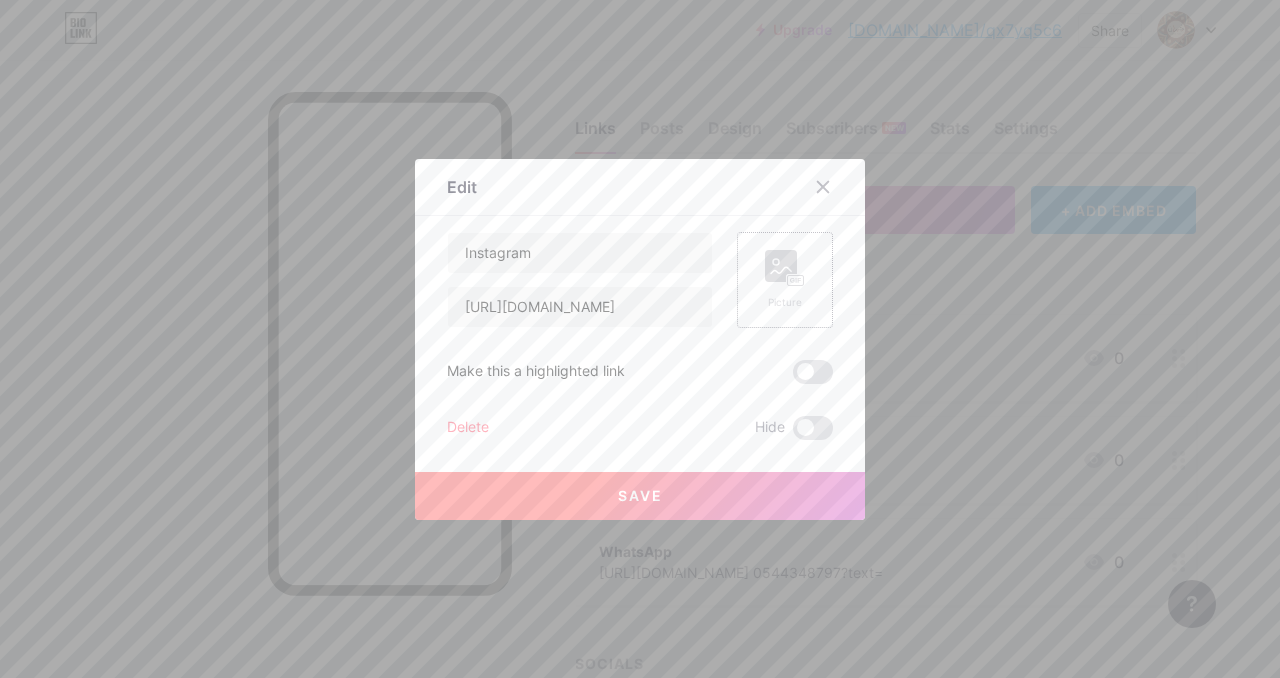 click on "Picture" at bounding box center (785, 302) 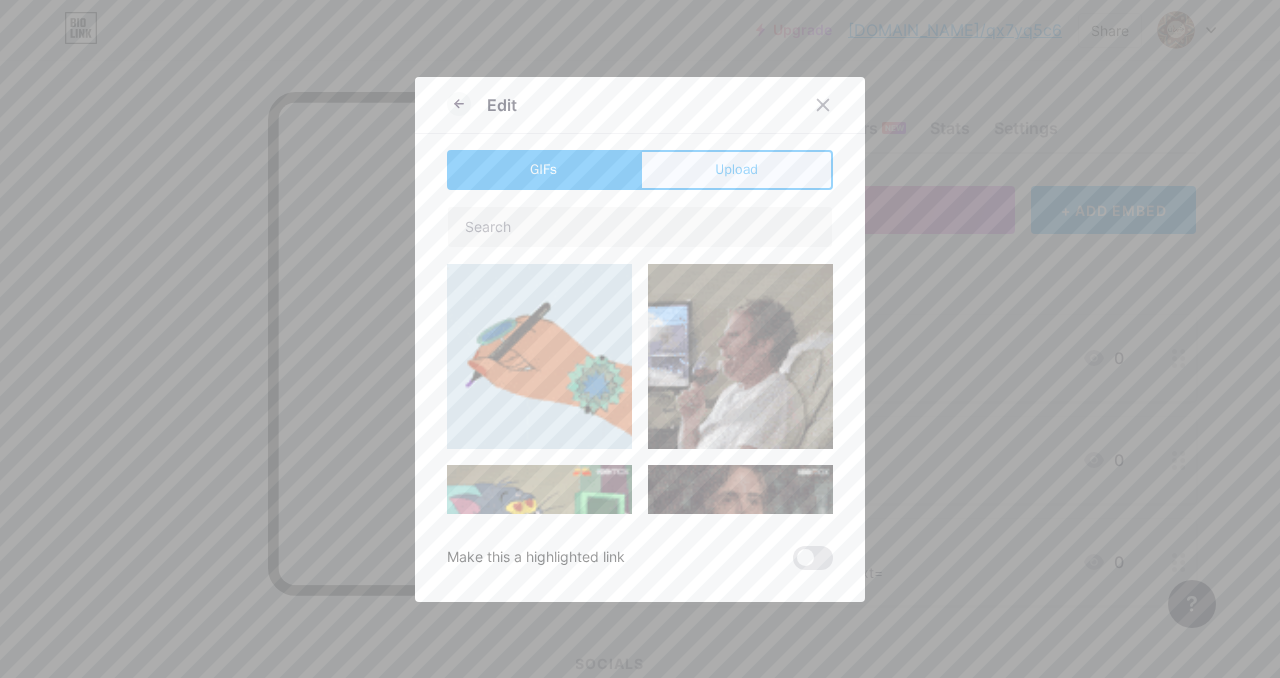 click on "Upload" at bounding box center (736, 170) 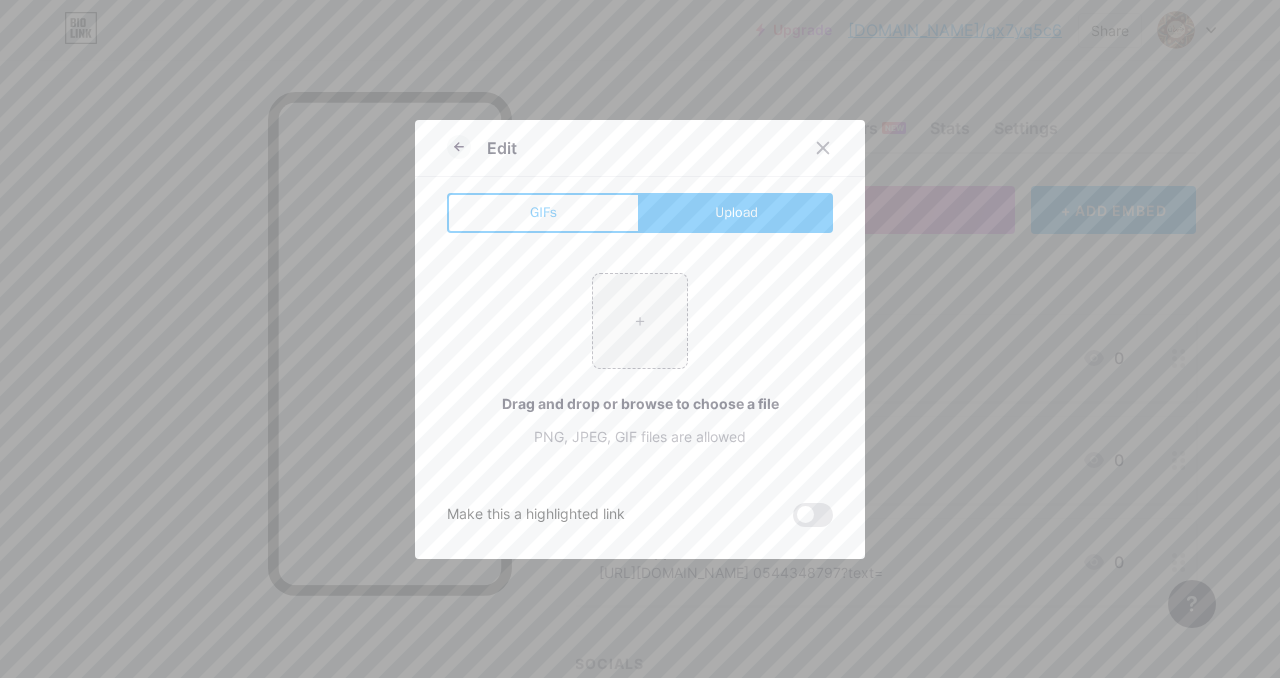click on "+       Drag and drop or browse to choose a file   PNG, JPEG, GIF files are allowed" at bounding box center (640, 360) 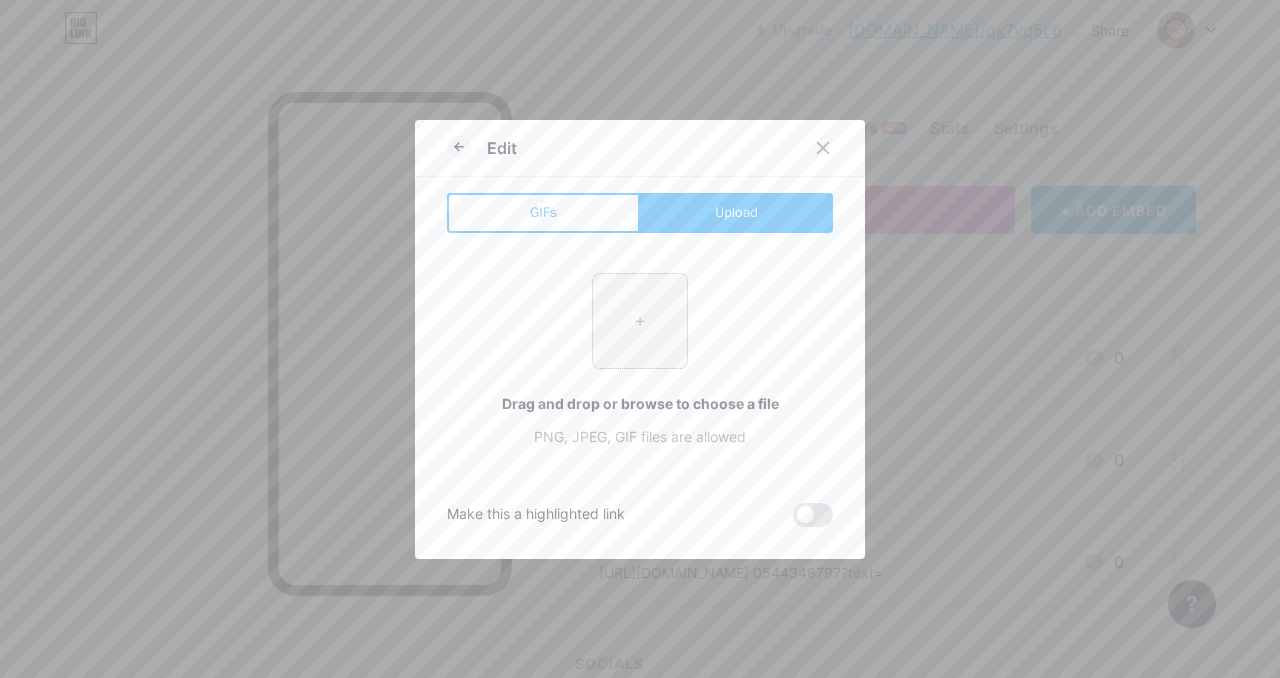 click at bounding box center (640, 321) 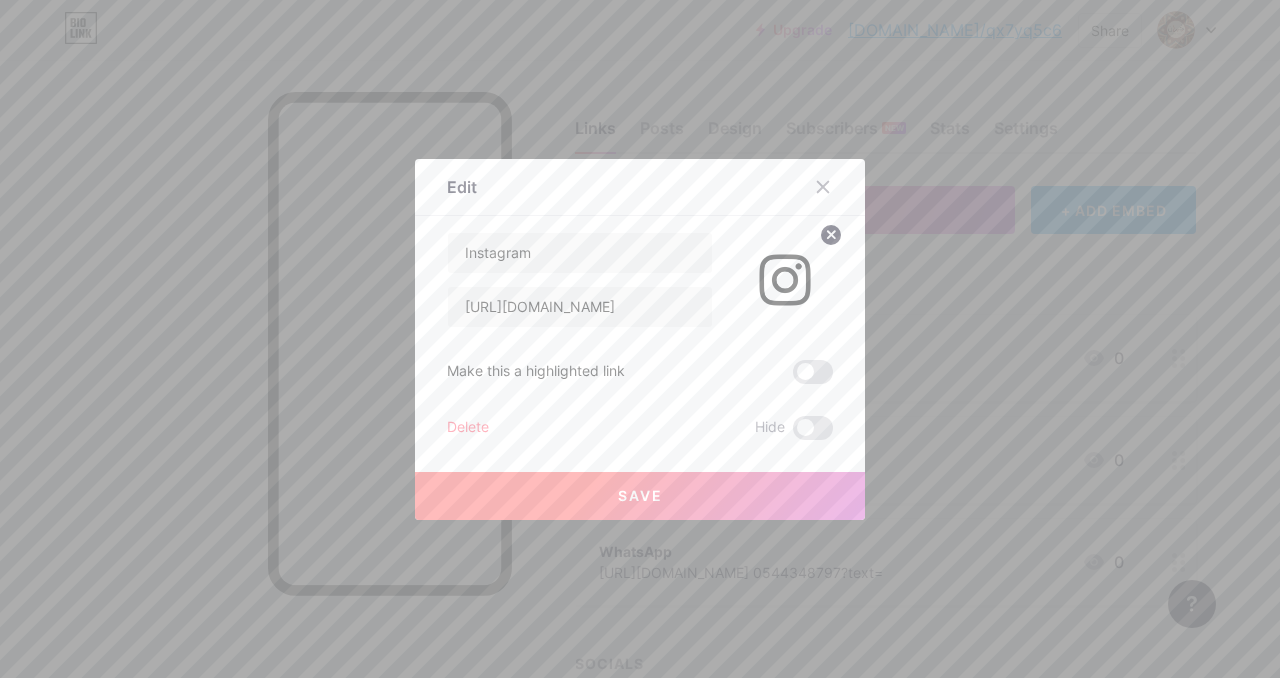 click on "Save" at bounding box center [640, 496] 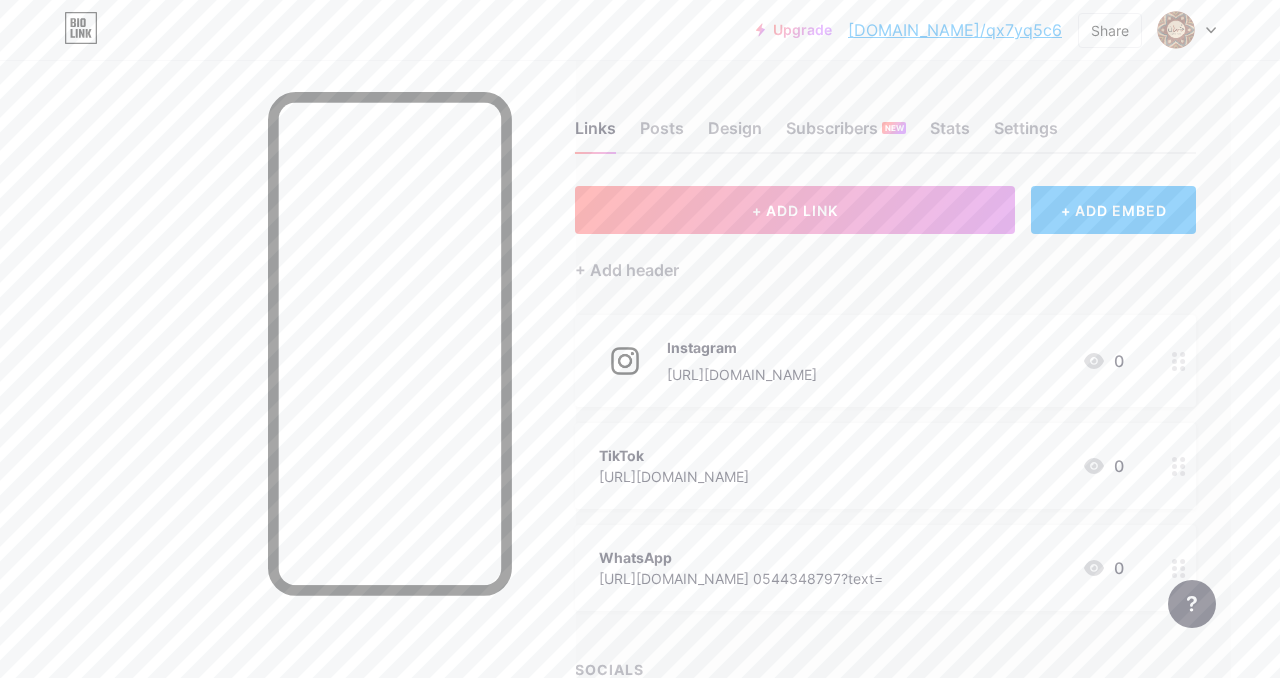 click 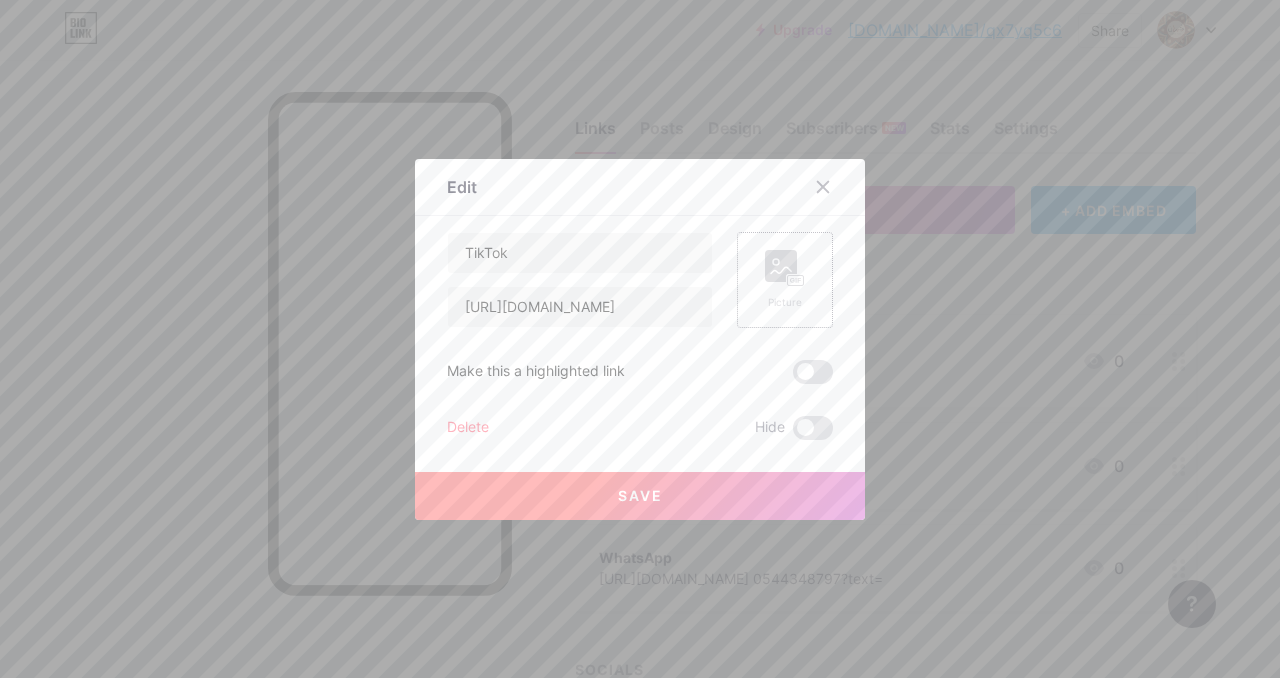 click 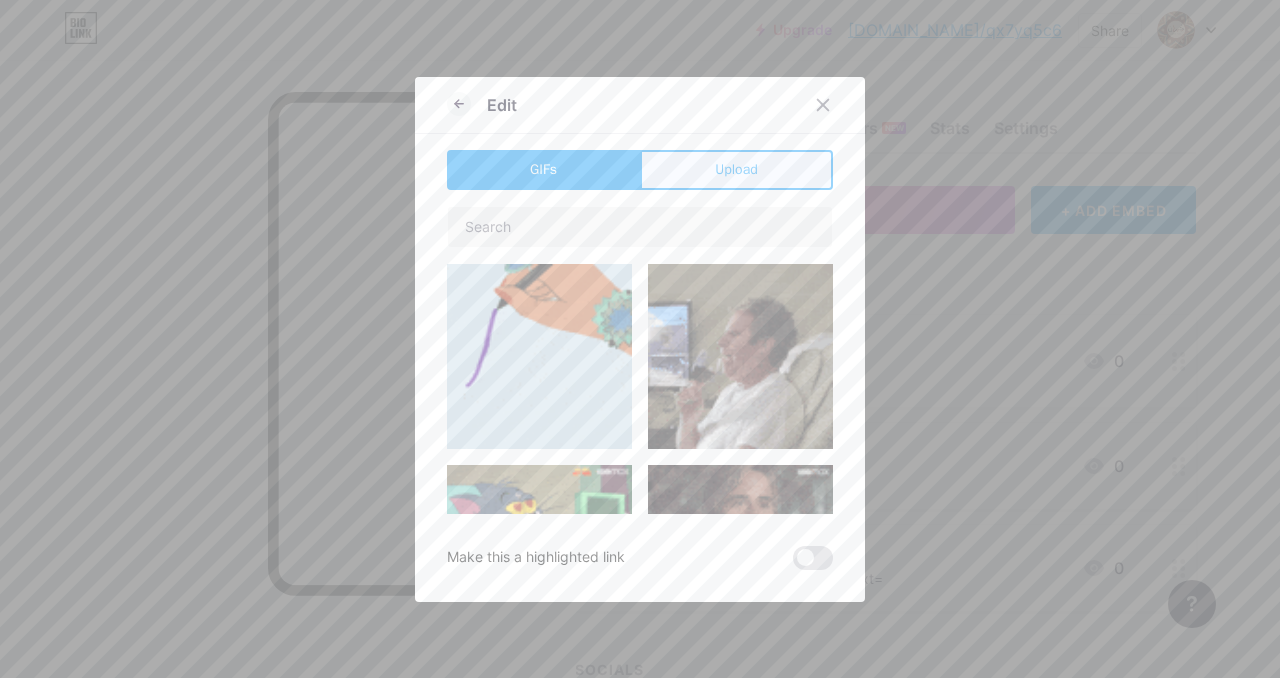 click on "Upload" at bounding box center [736, 170] 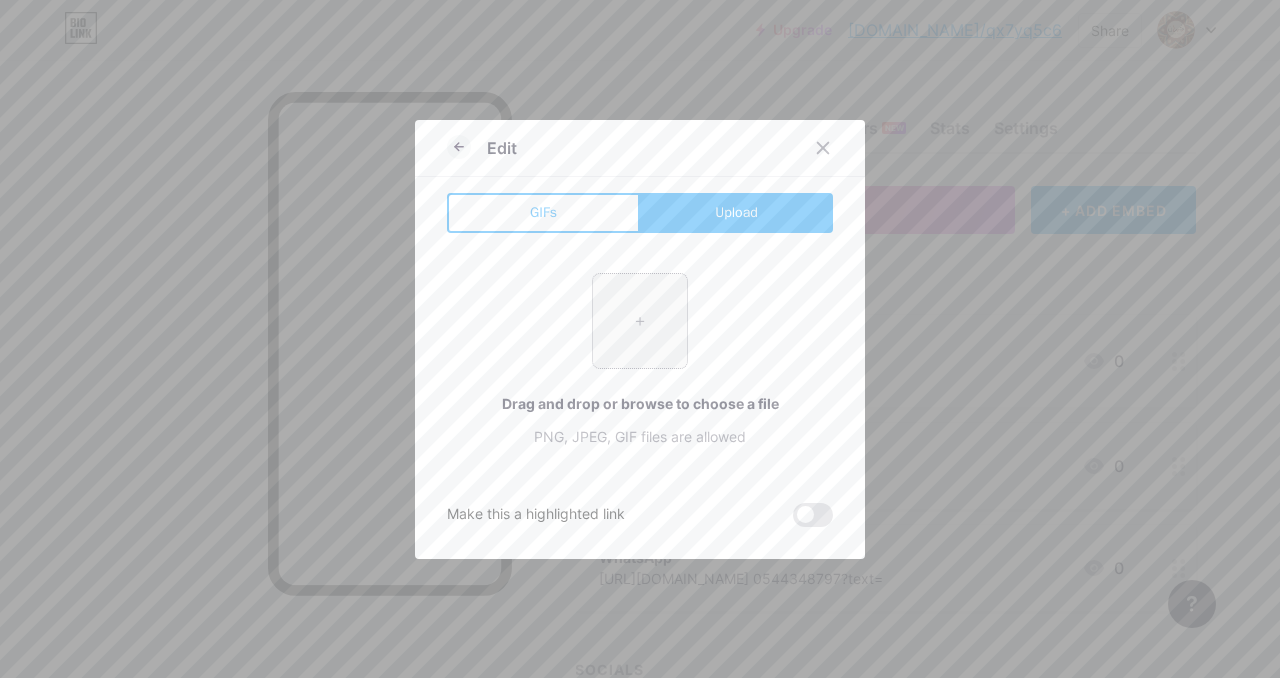 click at bounding box center [640, 321] 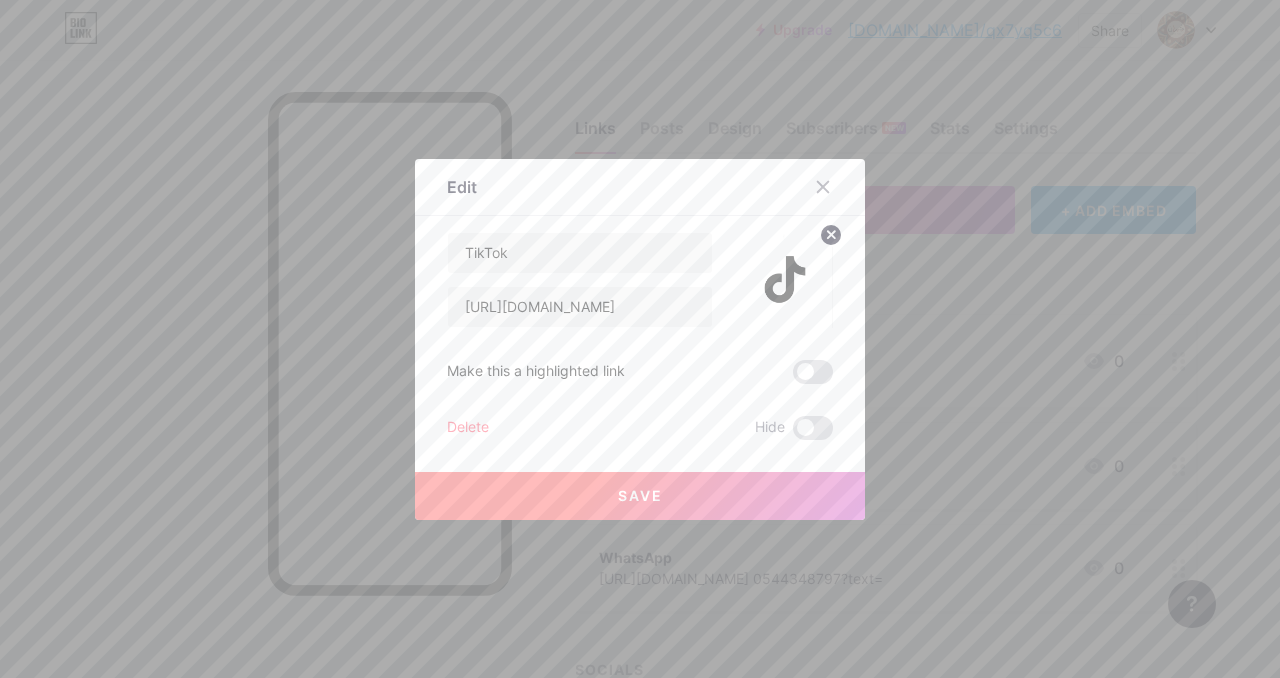 click on "Save" at bounding box center (640, 496) 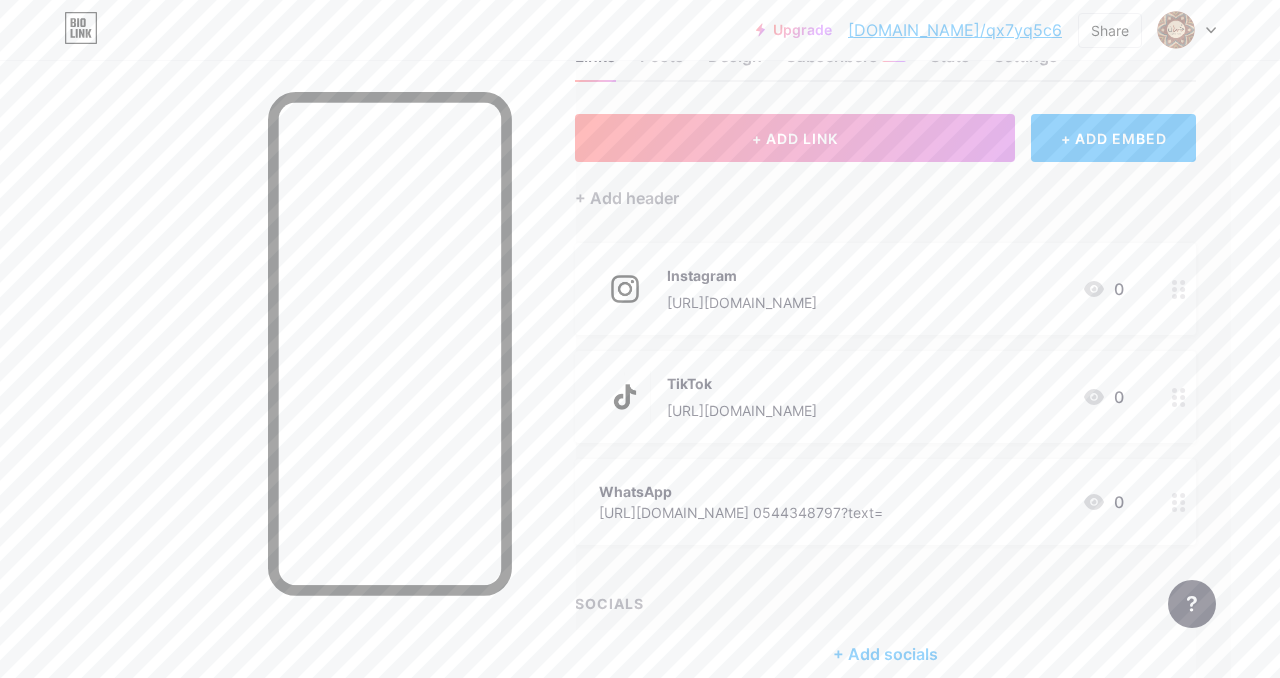 scroll, scrollTop: 95, scrollLeft: 49, axis: both 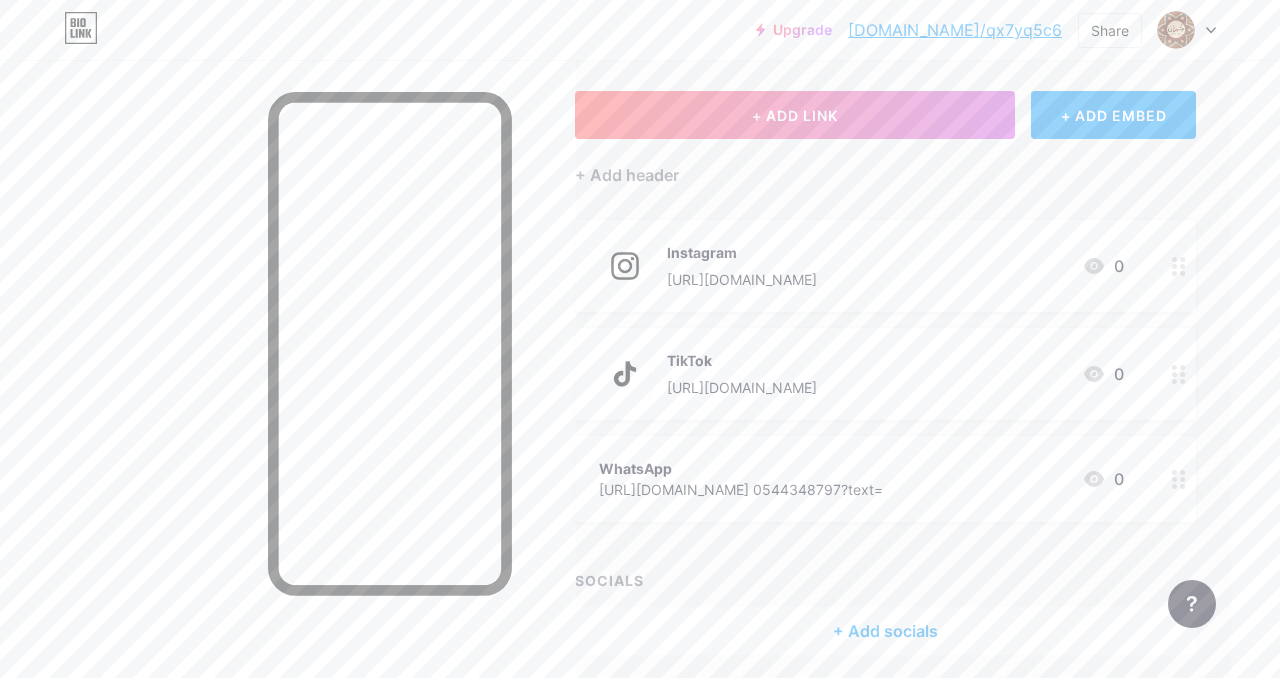 click 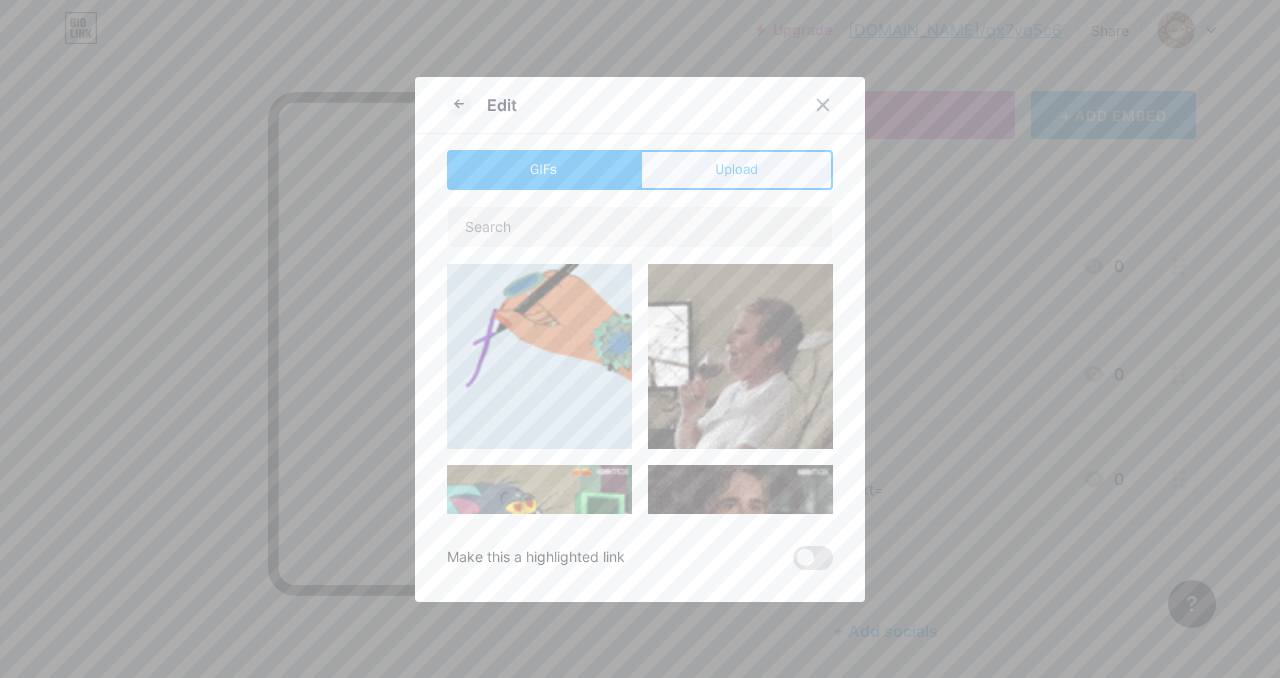 click on "Upload" at bounding box center (736, 170) 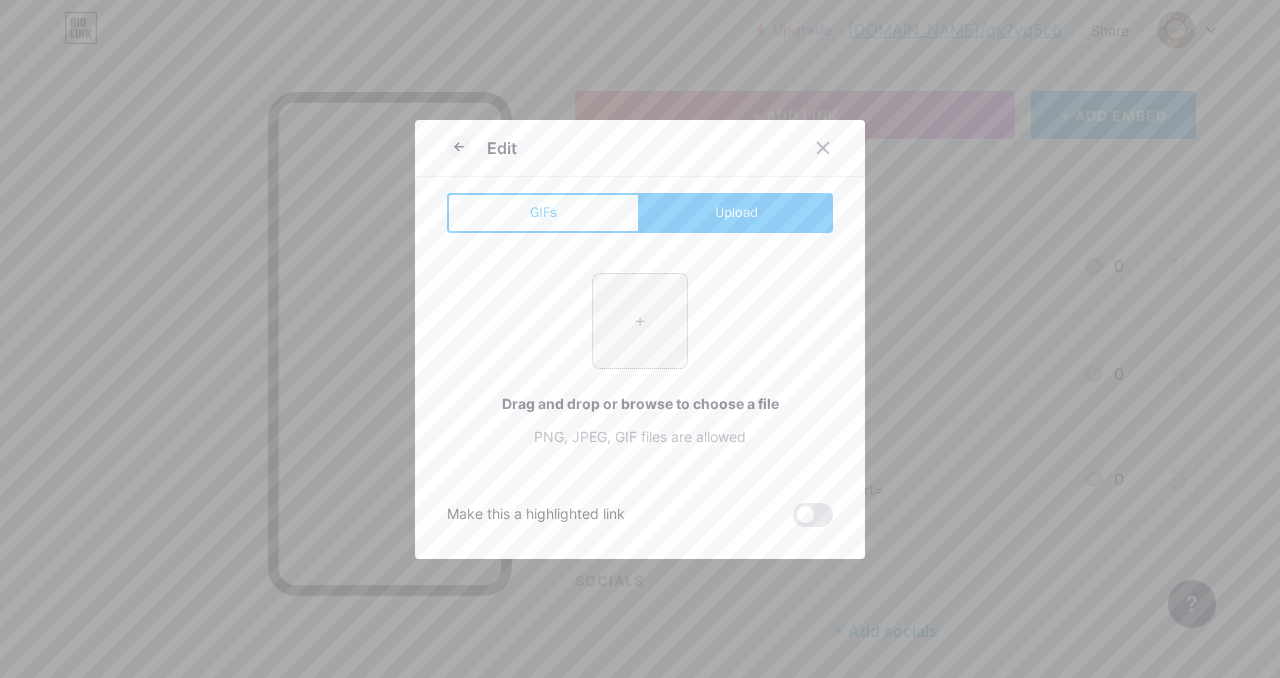 click at bounding box center (640, 321) 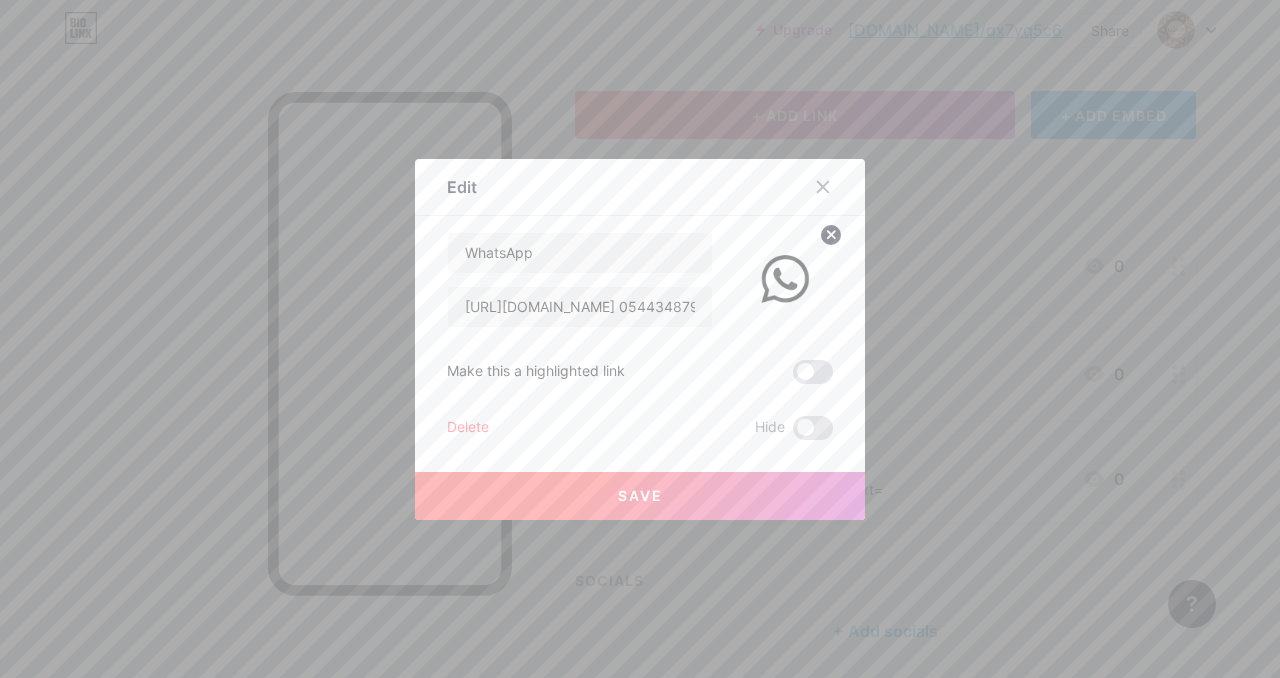 click on "Save" at bounding box center [640, 496] 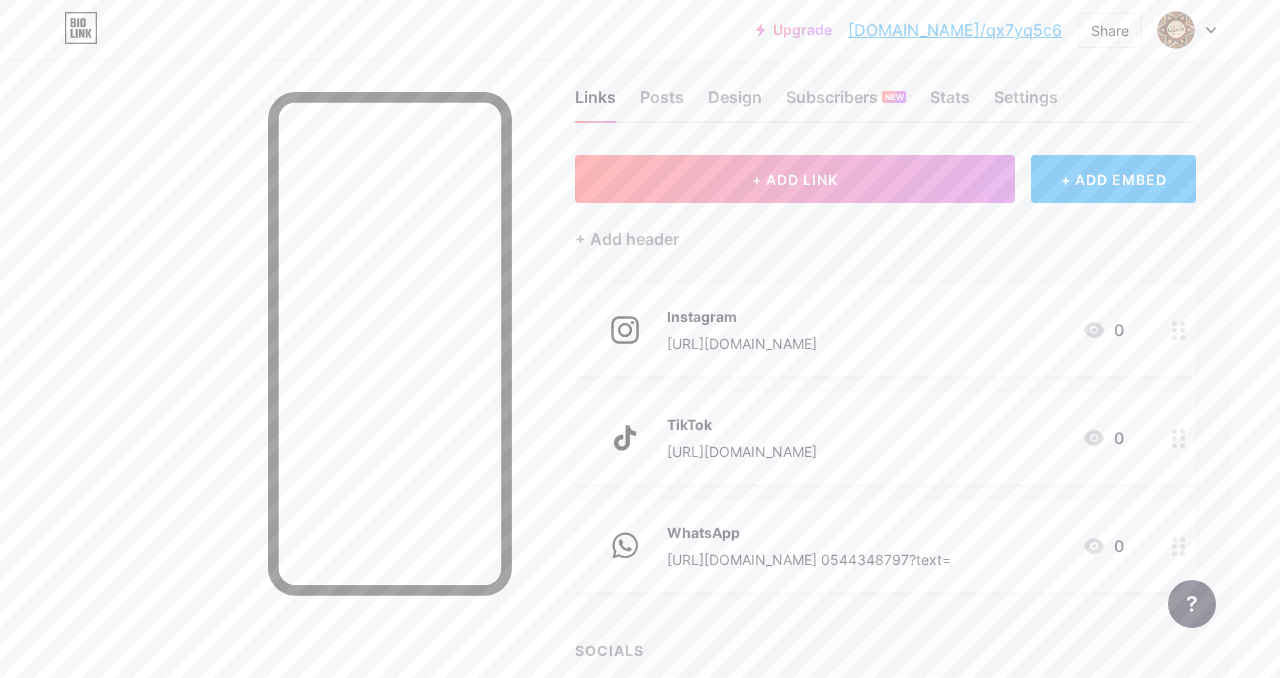 scroll, scrollTop: 0, scrollLeft: 49, axis: horizontal 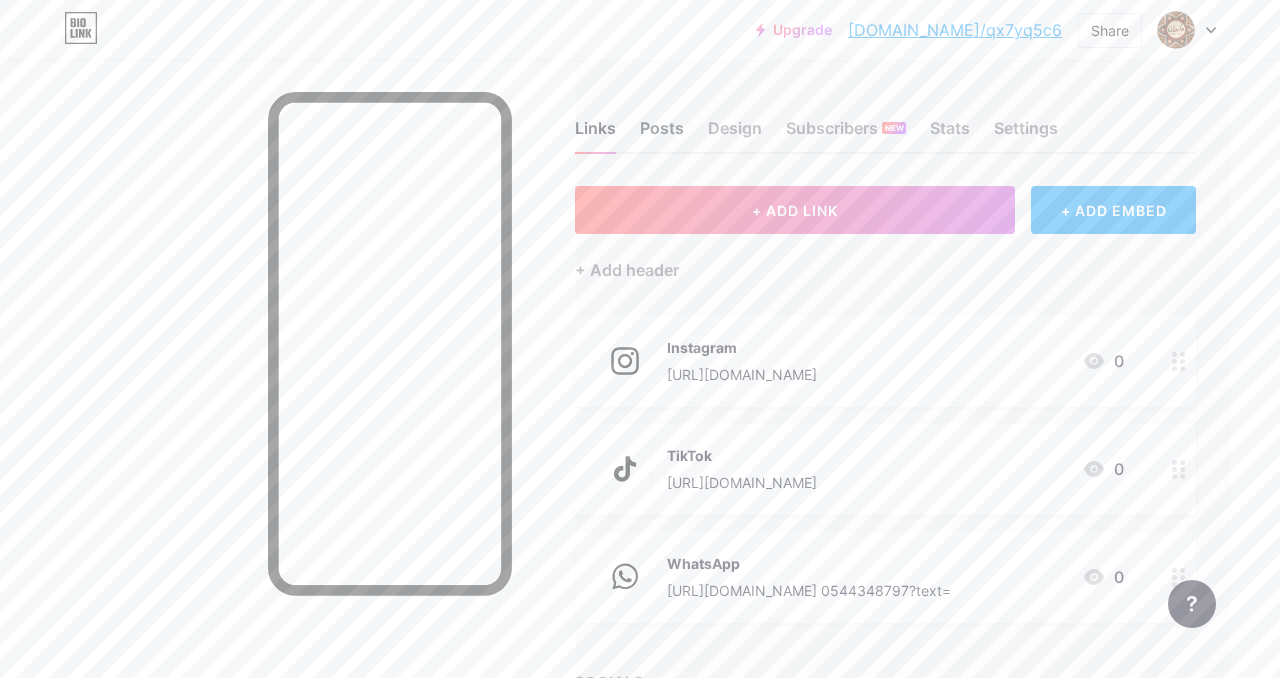 click on "Posts" at bounding box center [662, 134] 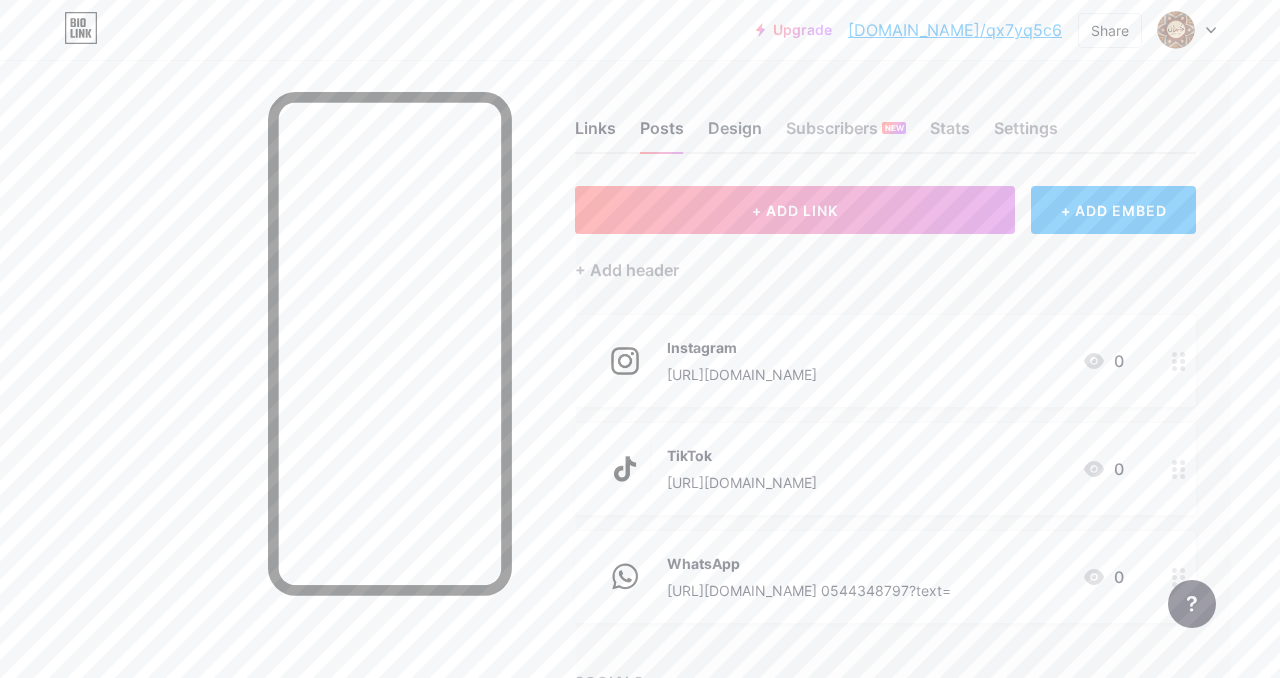 click on "Design" at bounding box center (735, 134) 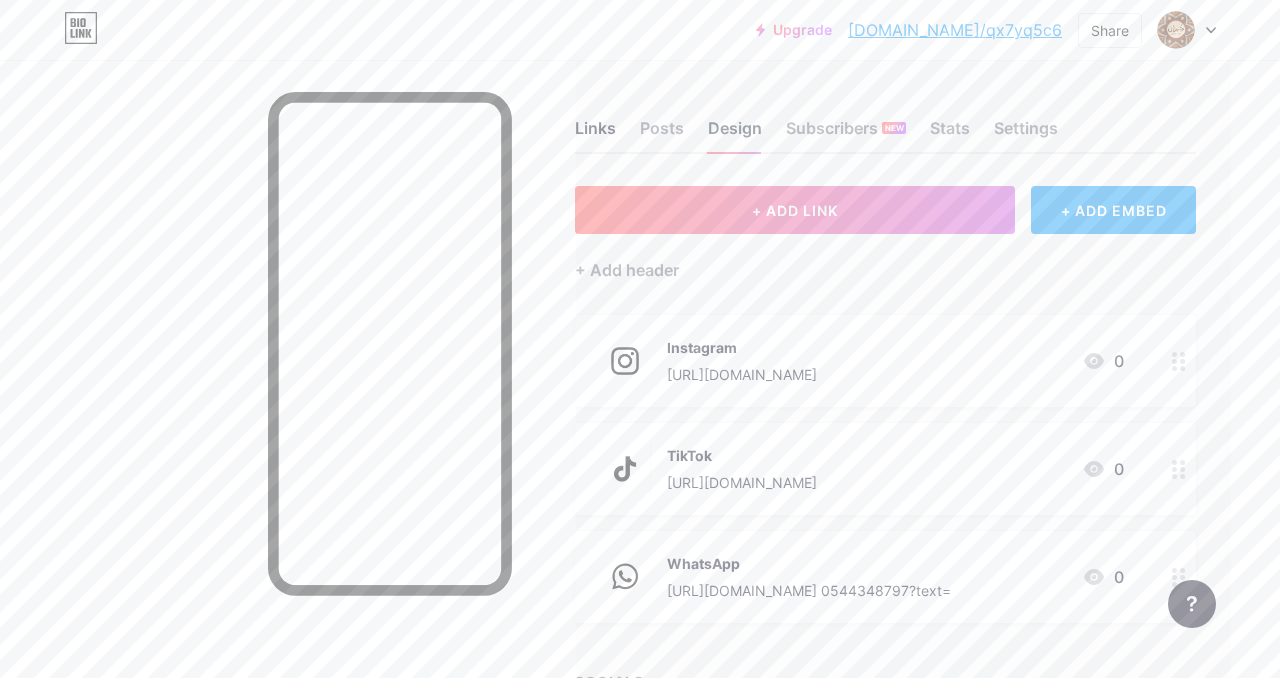 click on "Design" at bounding box center [735, 134] 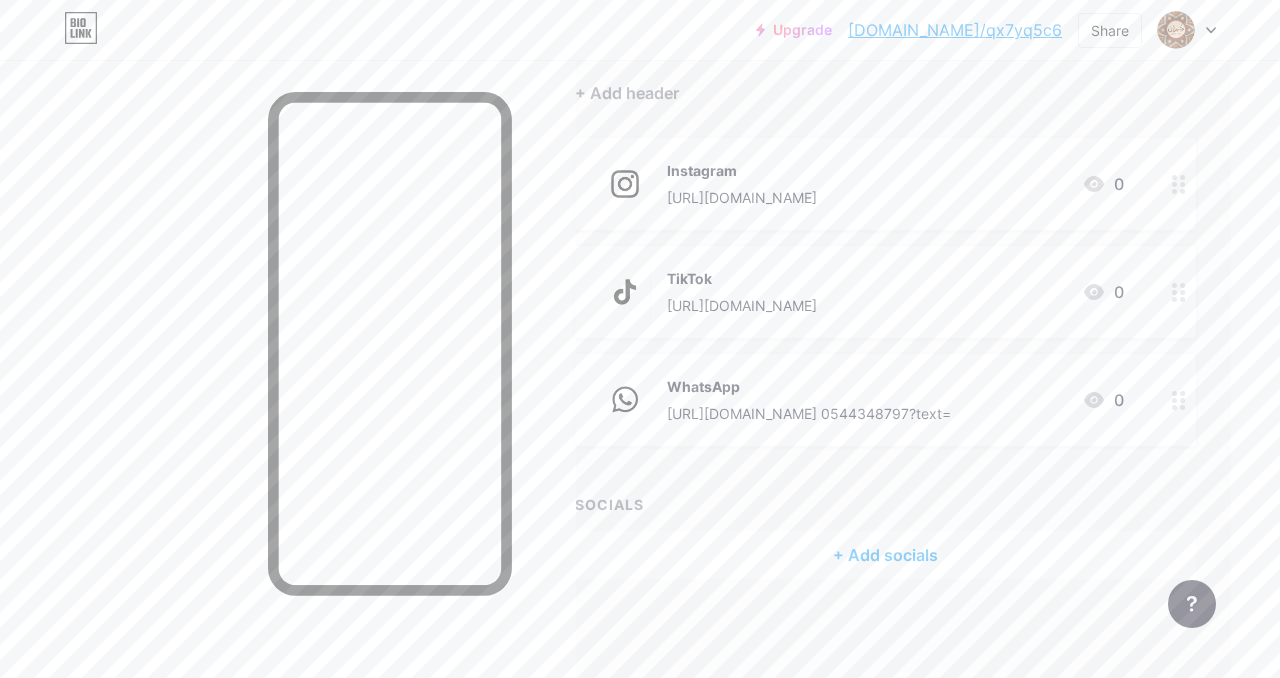 scroll, scrollTop: 0, scrollLeft: 49, axis: horizontal 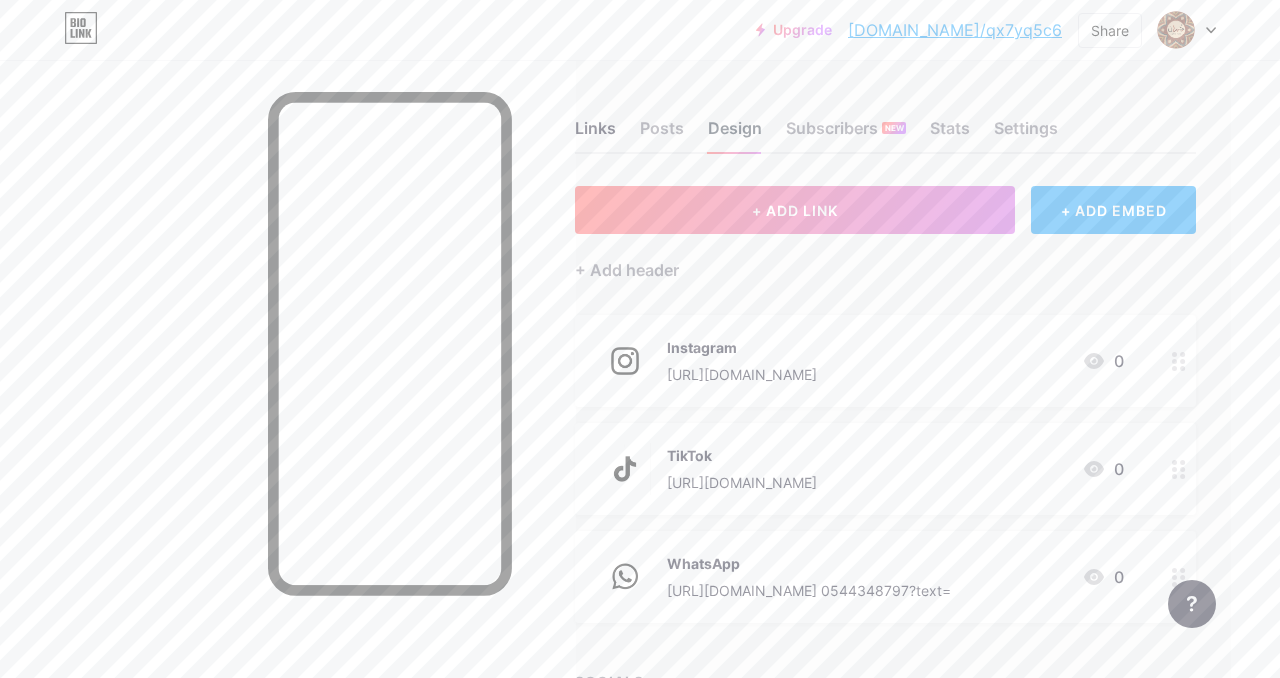 click on "Design" at bounding box center [735, 134] 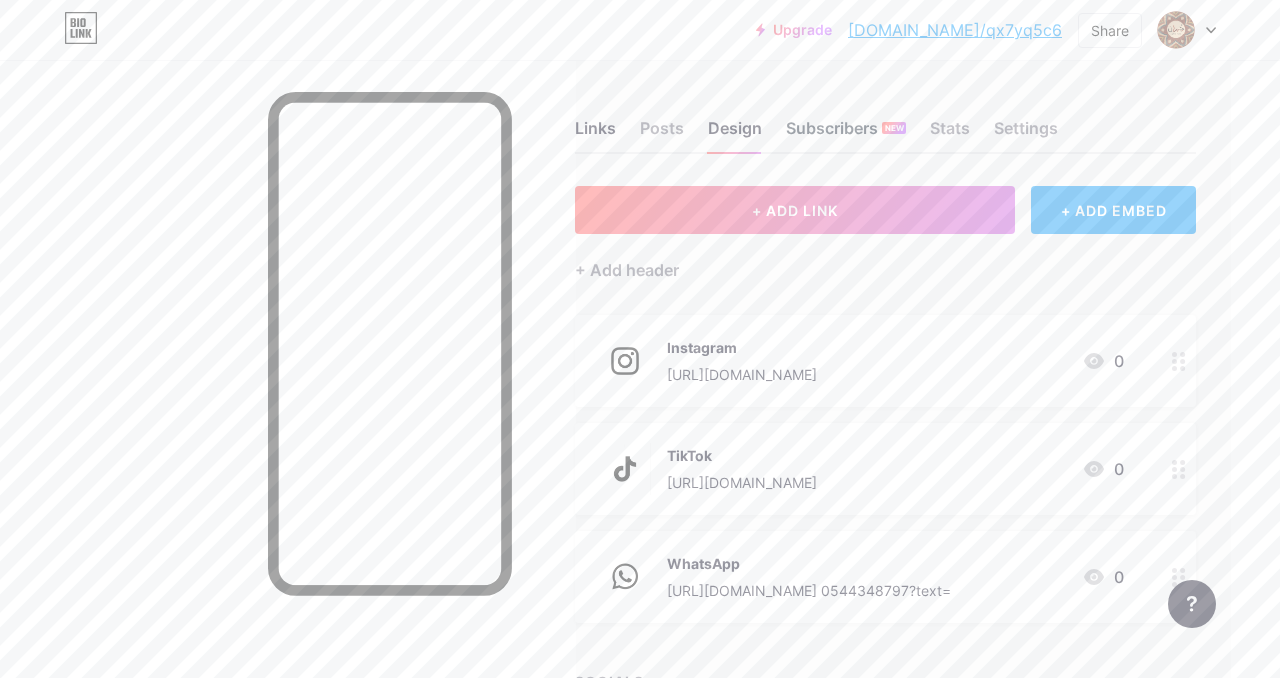 click on "Subscribers
NEW" at bounding box center [846, 134] 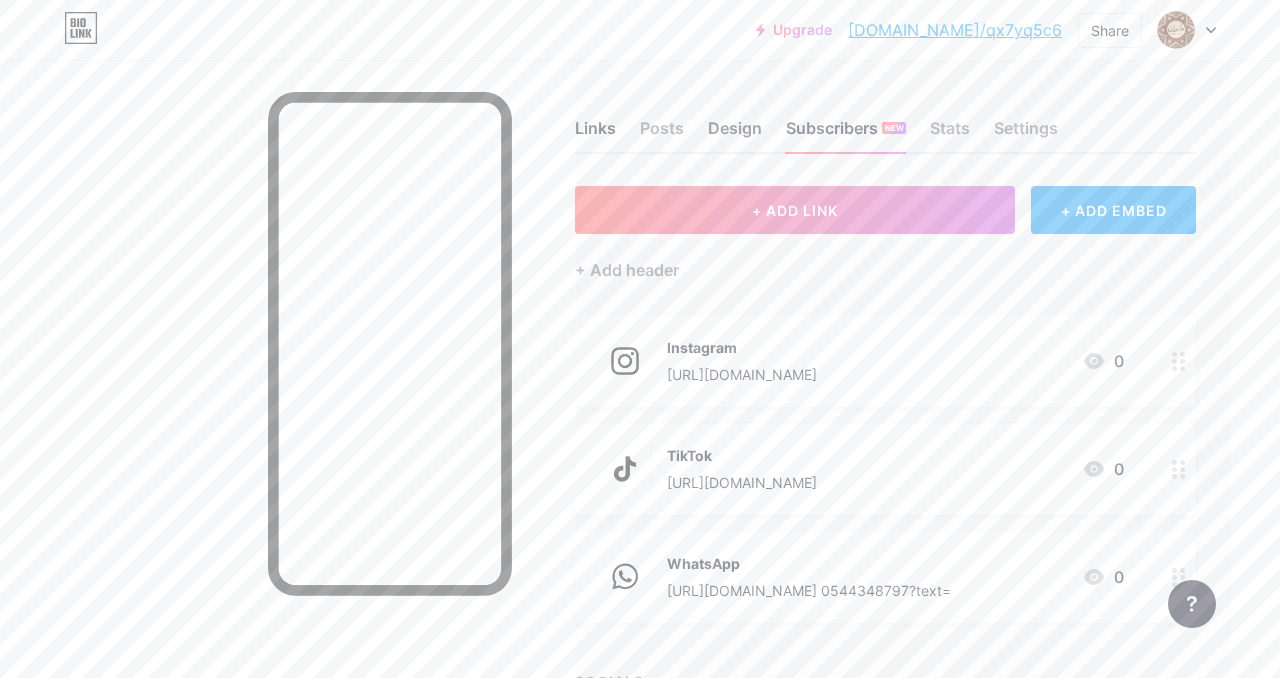 click on "Design" at bounding box center (735, 134) 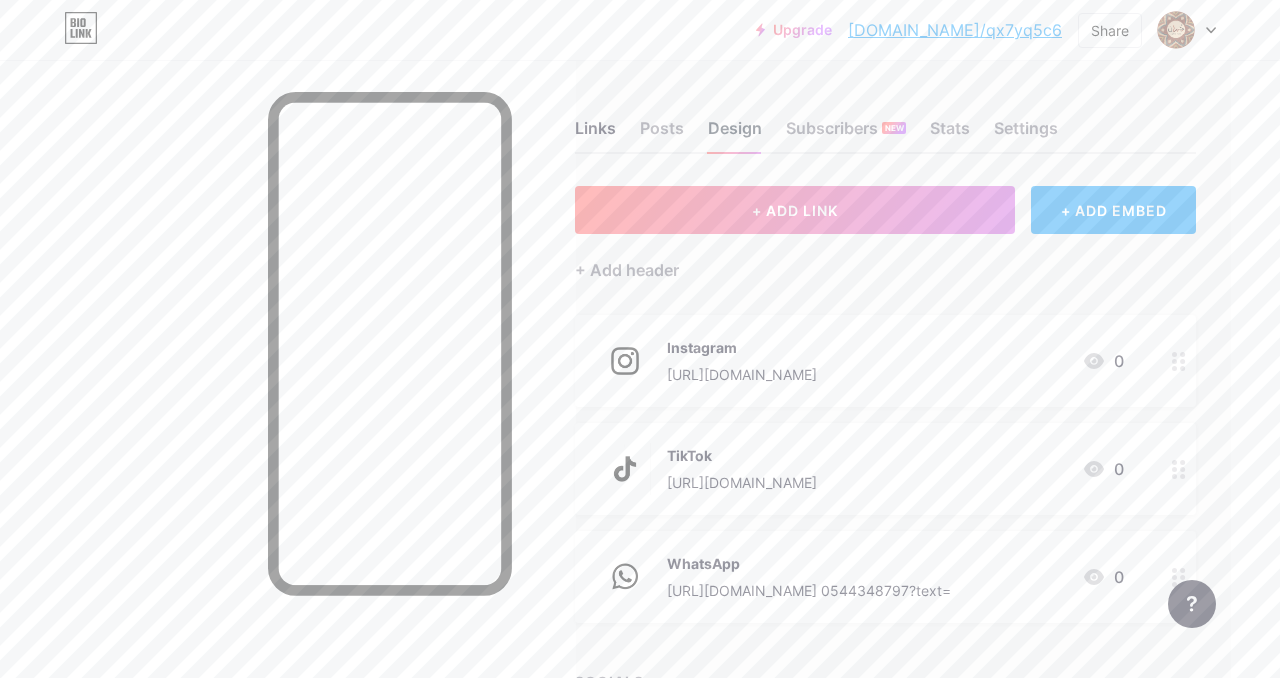 click on "Design" at bounding box center (735, 134) 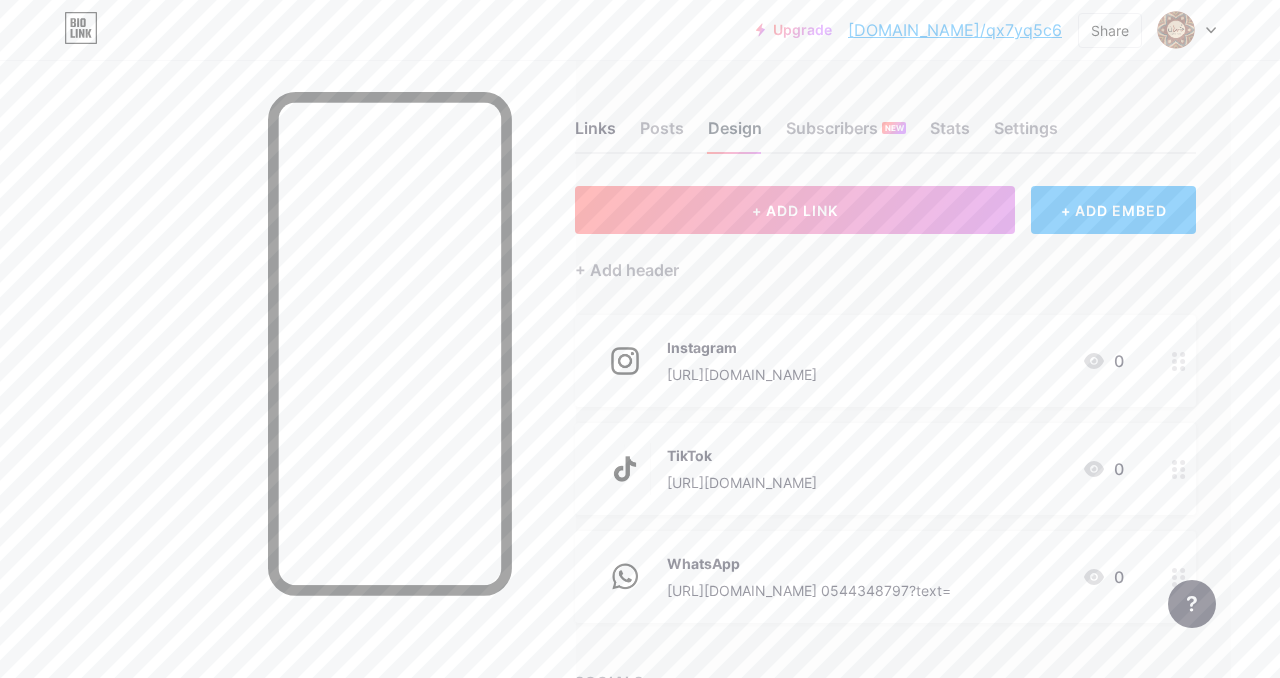 click on "Design" at bounding box center (735, 134) 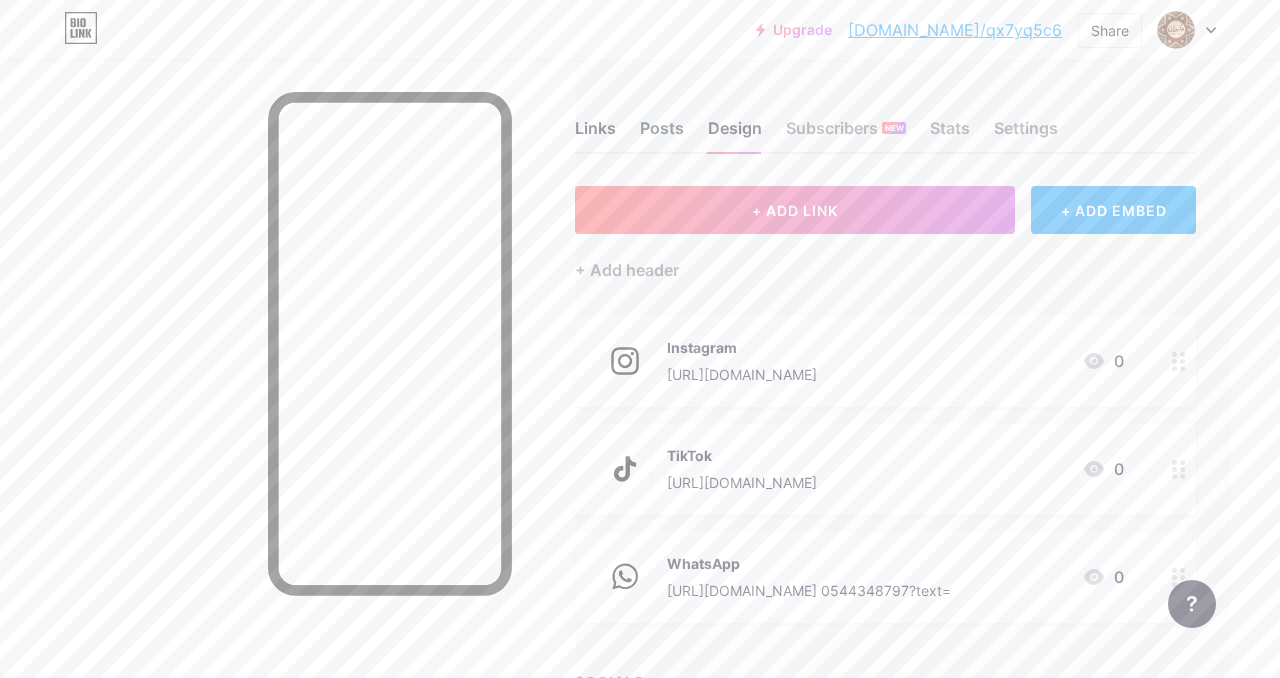 click on "Posts" at bounding box center (662, 134) 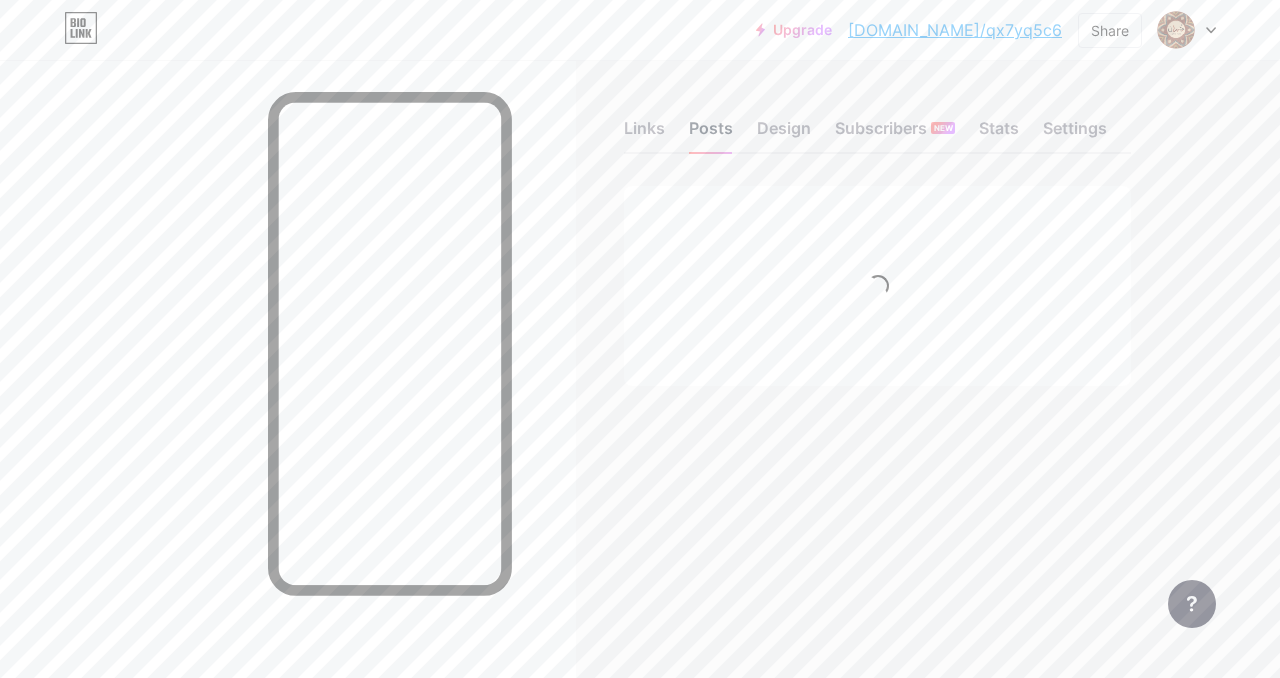 scroll, scrollTop: 0, scrollLeft: 0, axis: both 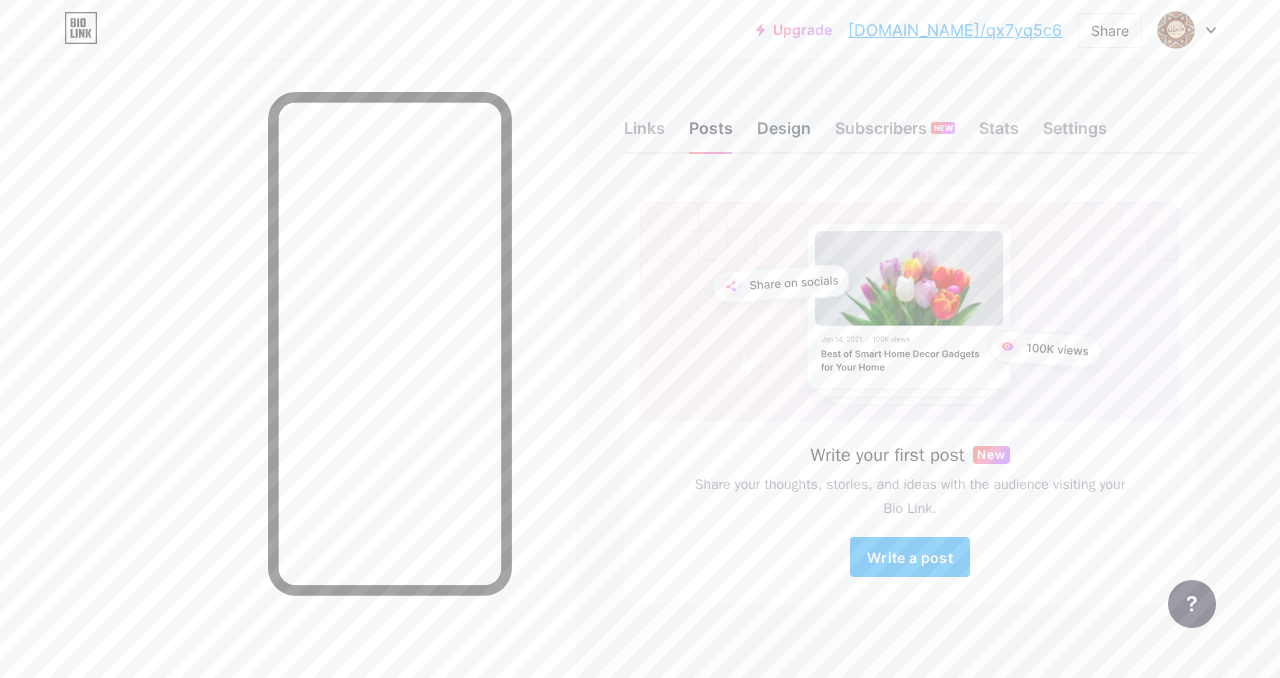 click on "Design" at bounding box center [784, 134] 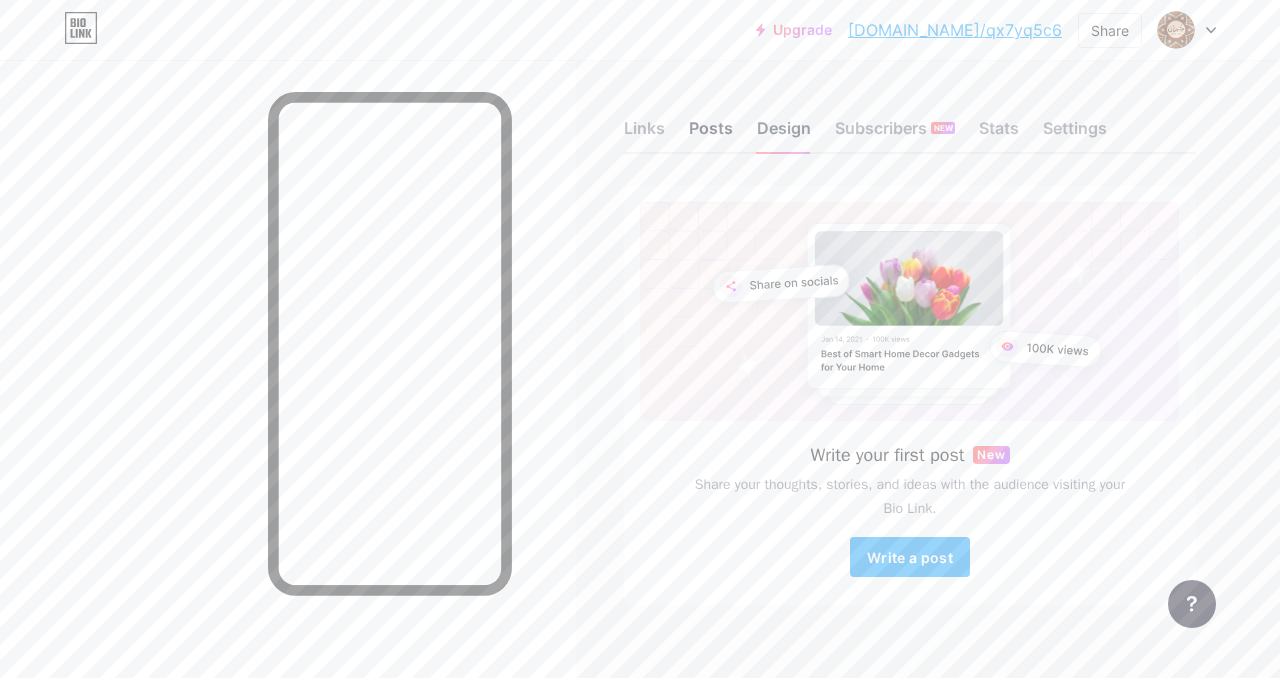 click on "Design" at bounding box center [784, 134] 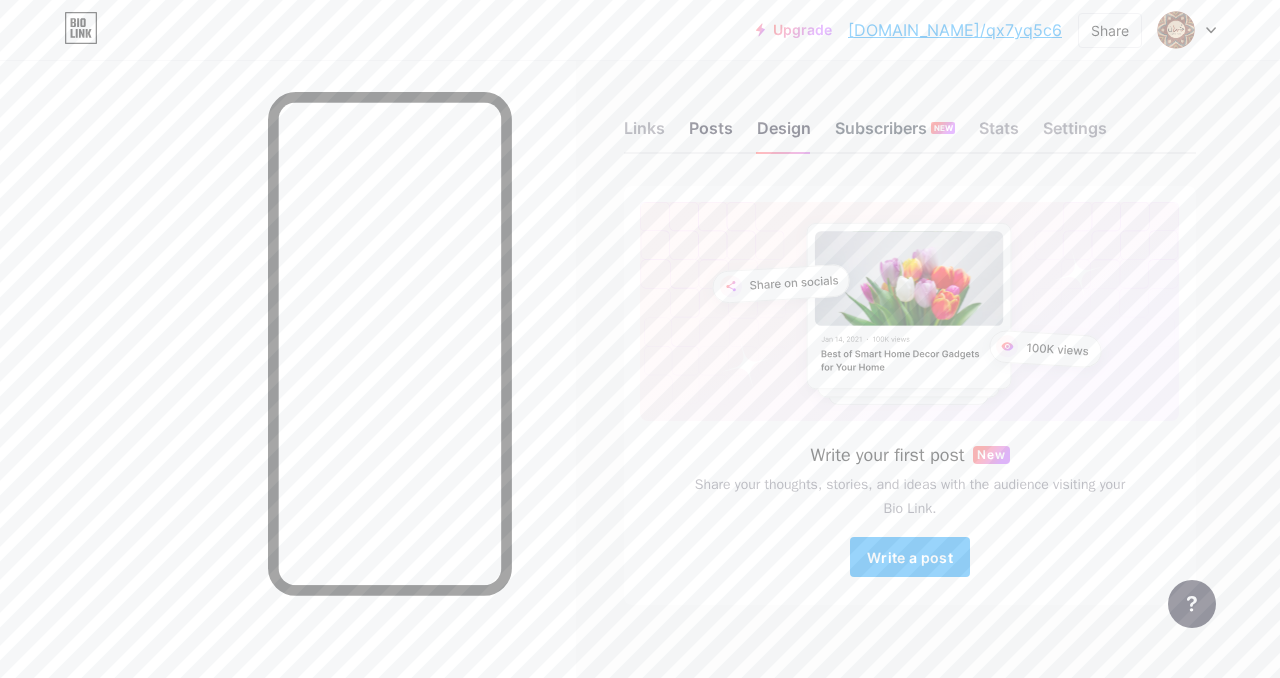 click on "Subscribers
NEW" at bounding box center (895, 134) 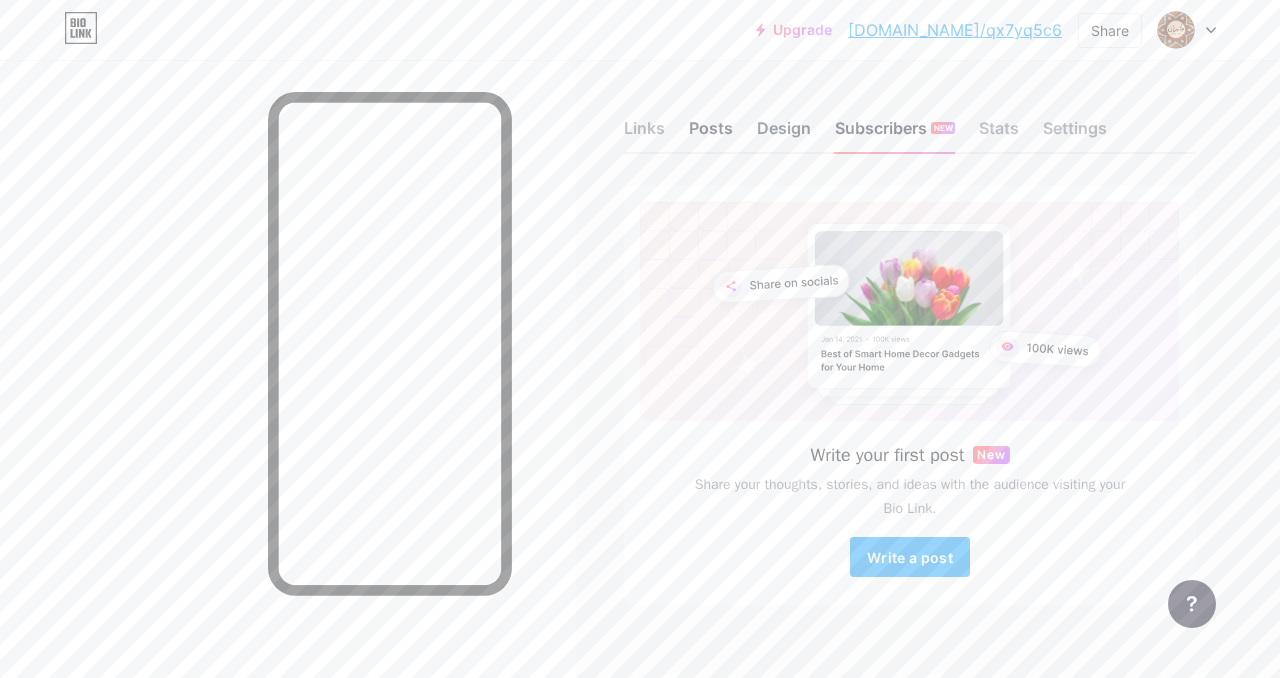 click on "Design" at bounding box center (784, 134) 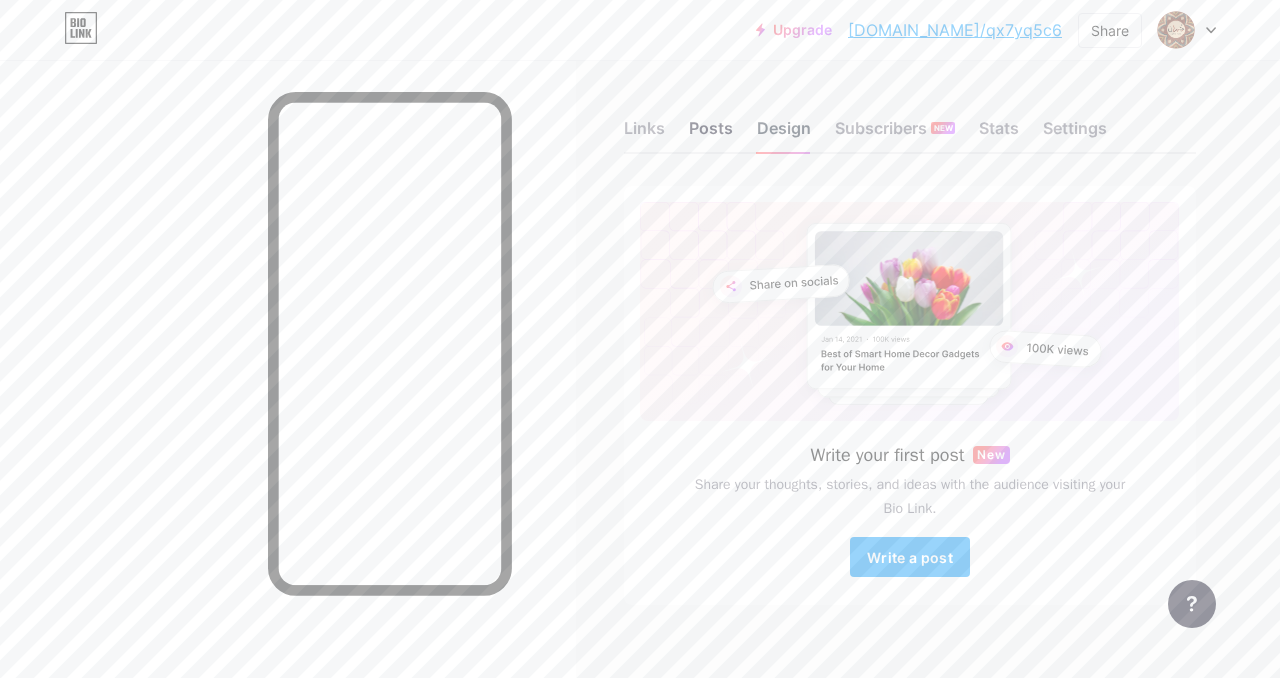 click on "Design" at bounding box center (784, 134) 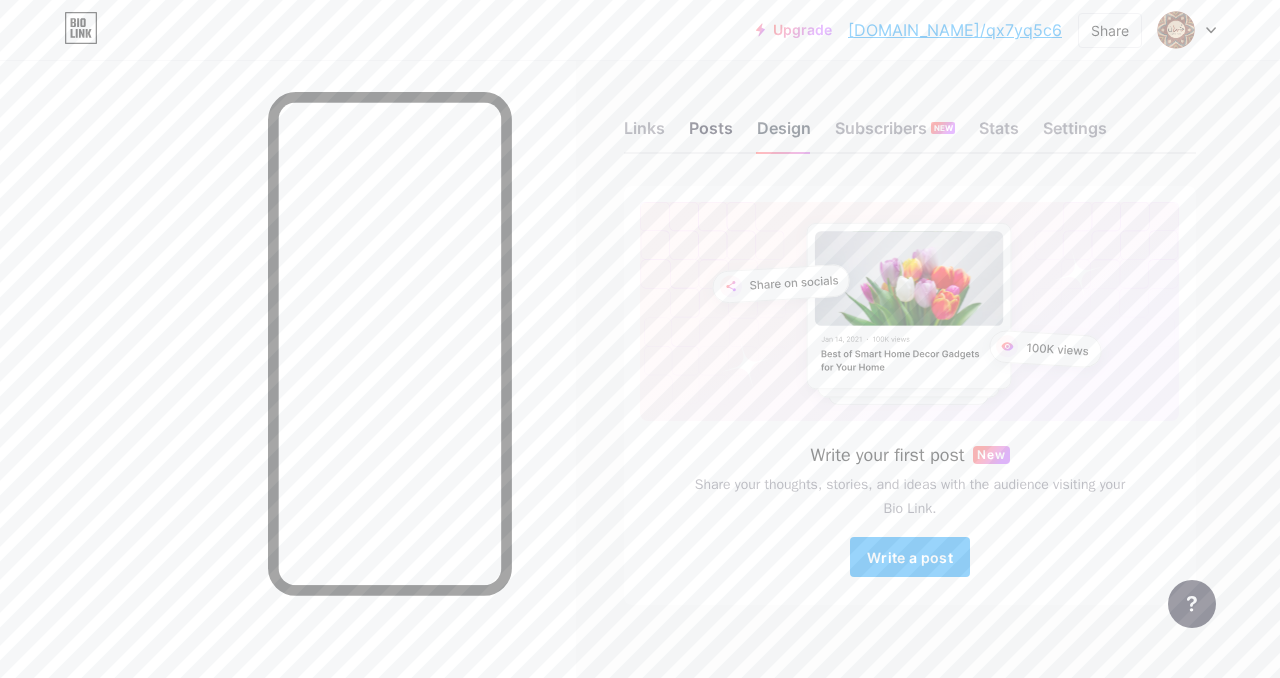 click on "Design" at bounding box center [784, 134] 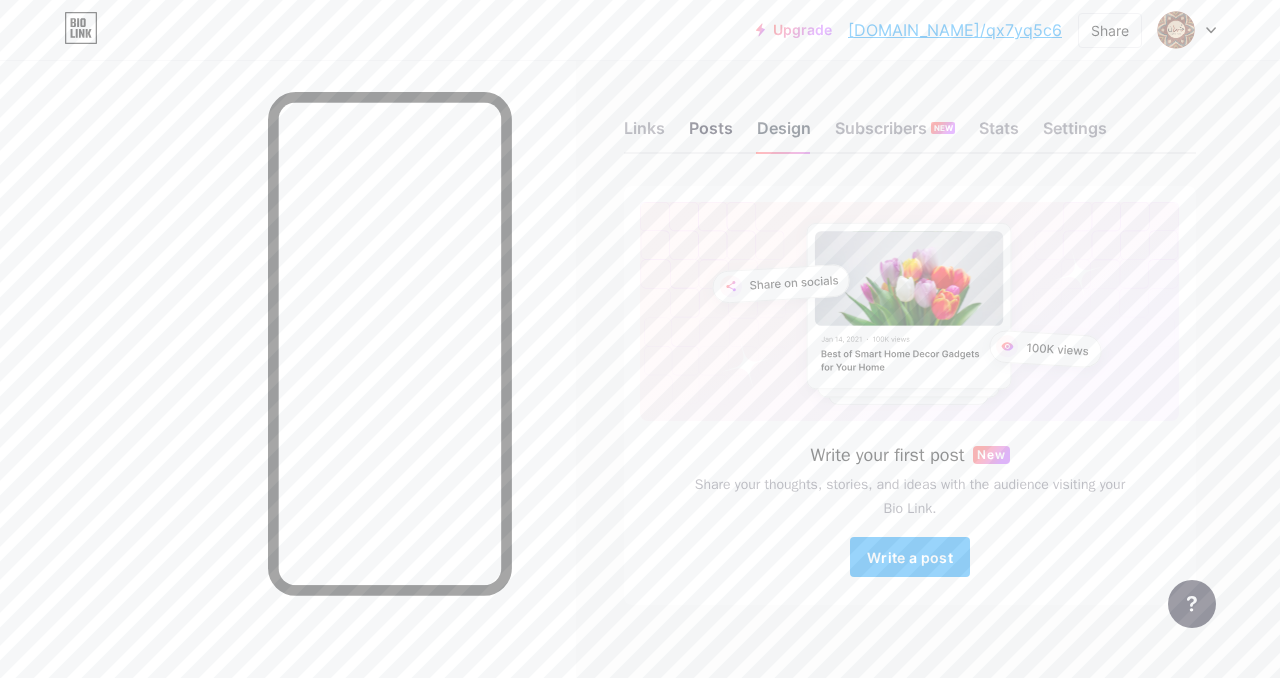 click on "Design" at bounding box center [784, 134] 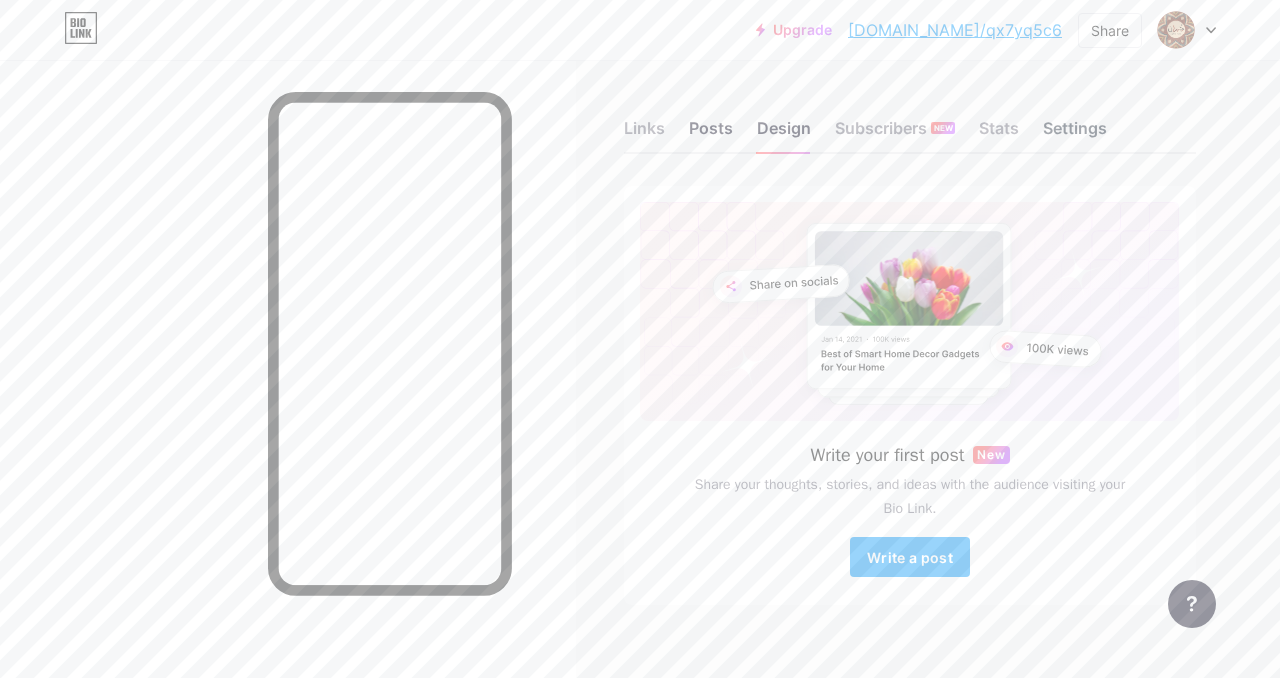 click on "Settings" at bounding box center [1075, 134] 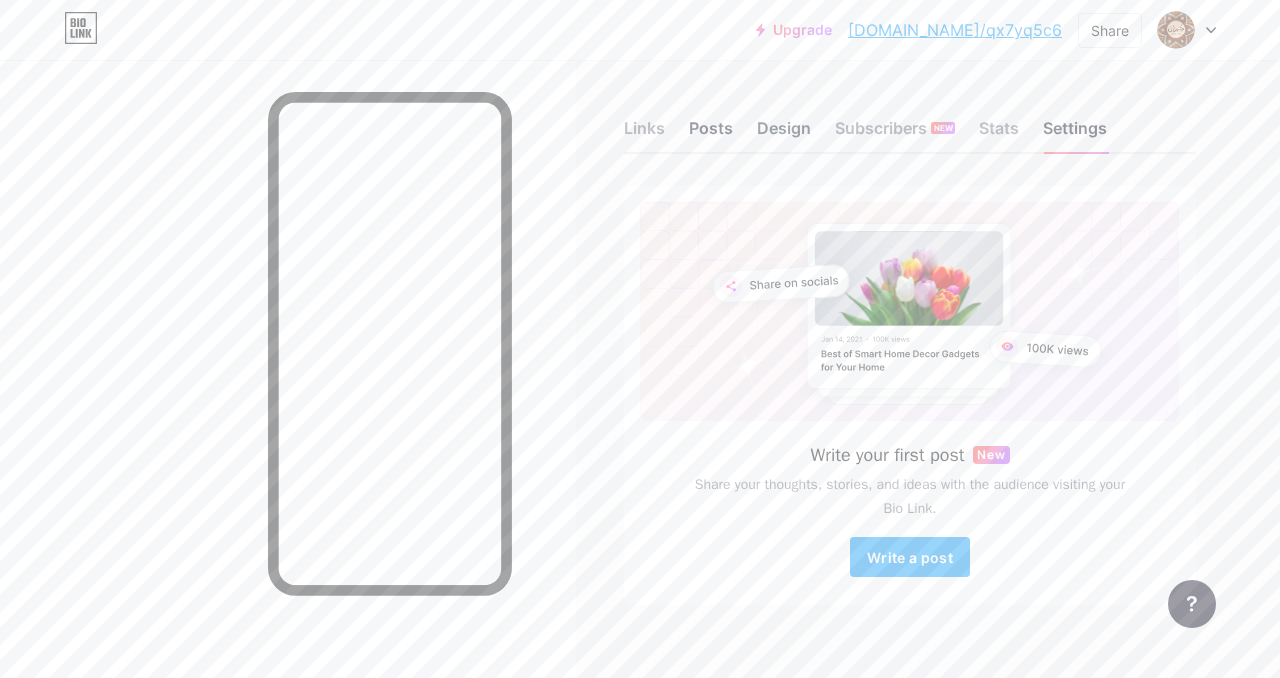 click on "Design" at bounding box center [784, 134] 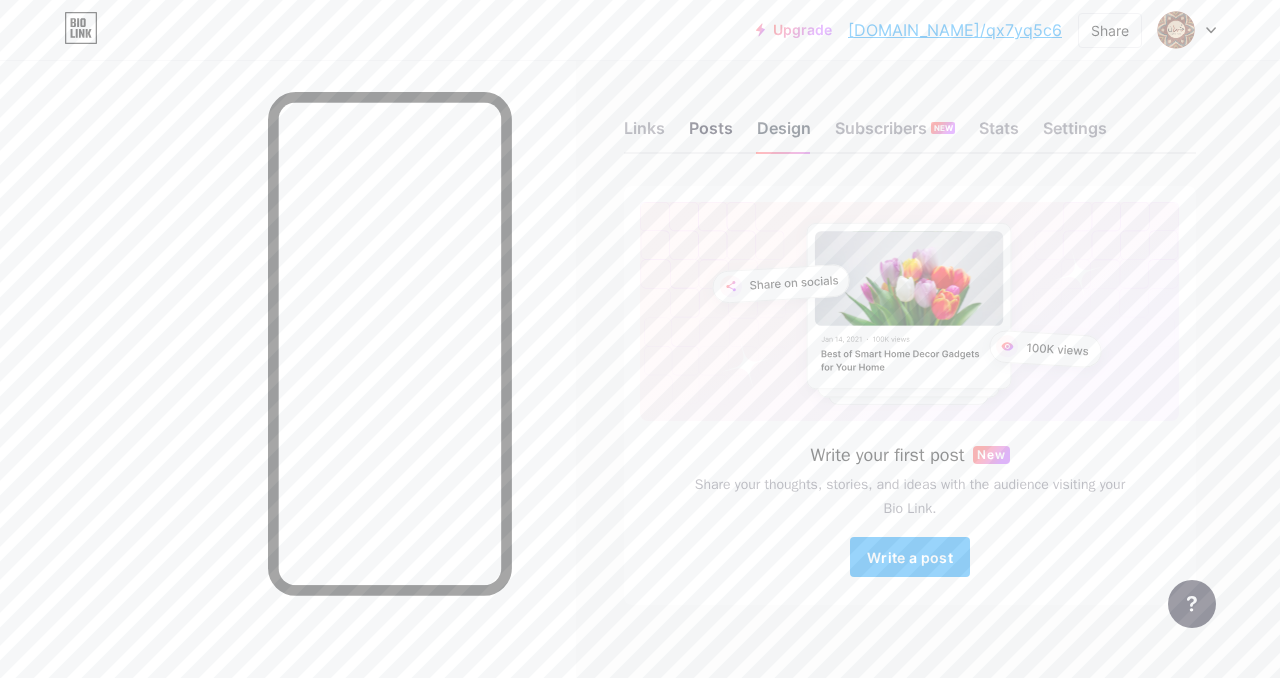 click on "Design" at bounding box center [784, 134] 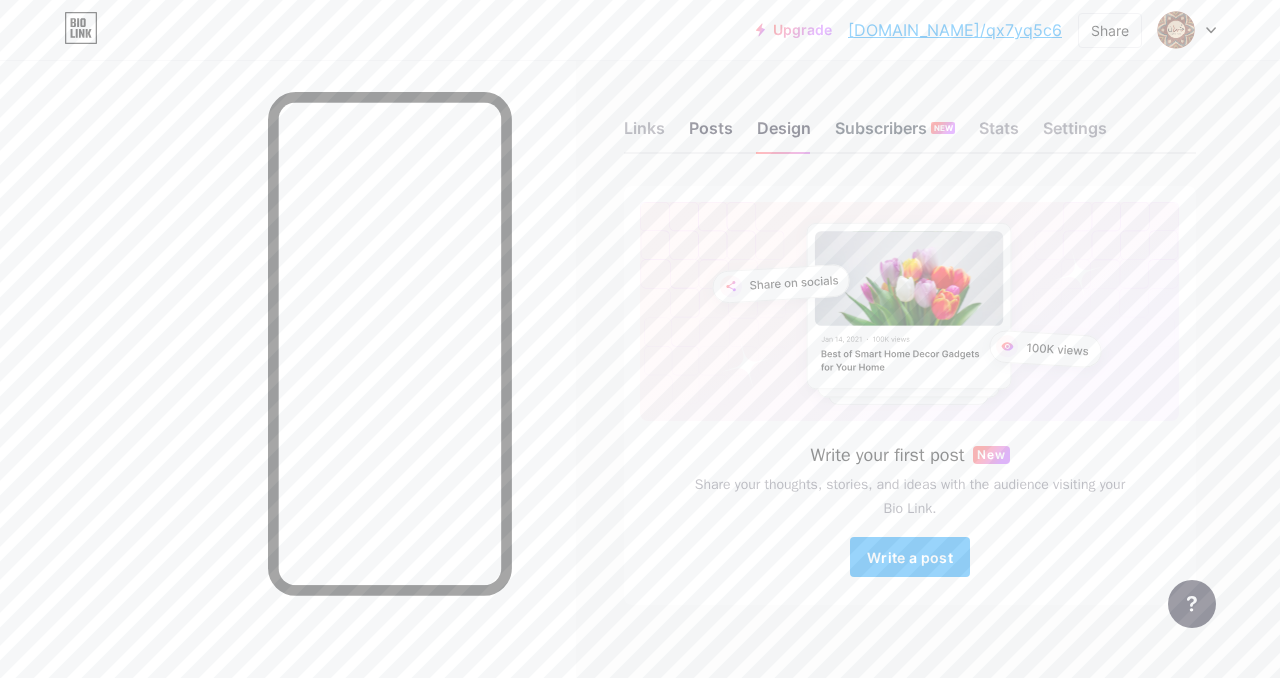 click on "Subscribers
NEW" at bounding box center (895, 134) 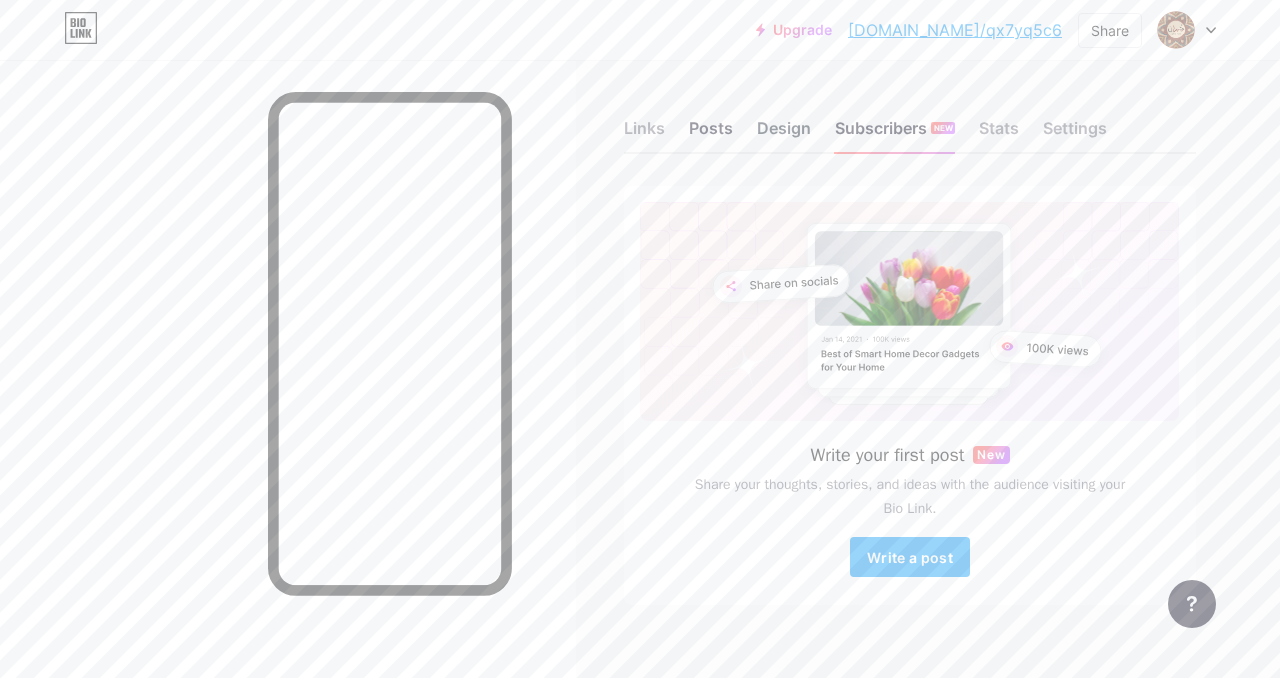 click on "Design" at bounding box center [784, 134] 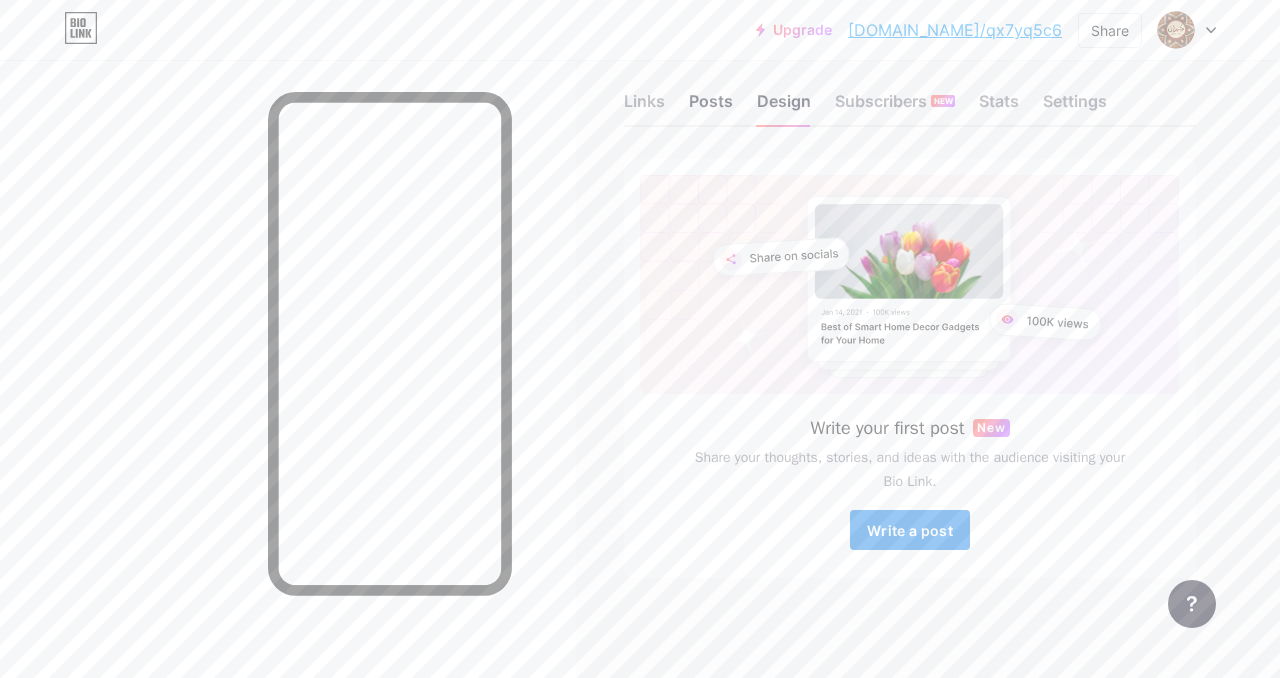 scroll, scrollTop: 0, scrollLeft: 0, axis: both 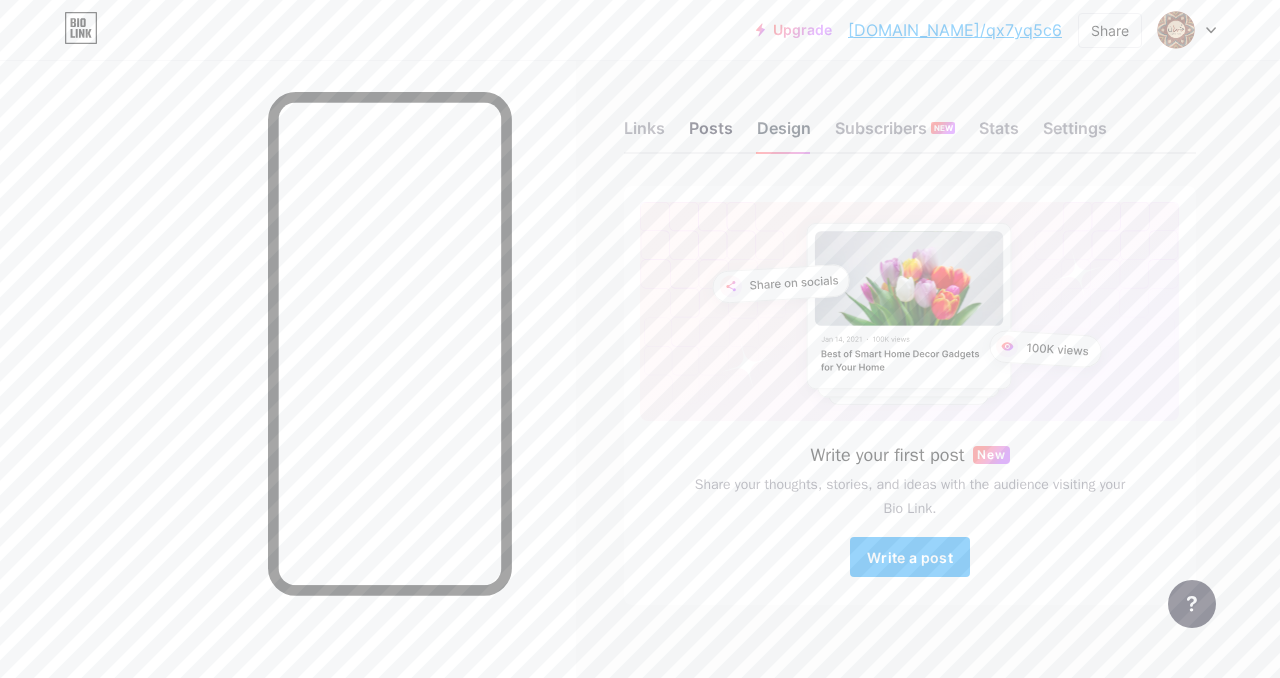 click on "Design" at bounding box center [784, 134] 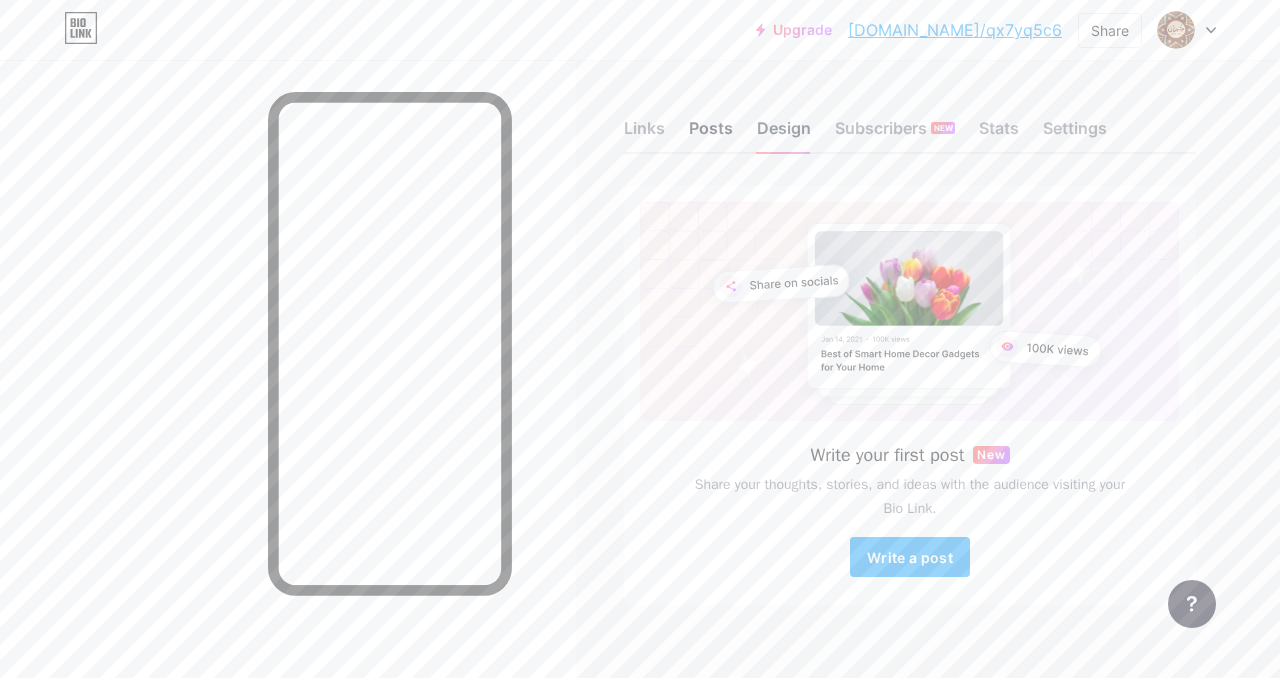 click on "Design" at bounding box center (784, 134) 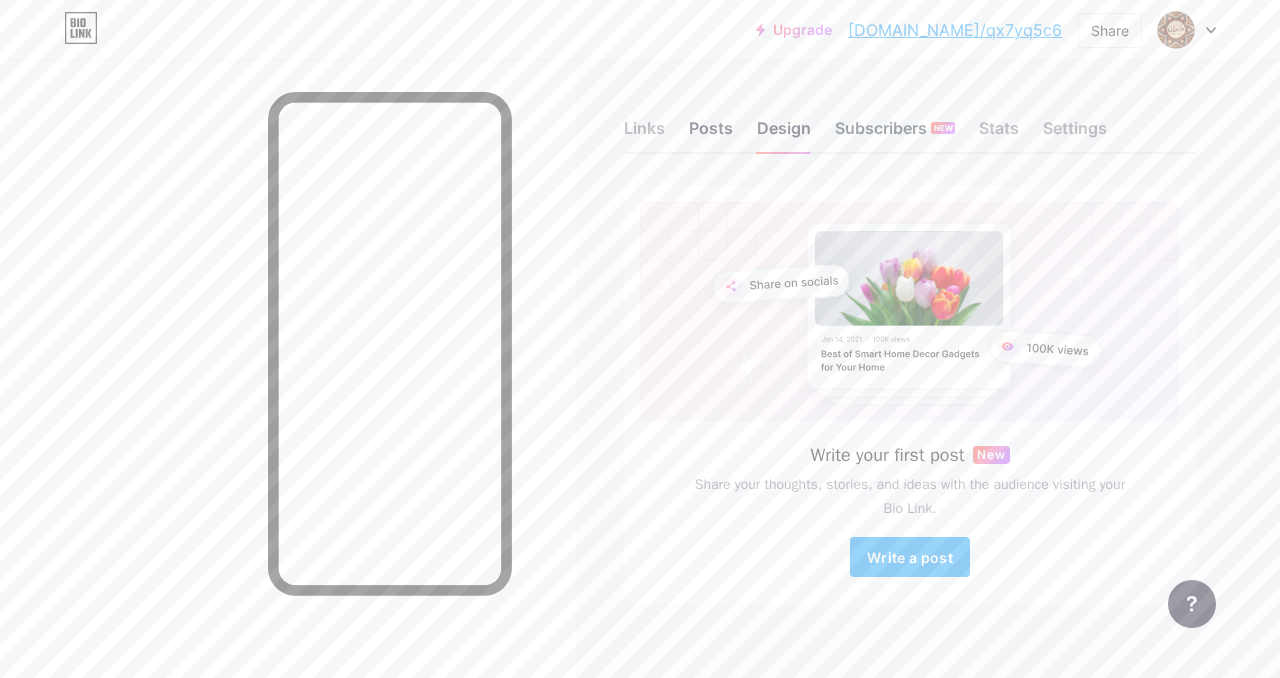 click on "Subscribers
NEW" at bounding box center [895, 134] 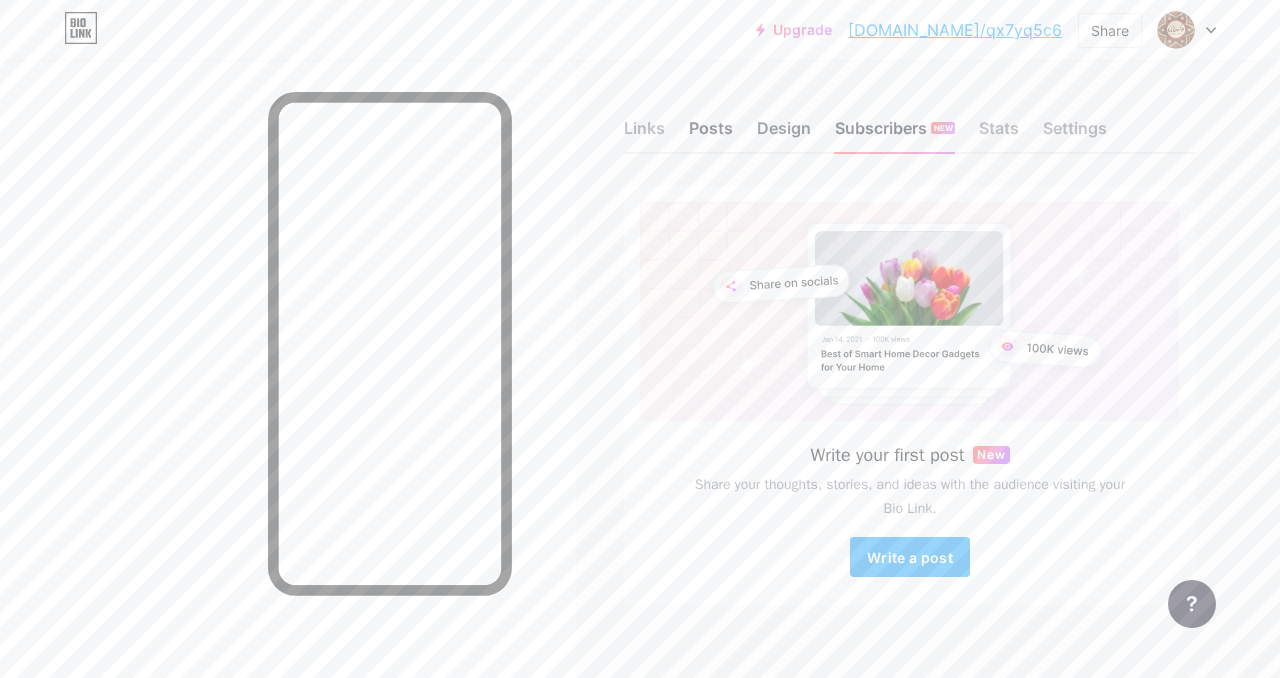 click on "Design" at bounding box center [784, 134] 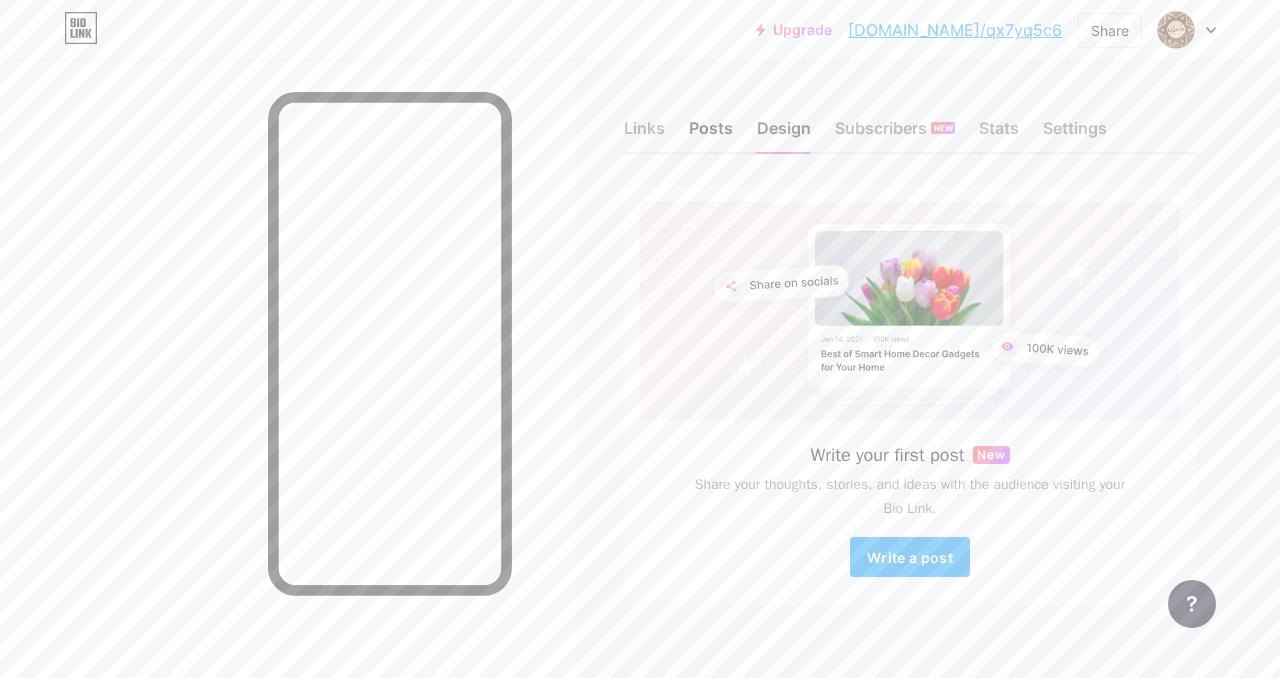 click on "Design" at bounding box center [784, 134] 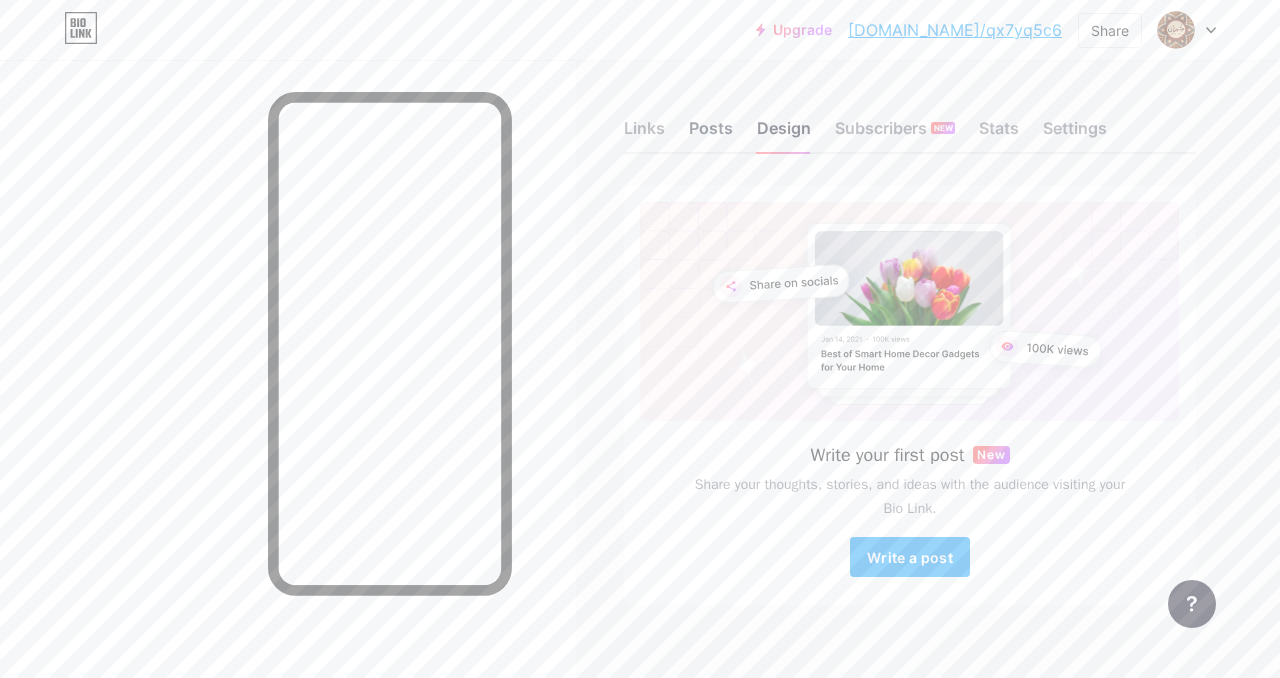 click on "Posts" at bounding box center [711, 134] 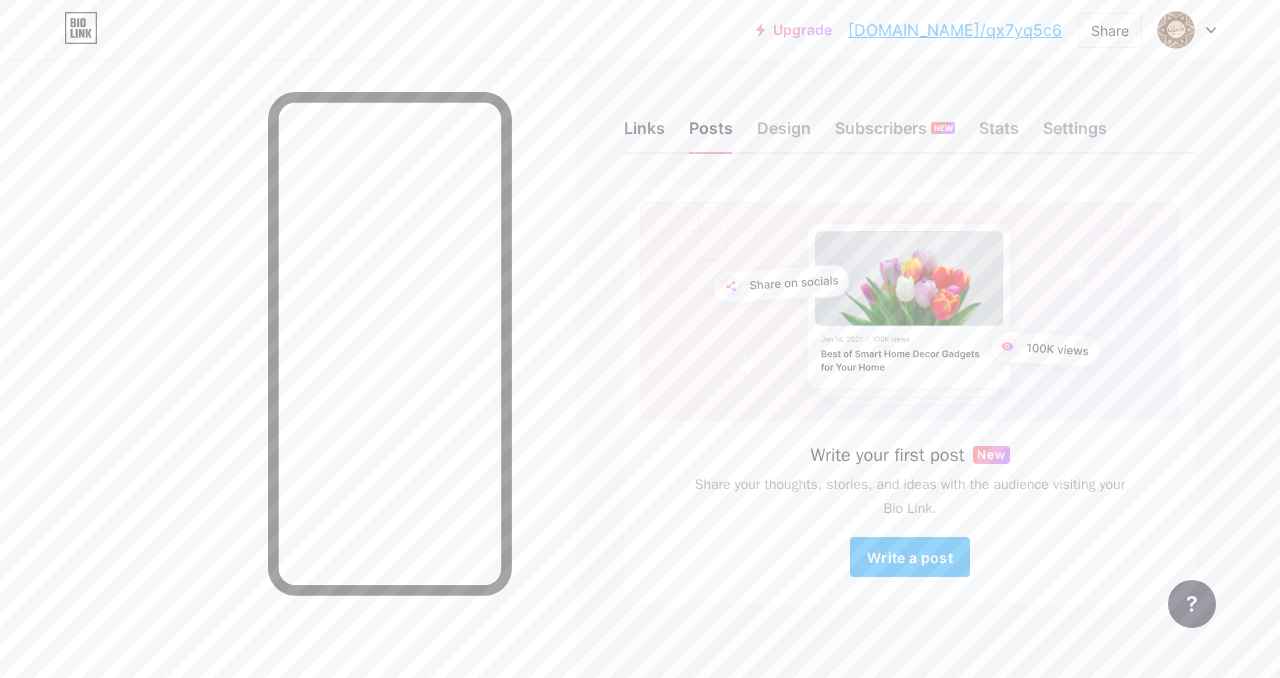 click on "Links" at bounding box center [644, 134] 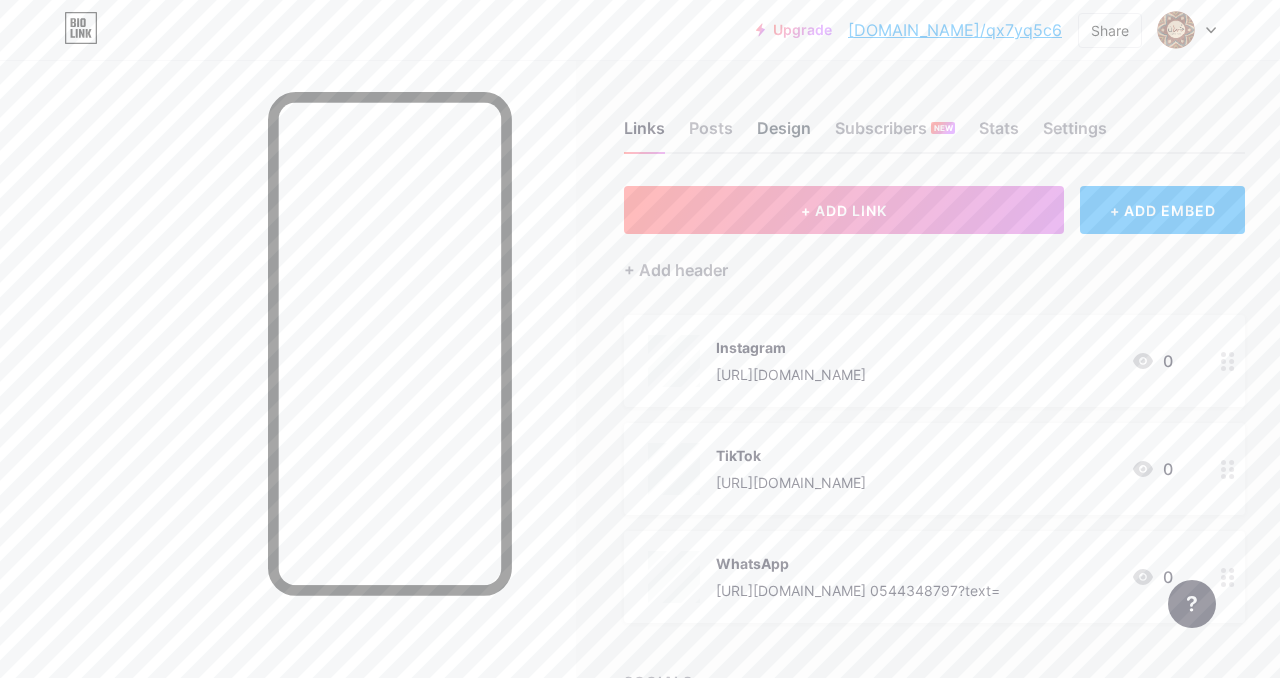 click on "Design" at bounding box center (784, 134) 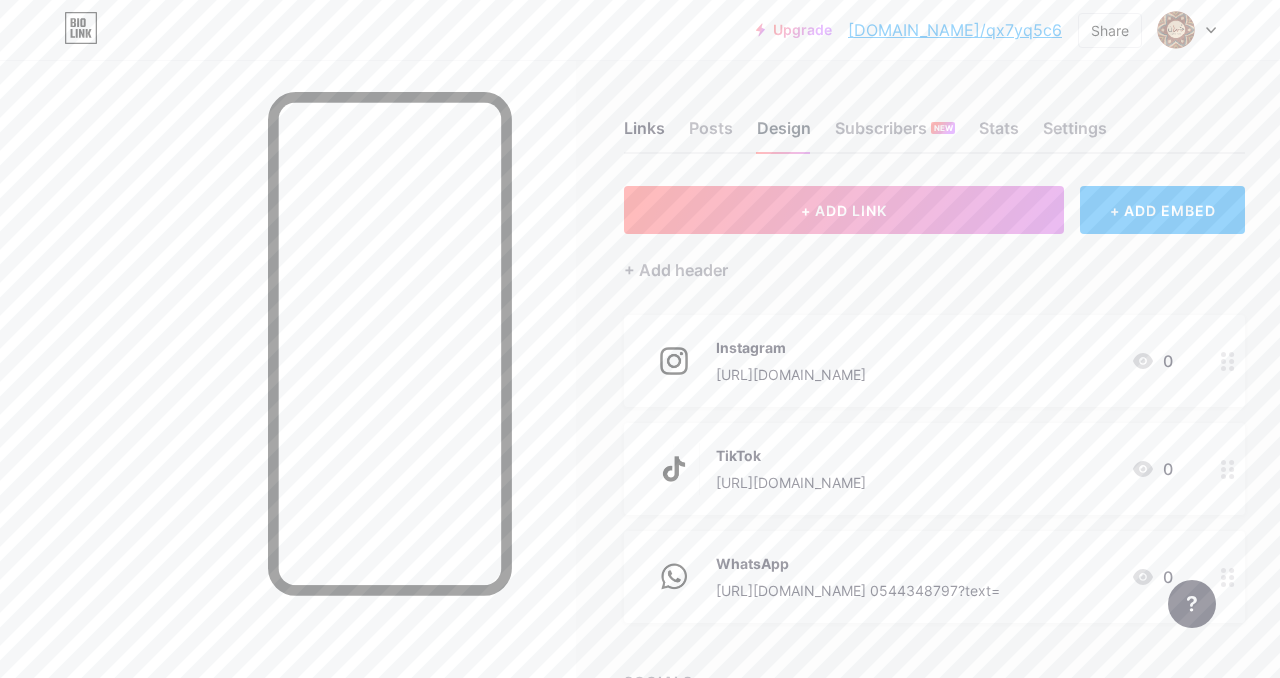 click on "Design" at bounding box center (784, 134) 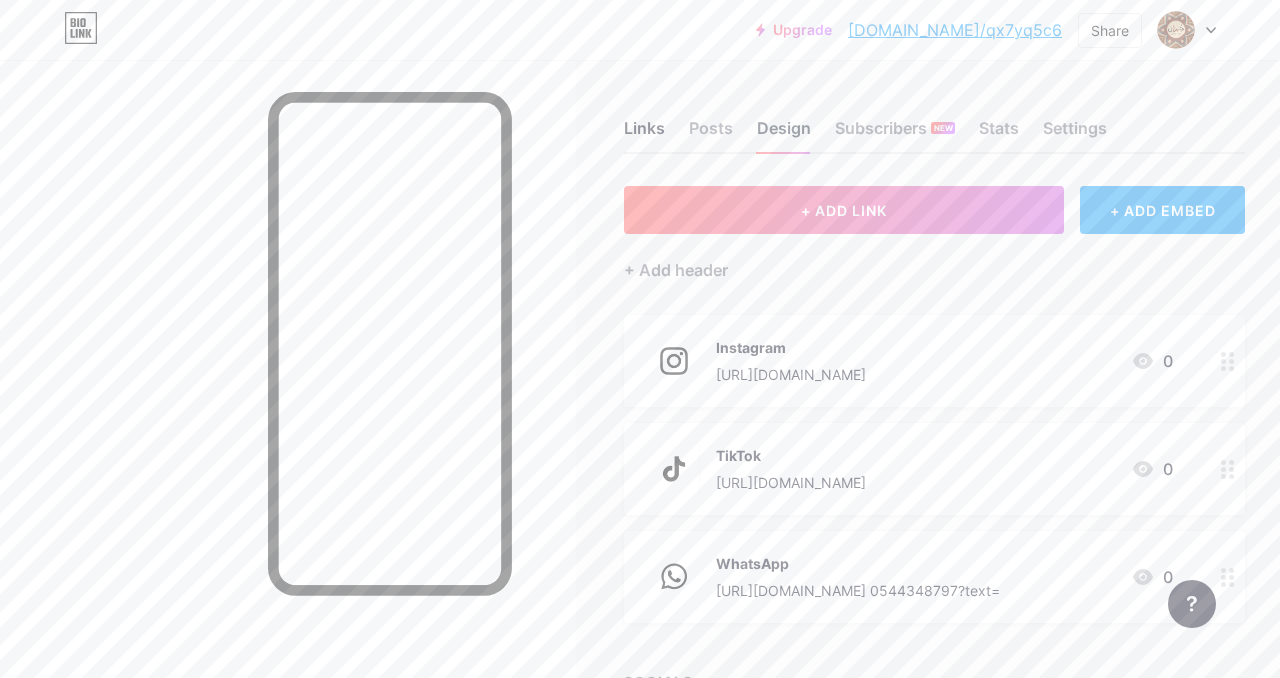 click on "Design" at bounding box center (784, 134) 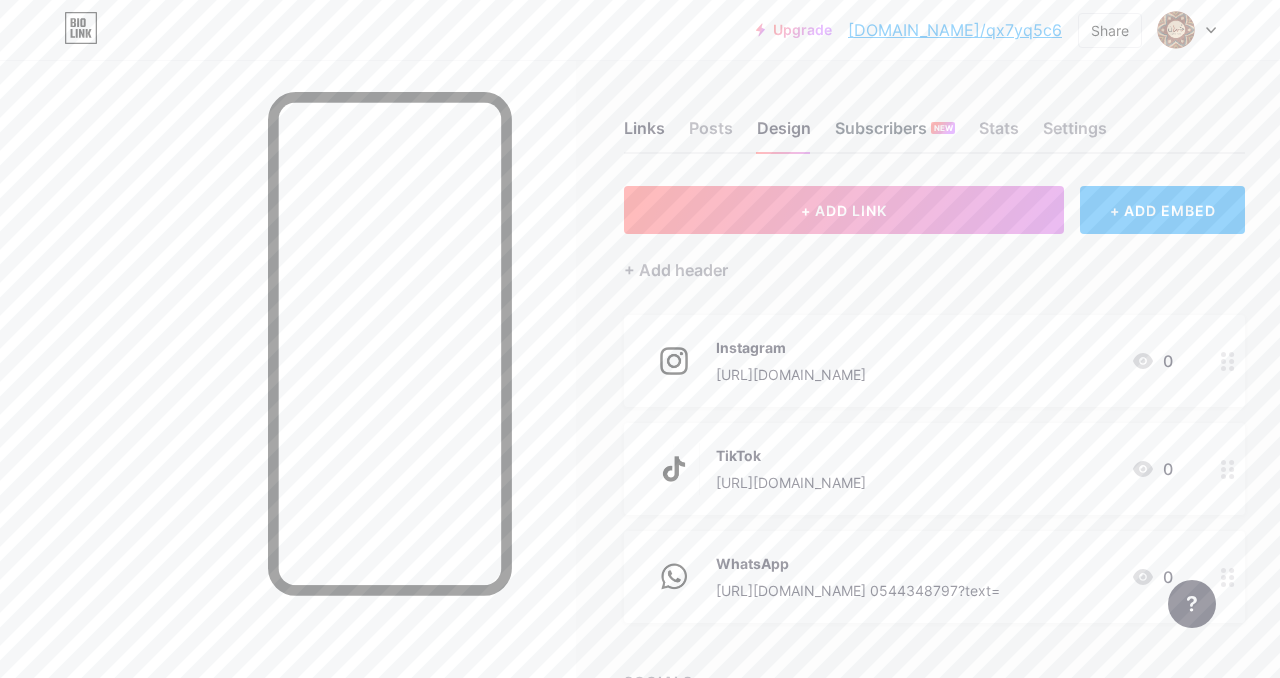 click on "Subscribers
NEW" at bounding box center (895, 134) 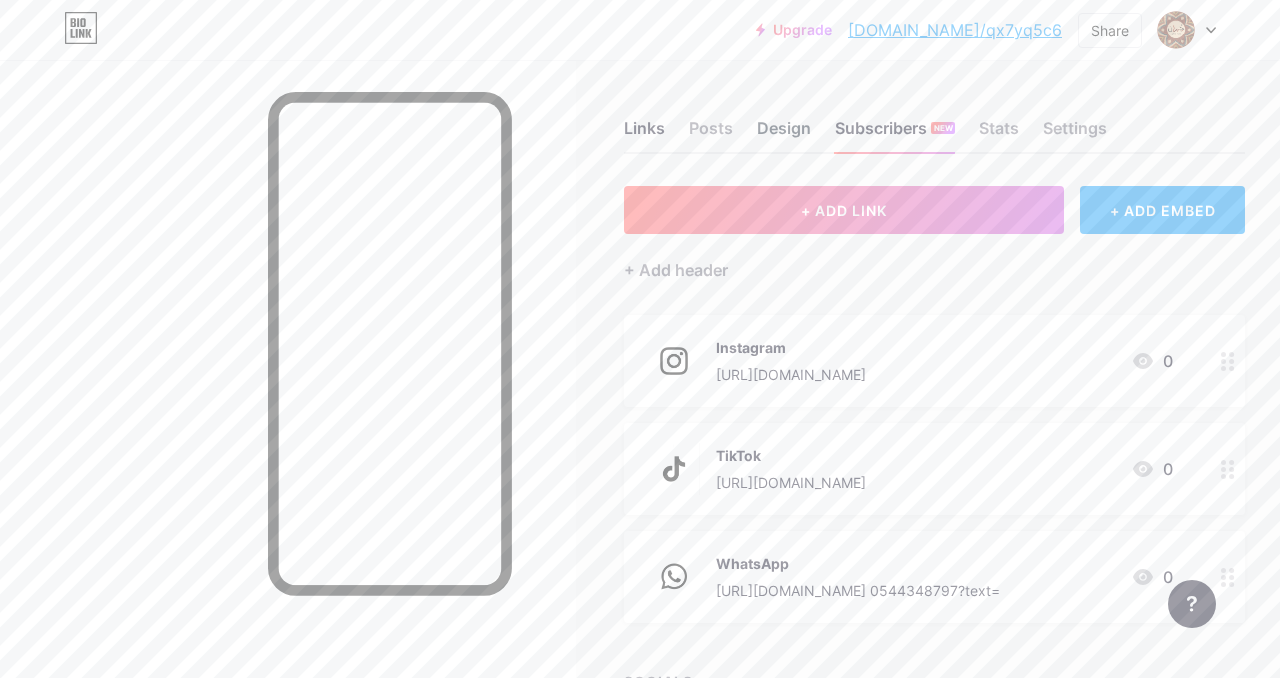 click on "Design" at bounding box center (784, 134) 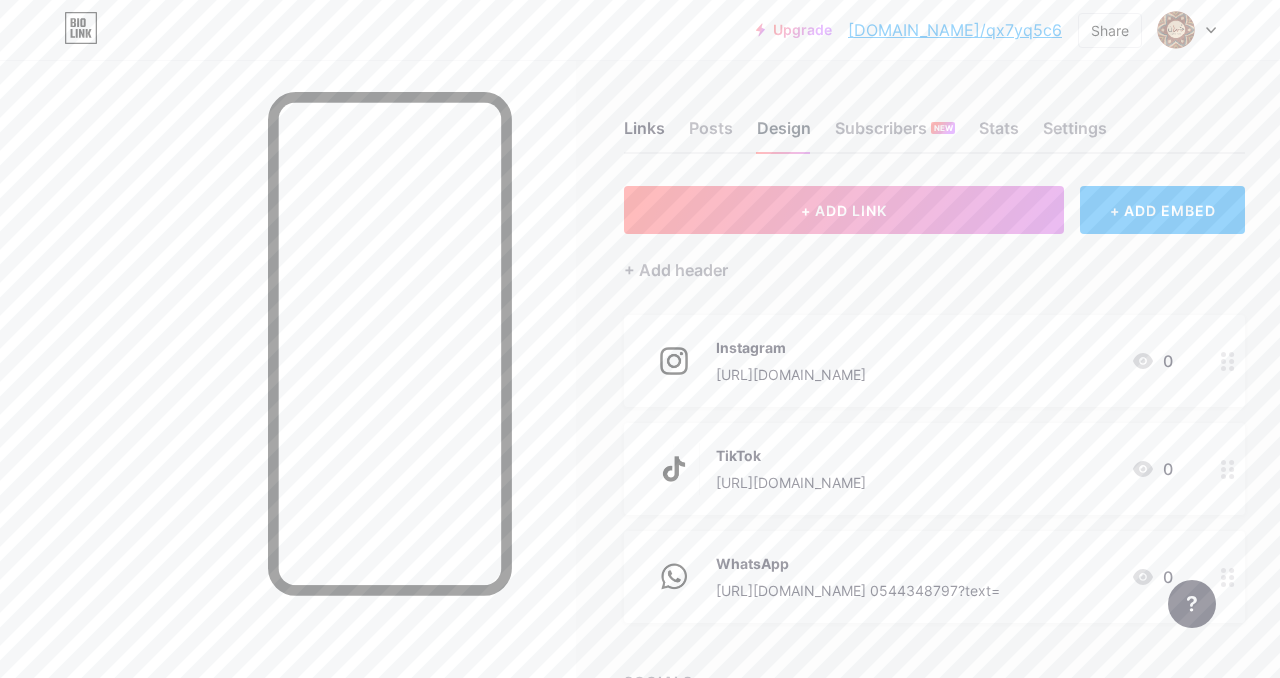 click on "Design" at bounding box center [784, 134] 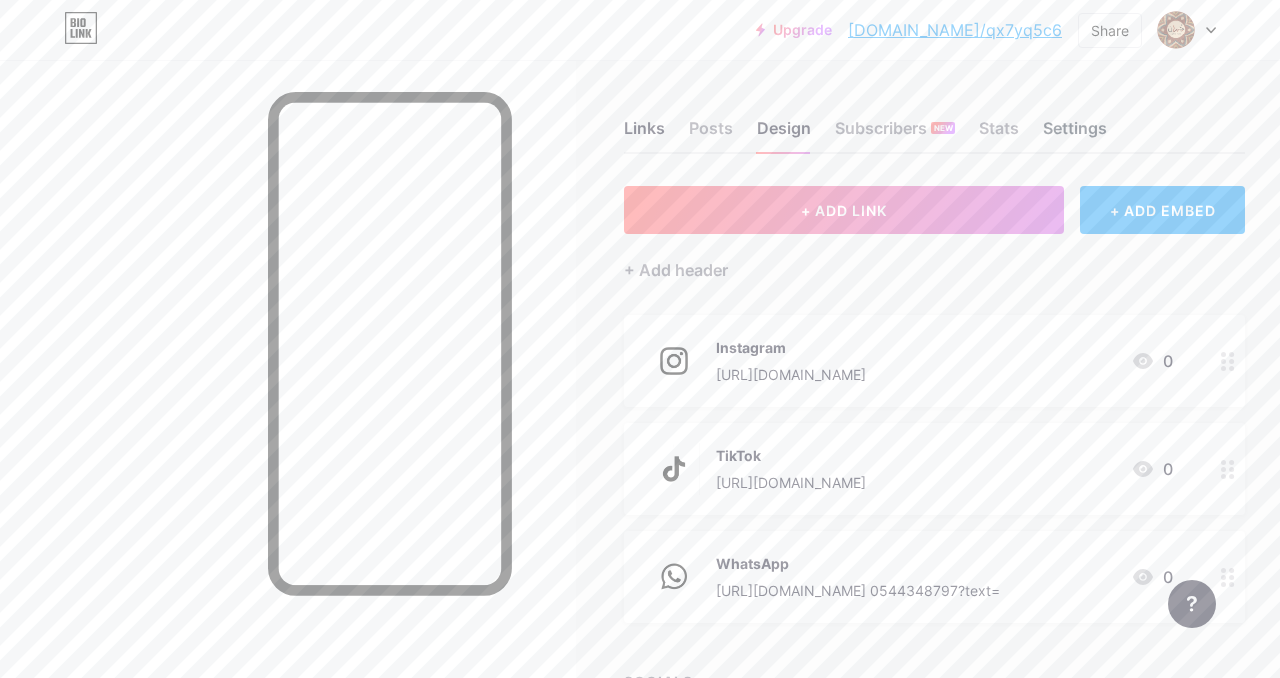 click on "Settings" at bounding box center [1075, 134] 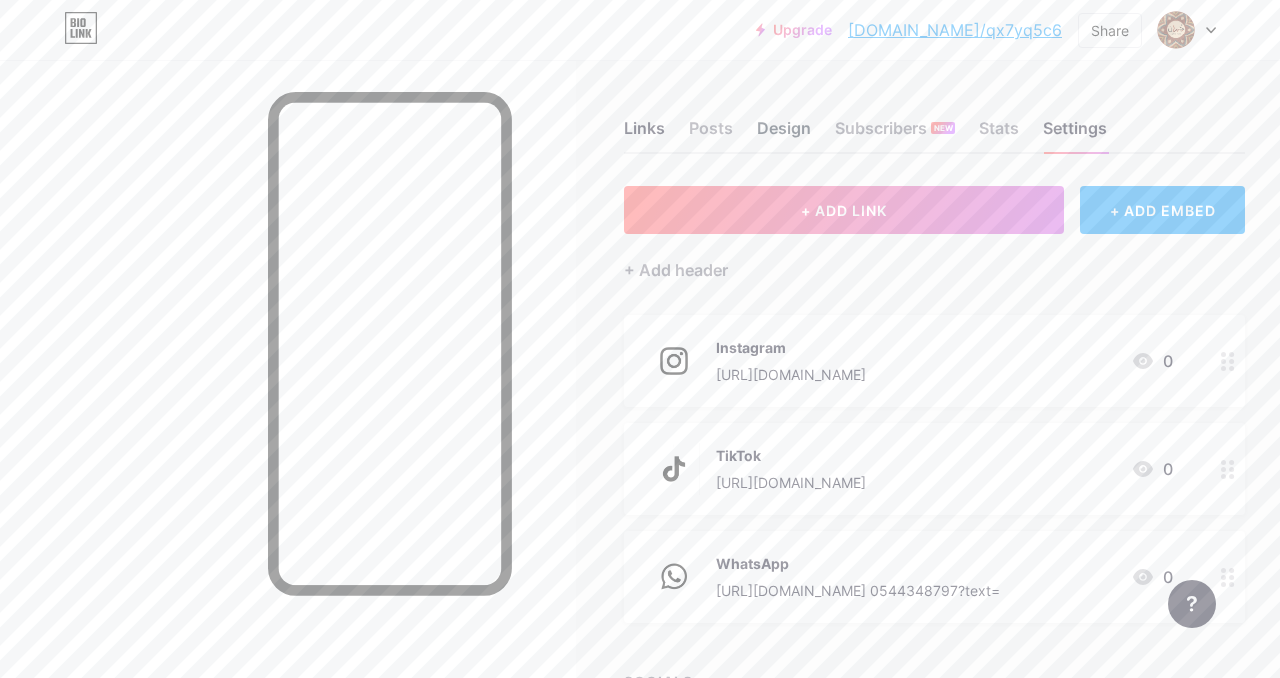 click on "Design" at bounding box center (784, 134) 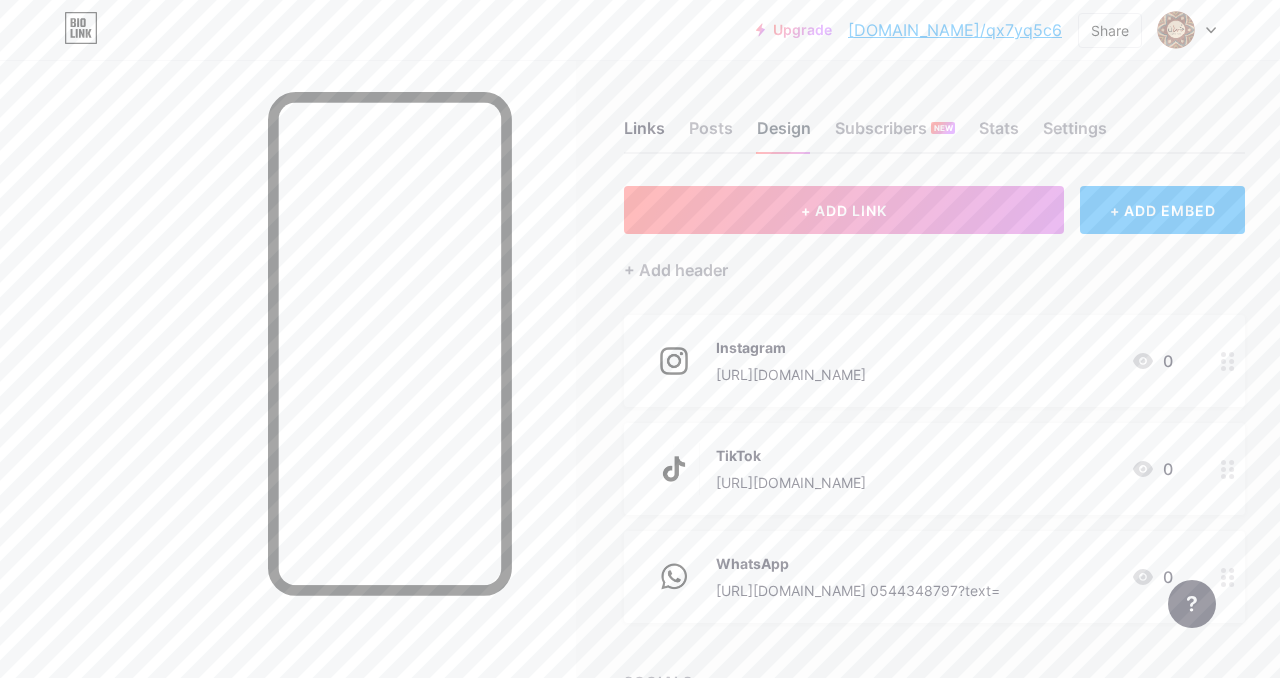 click on "Design" at bounding box center [784, 134] 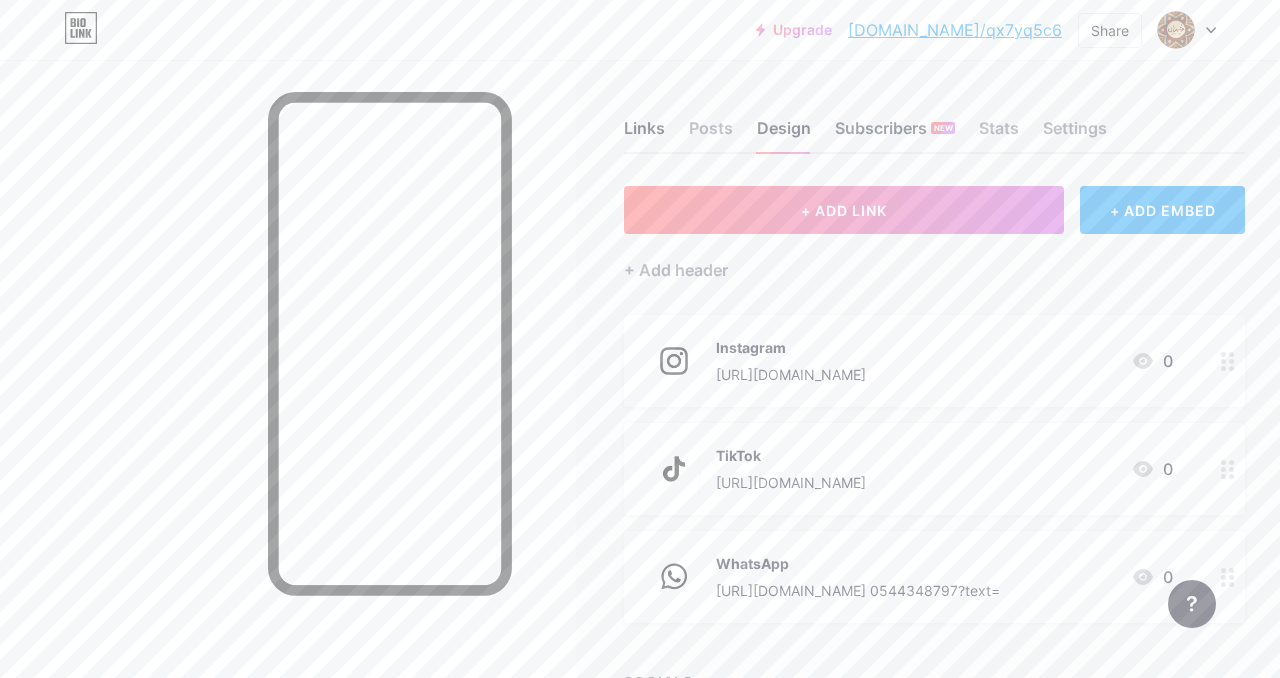 click on "Subscribers
NEW" at bounding box center (895, 134) 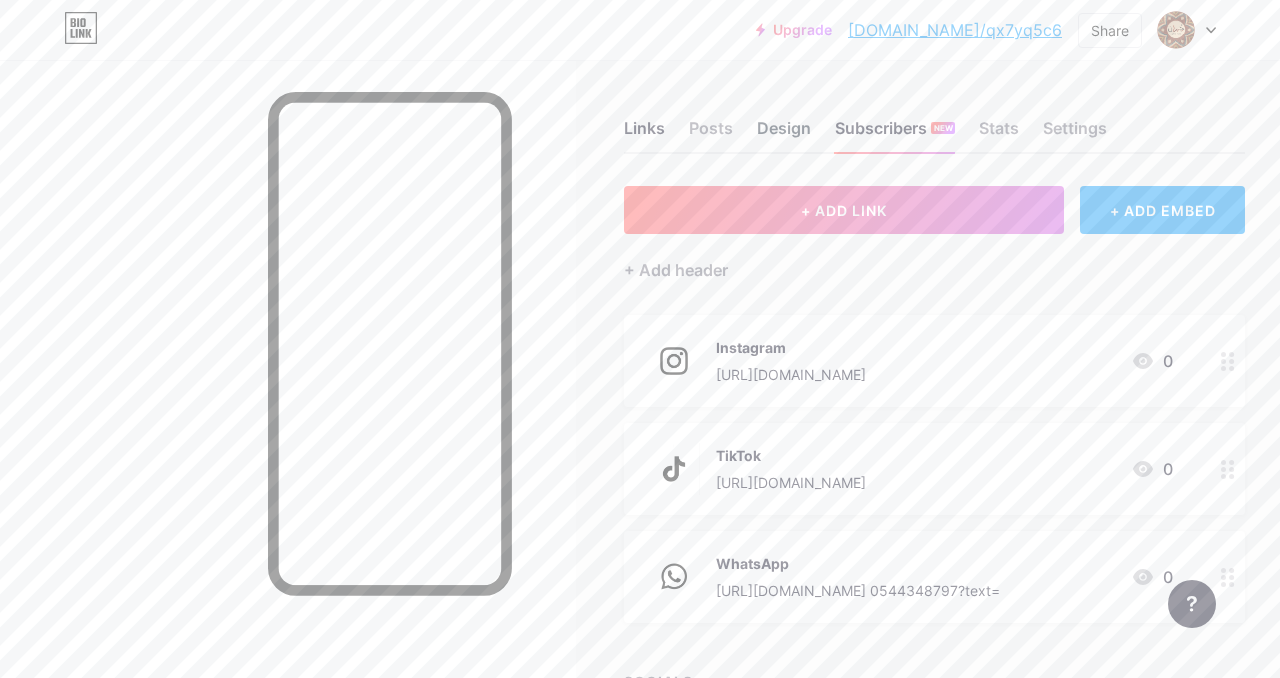 click on "Design" at bounding box center (784, 134) 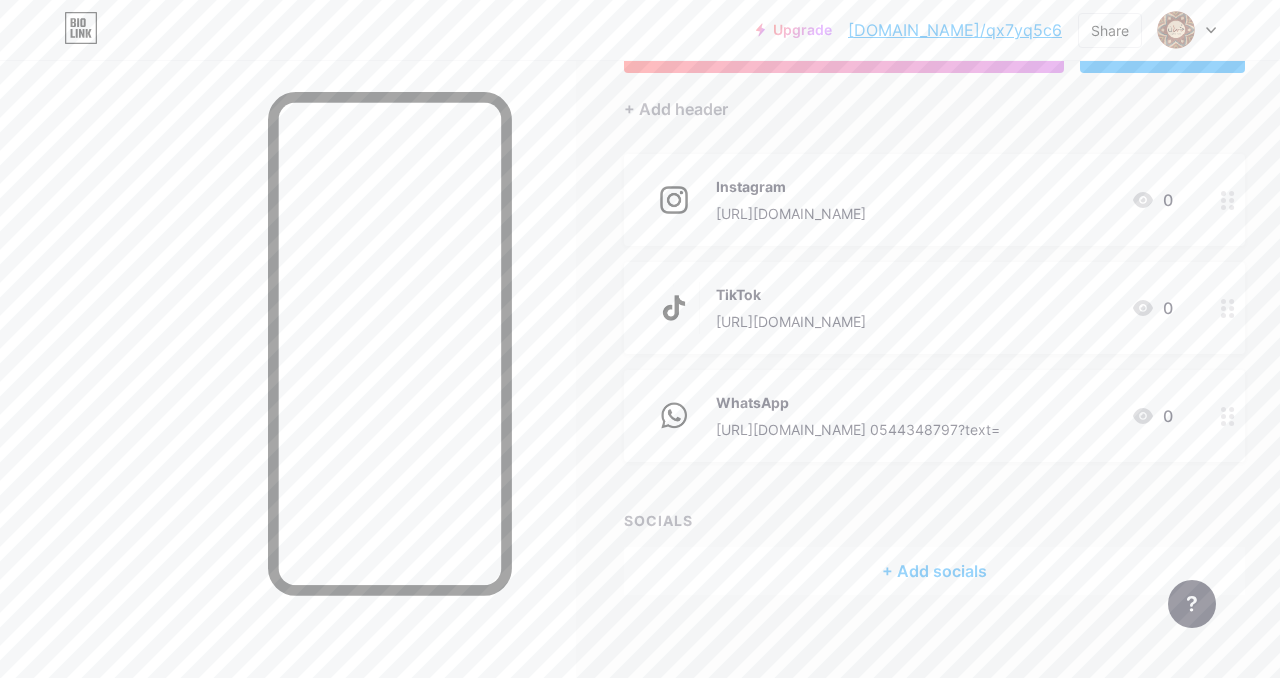 scroll, scrollTop: 157, scrollLeft: 0, axis: vertical 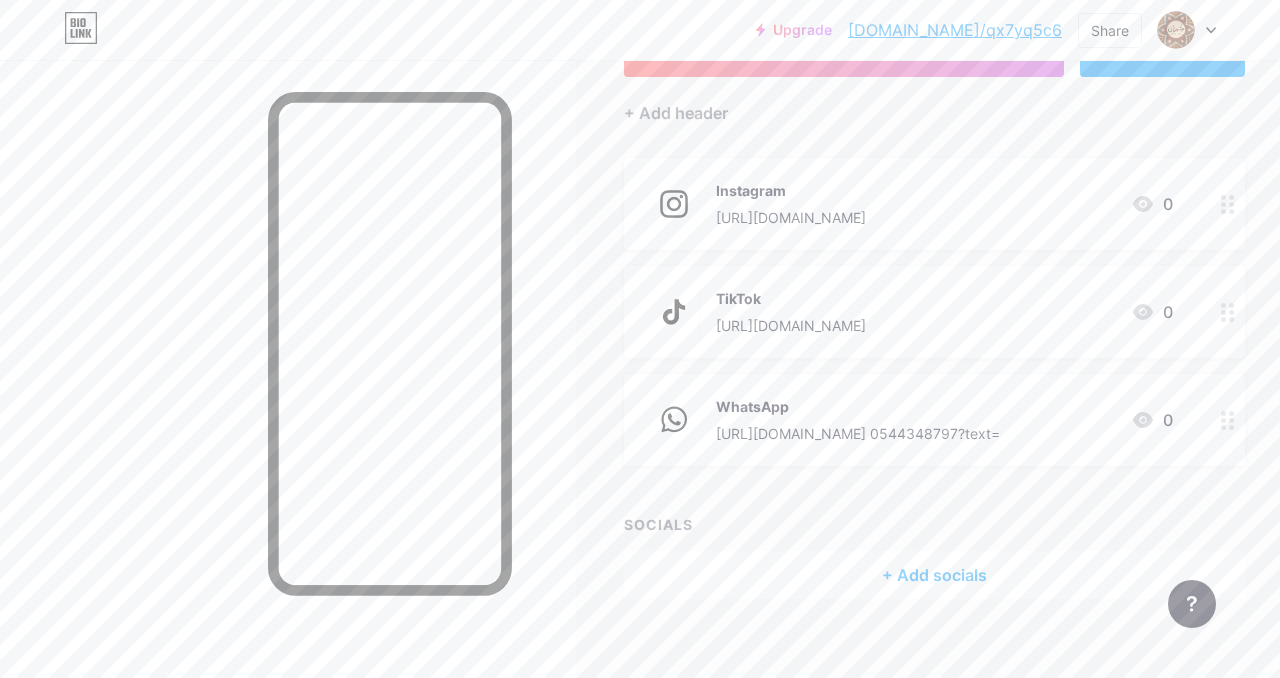click on "Instagram" at bounding box center [791, 190] 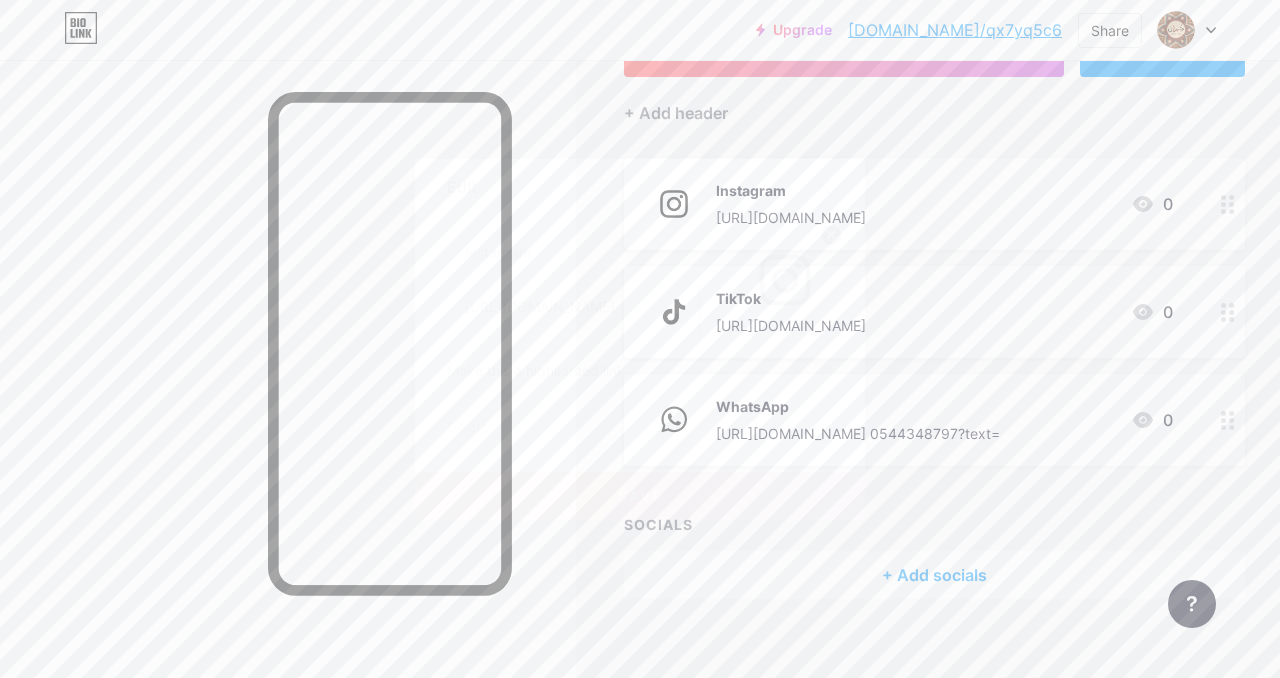 click 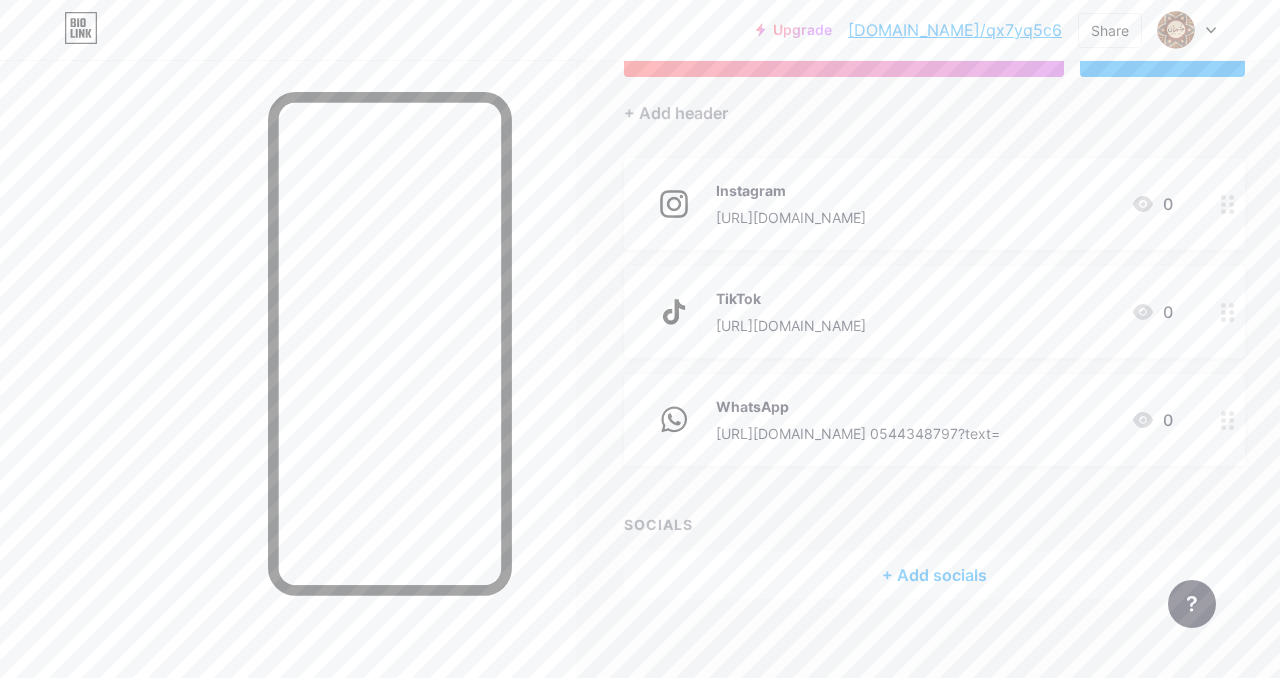 scroll, scrollTop: 0, scrollLeft: 0, axis: both 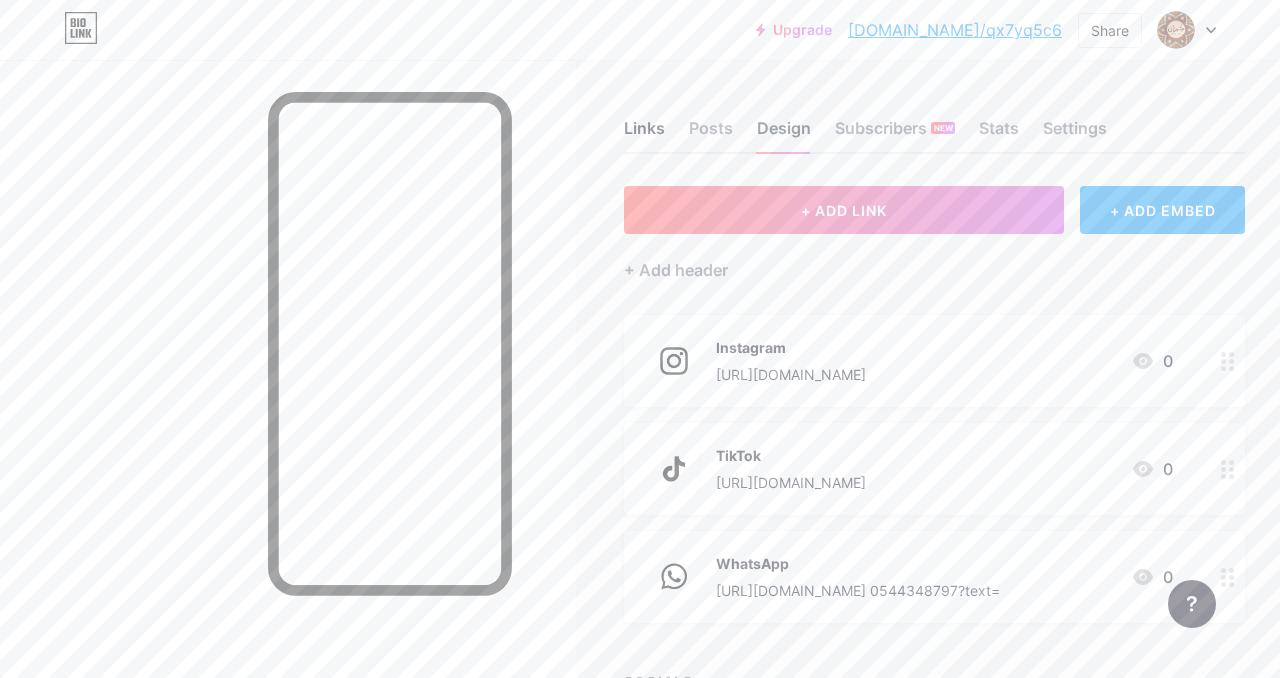 click on "Design" at bounding box center (784, 134) 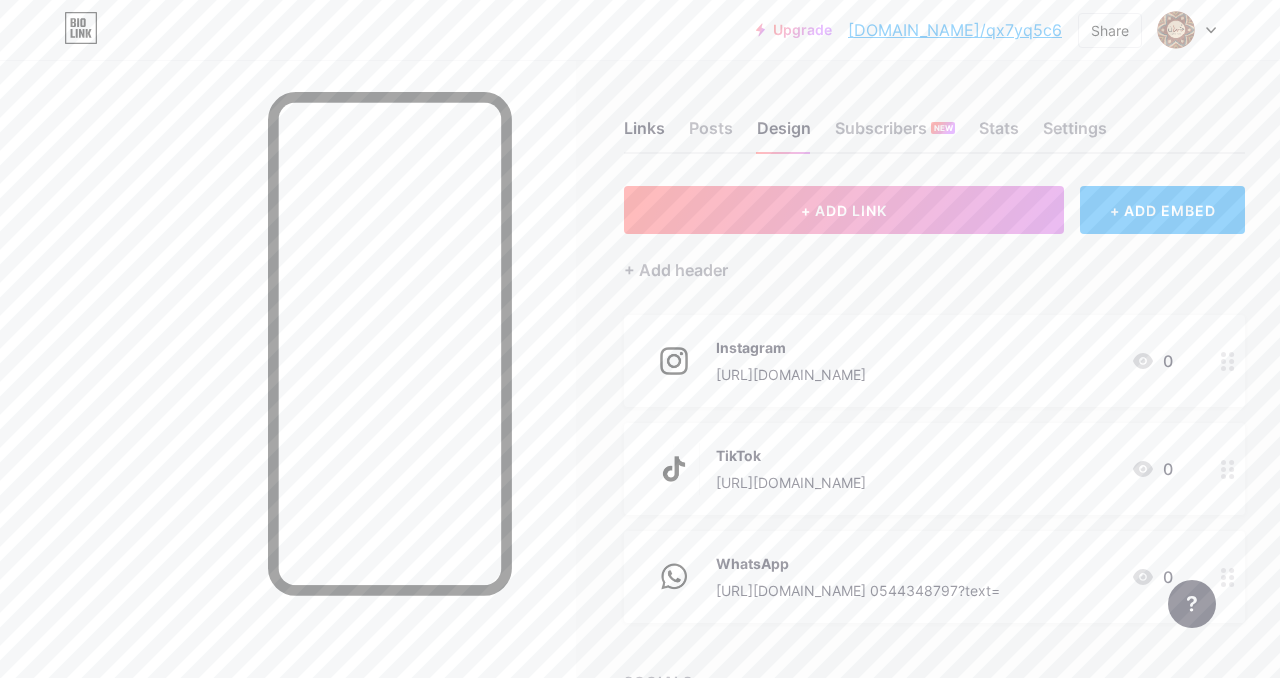 click on "Links
Posts
Design
Subscribers
NEW
Stats
Settings       + ADD LINK     + ADD EMBED
+ Add header
Instagram
https://www.instagram.com/kosh_jman?igsh=MWtsbmxram1nd2kyNw%3D%3D&utm_source=qr
0
TikTok
https://www.tiktok.com/@kosh_jman?_t=ZS-8xt6IQFRija&_r=1
0
WhatsApp
https://wa.me/966 0544348797?text=
0
SOCIALS     + Add socials                       Feature requests             Help center         Contact support" at bounding box center [664, 458] 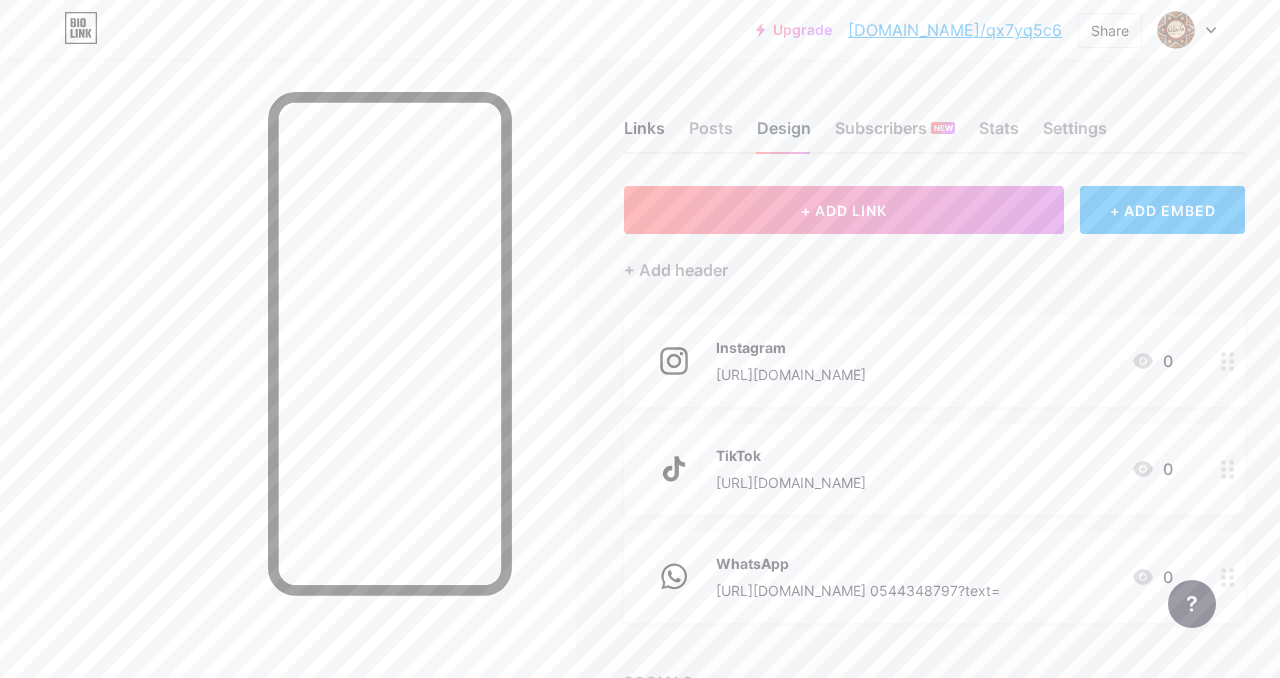 click on "Design" at bounding box center [784, 134] 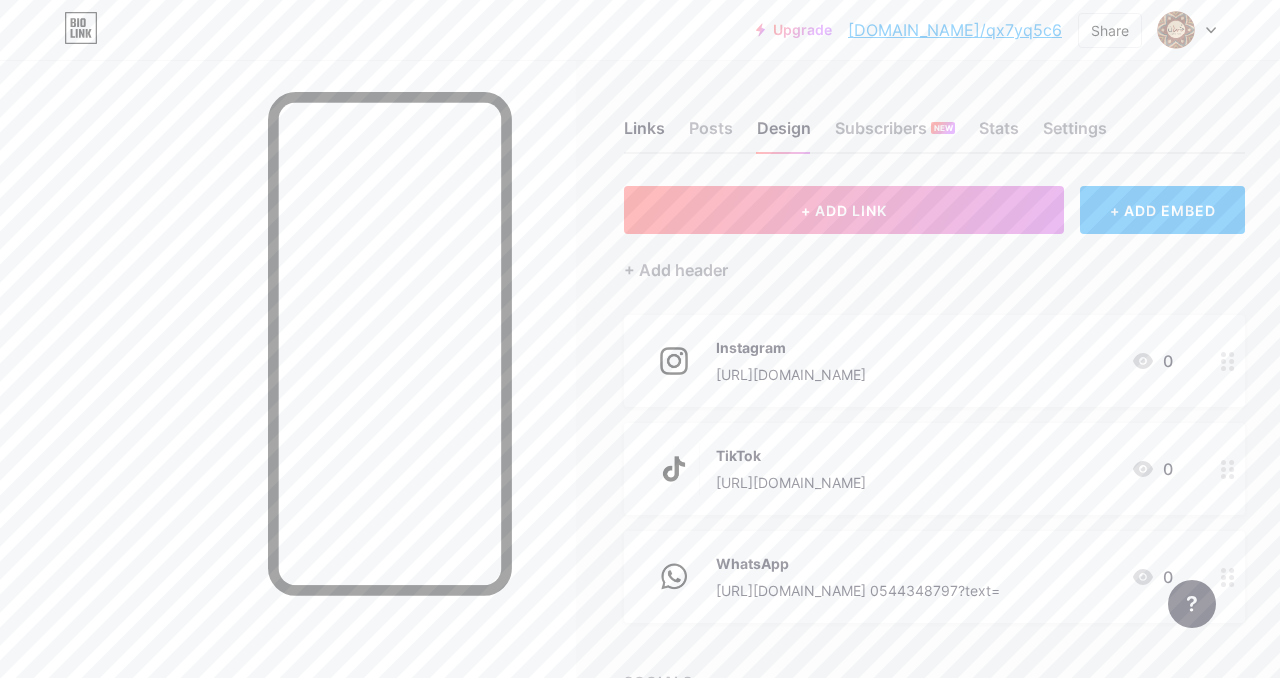 click on "Links
Posts
Design
Subscribers
NEW
Stats
Settings" at bounding box center [934, 119] 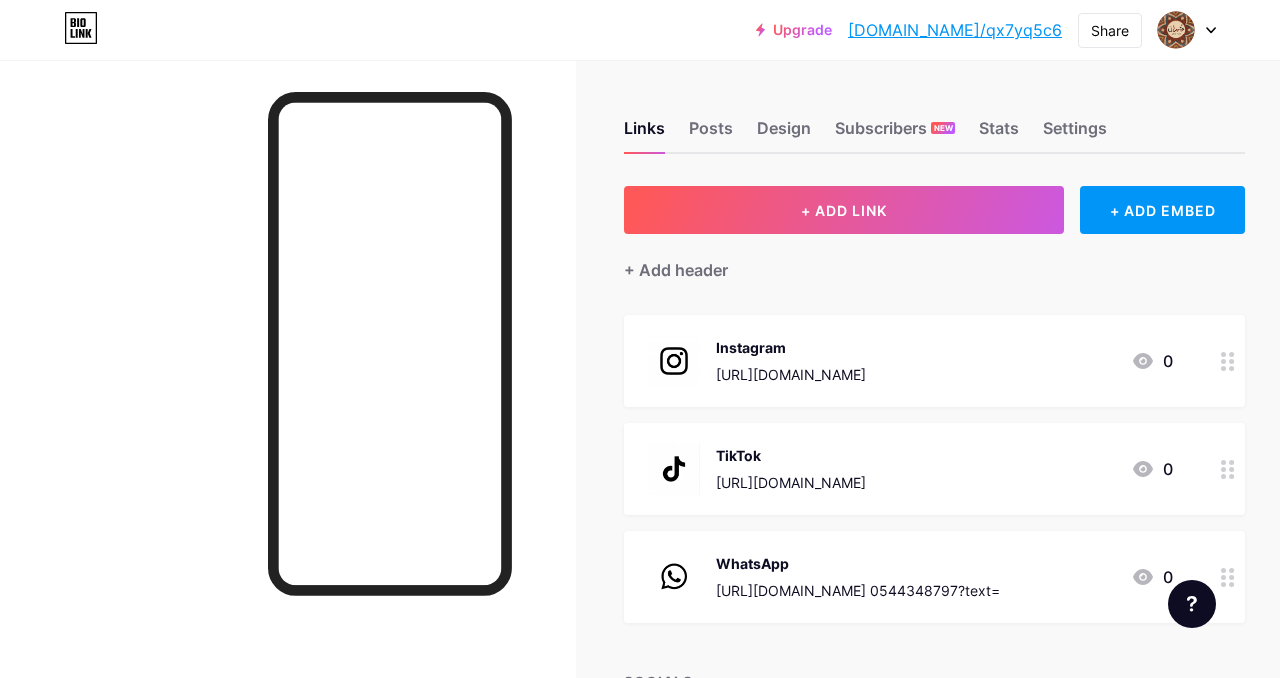 scroll, scrollTop: 0, scrollLeft: 0, axis: both 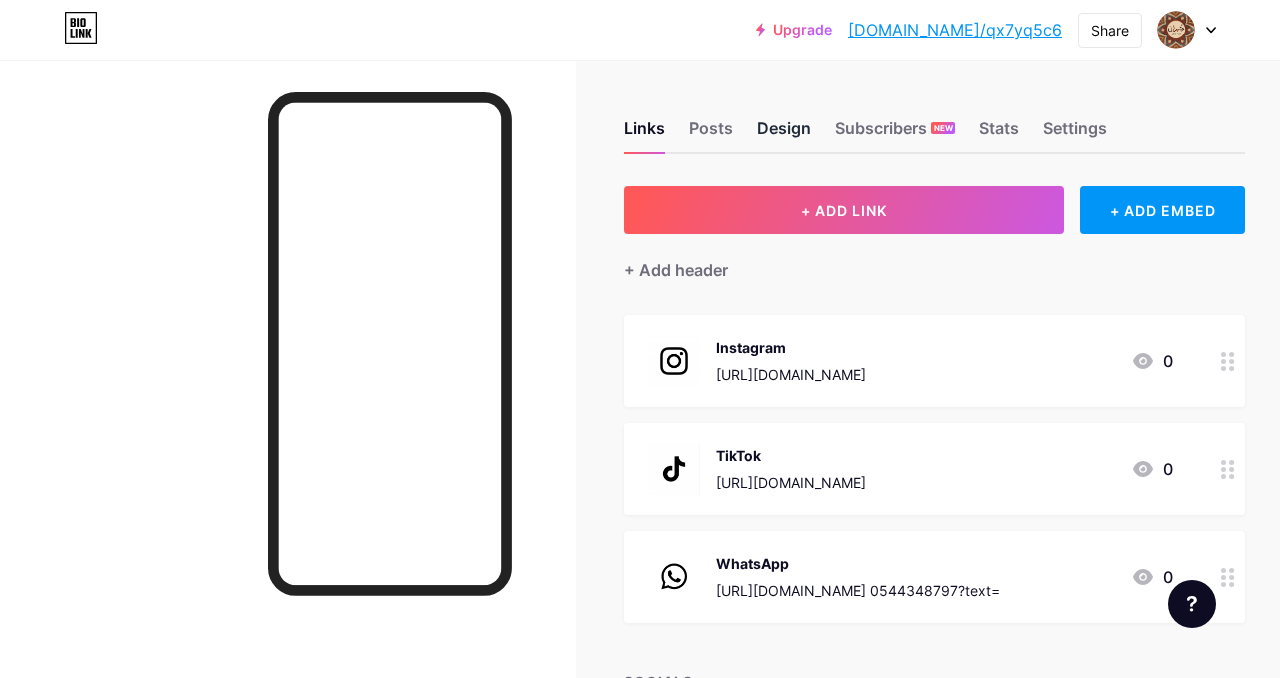 click on "Design" at bounding box center [784, 134] 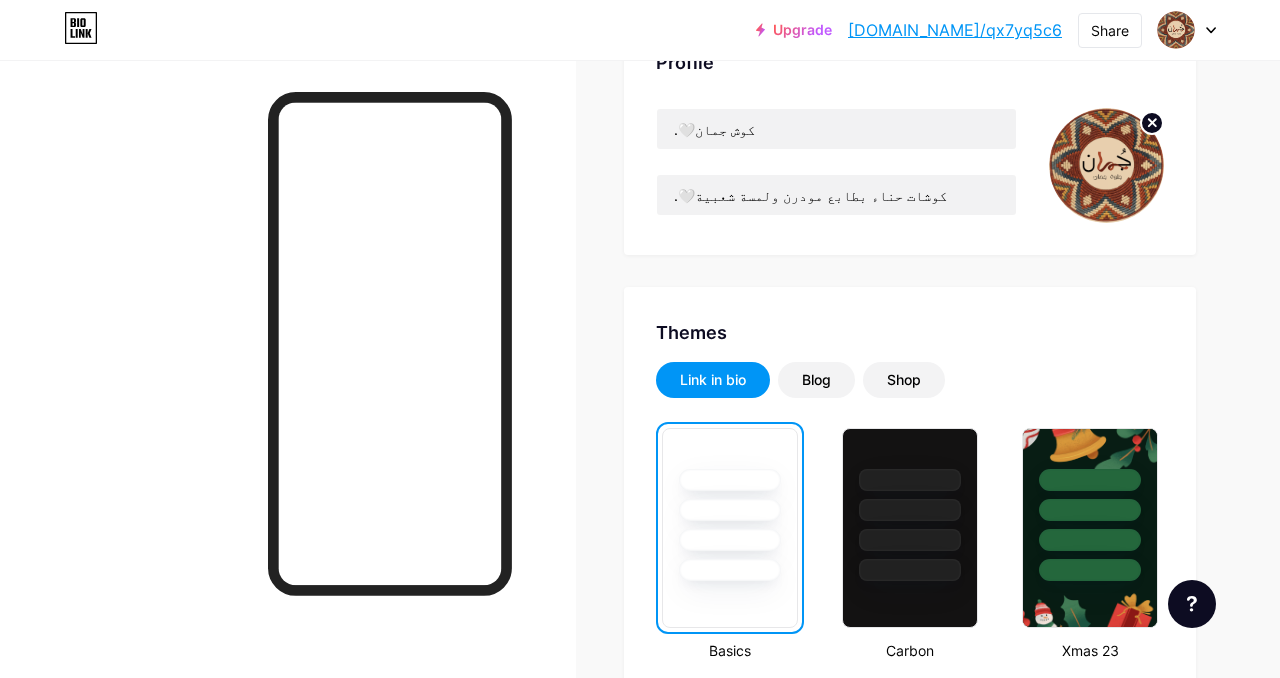 scroll, scrollTop: 158, scrollLeft: 0, axis: vertical 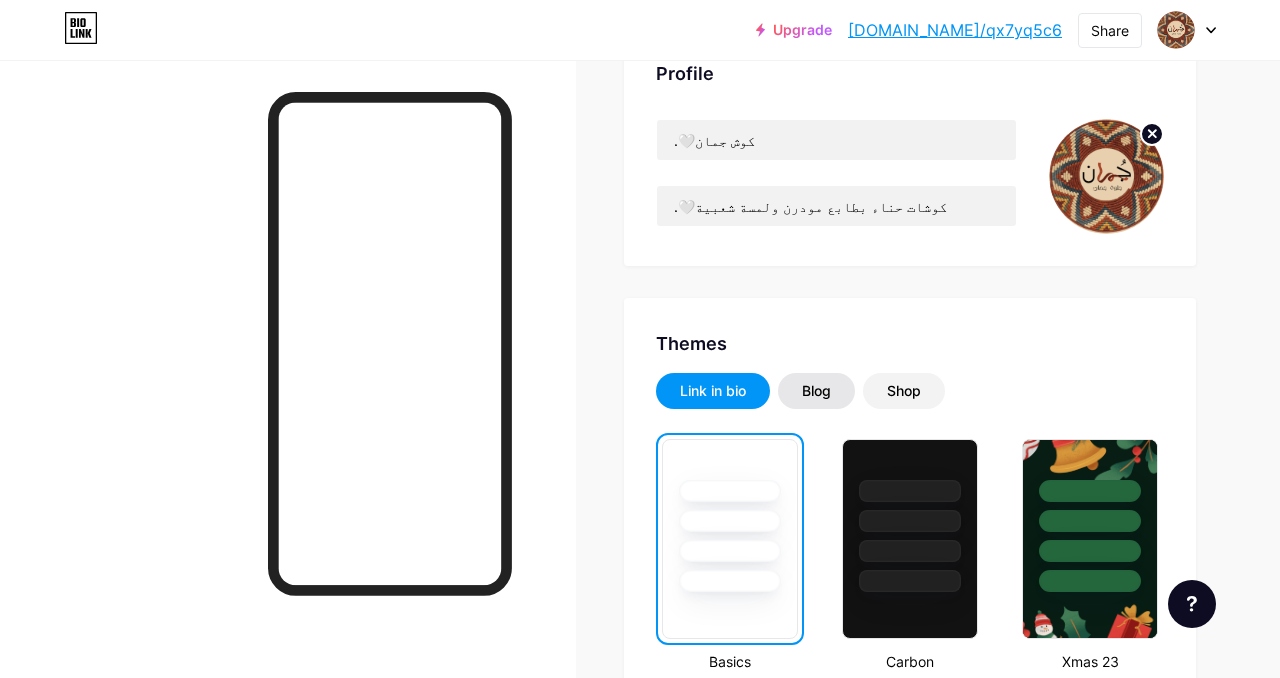 click on "Blog" at bounding box center (816, 391) 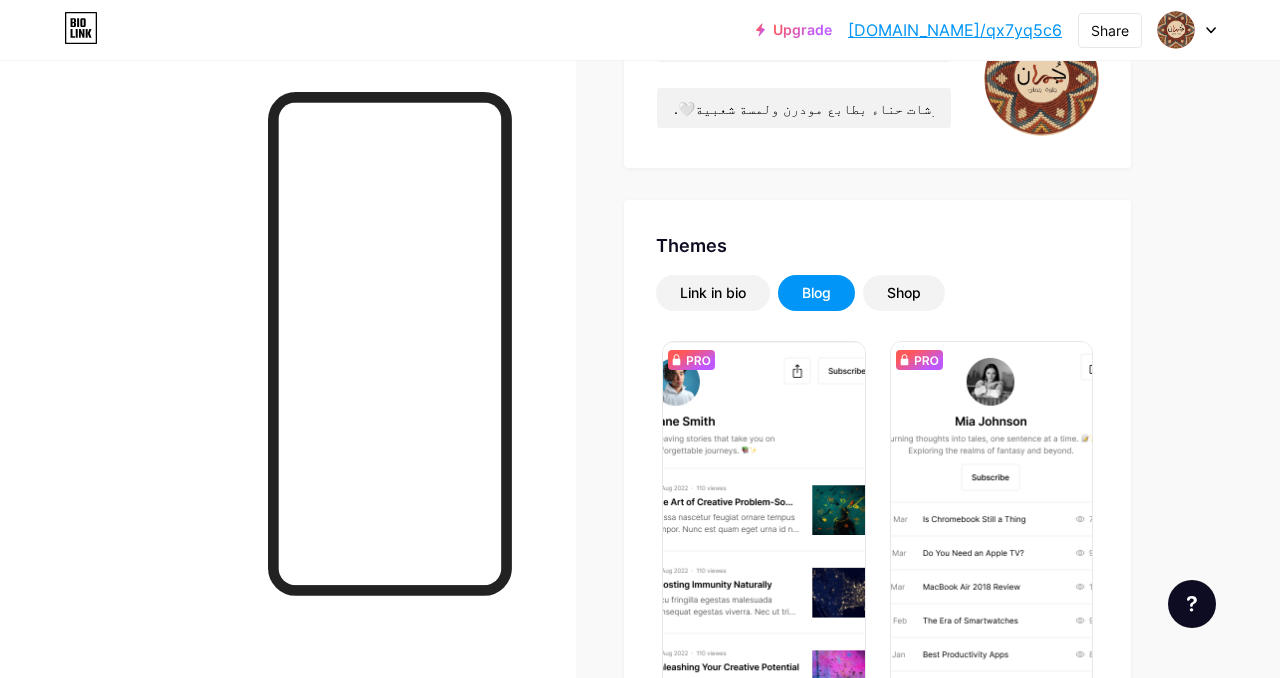 scroll, scrollTop: 261, scrollLeft: 0, axis: vertical 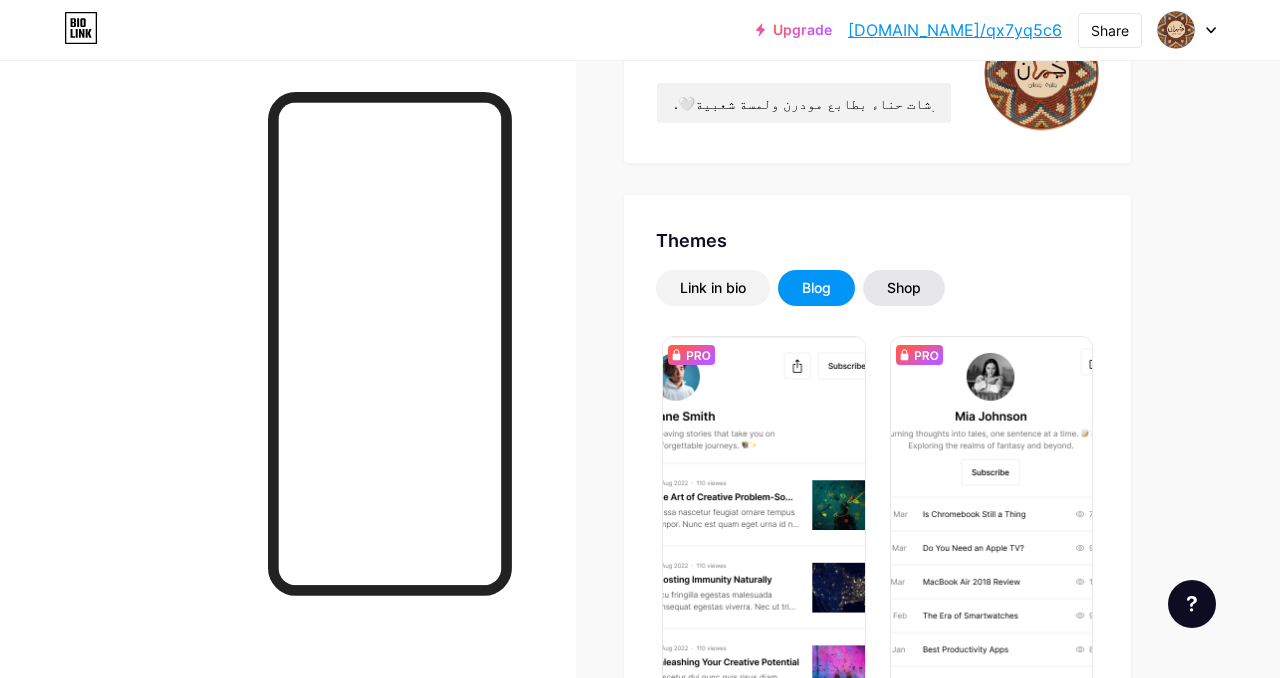 click on "Shop" at bounding box center (904, 288) 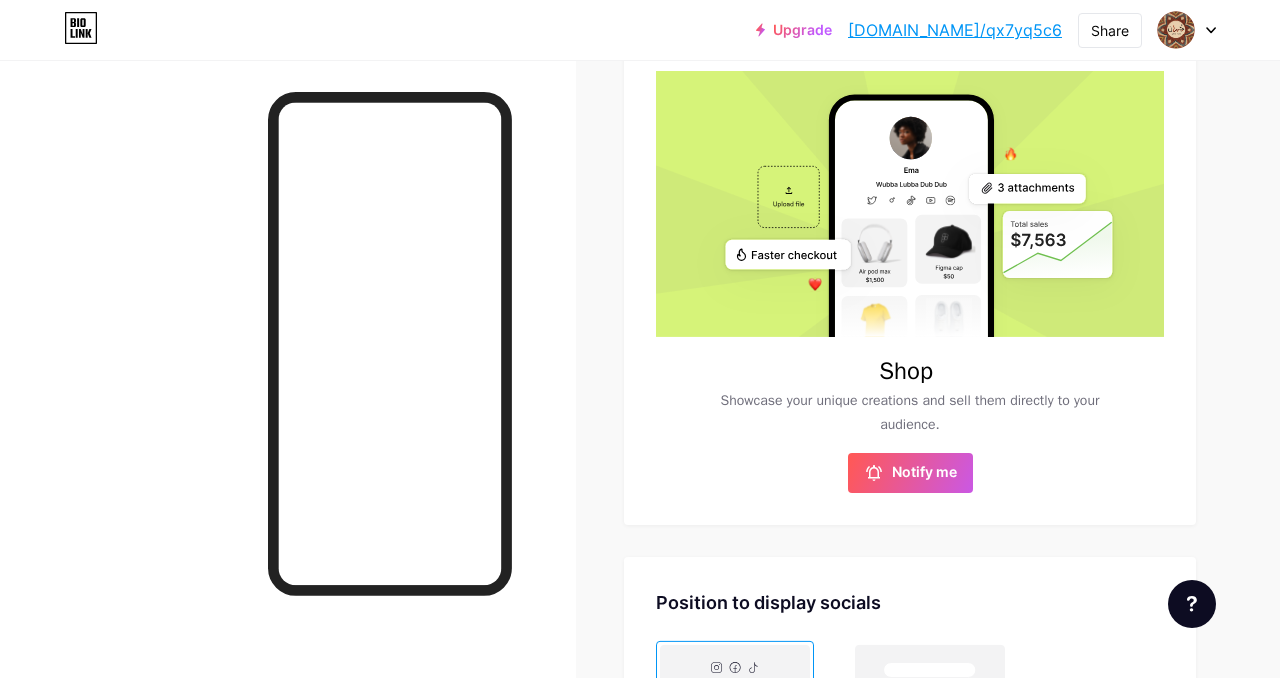 scroll, scrollTop: 388, scrollLeft: 0, axis: vertical 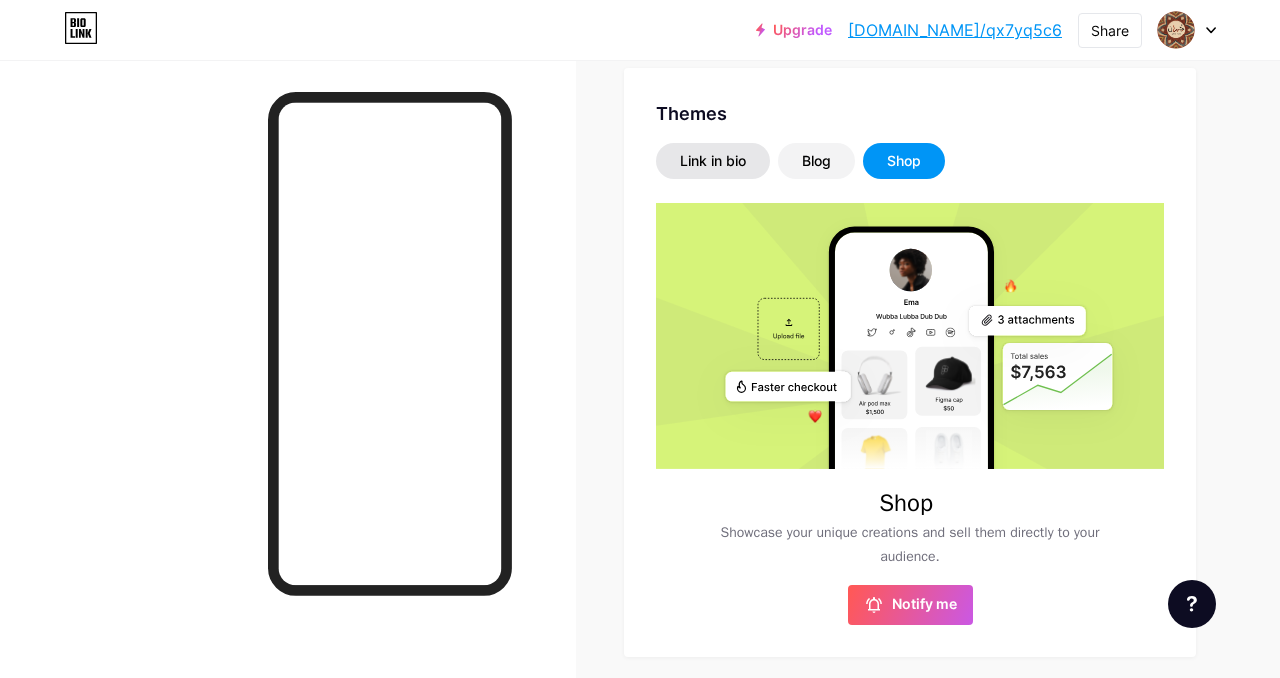 click on "Link in bio" at bounding box center (713, 161) 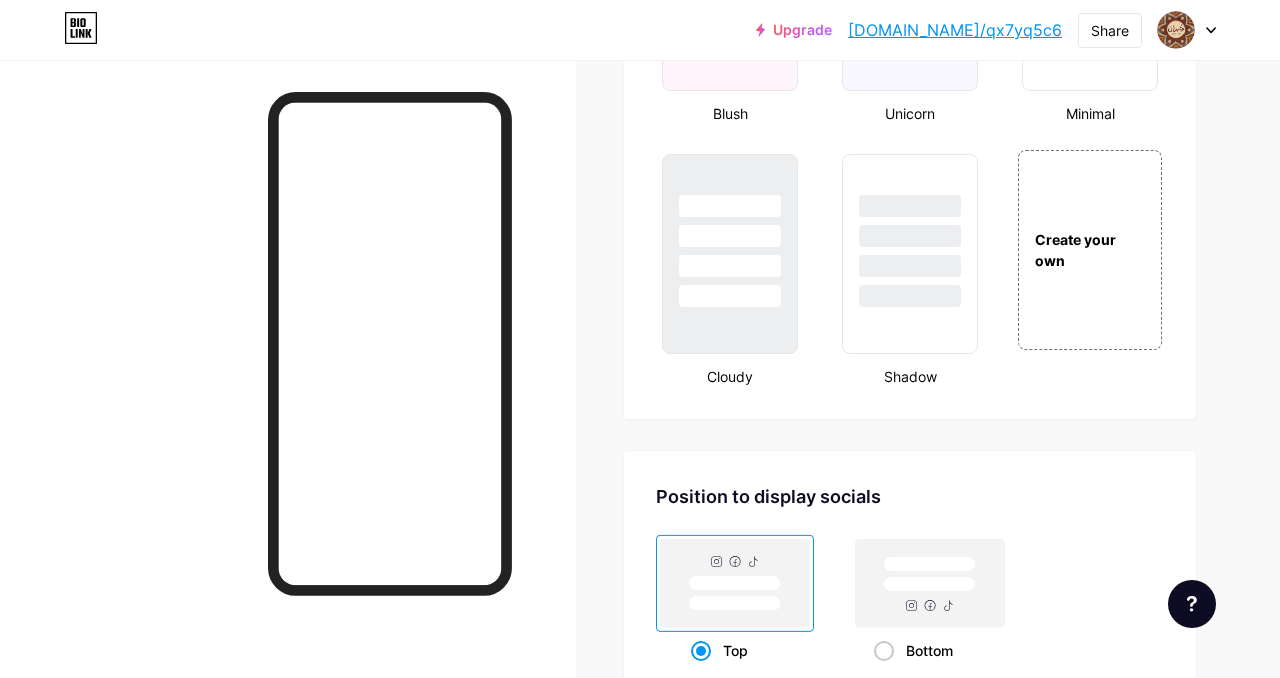 scroll, scrollTop: 2287, scrollLeft: 0, axis: vertical 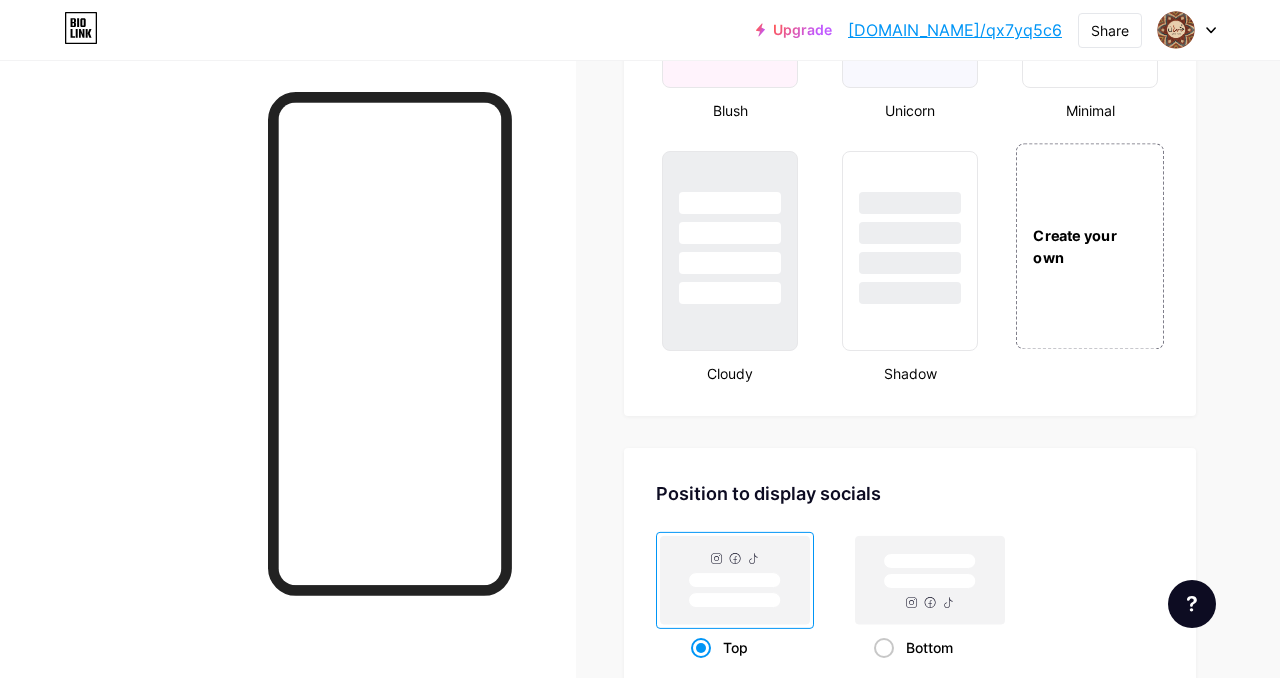 click on "Create your own" at bounding box center (1090, 246) 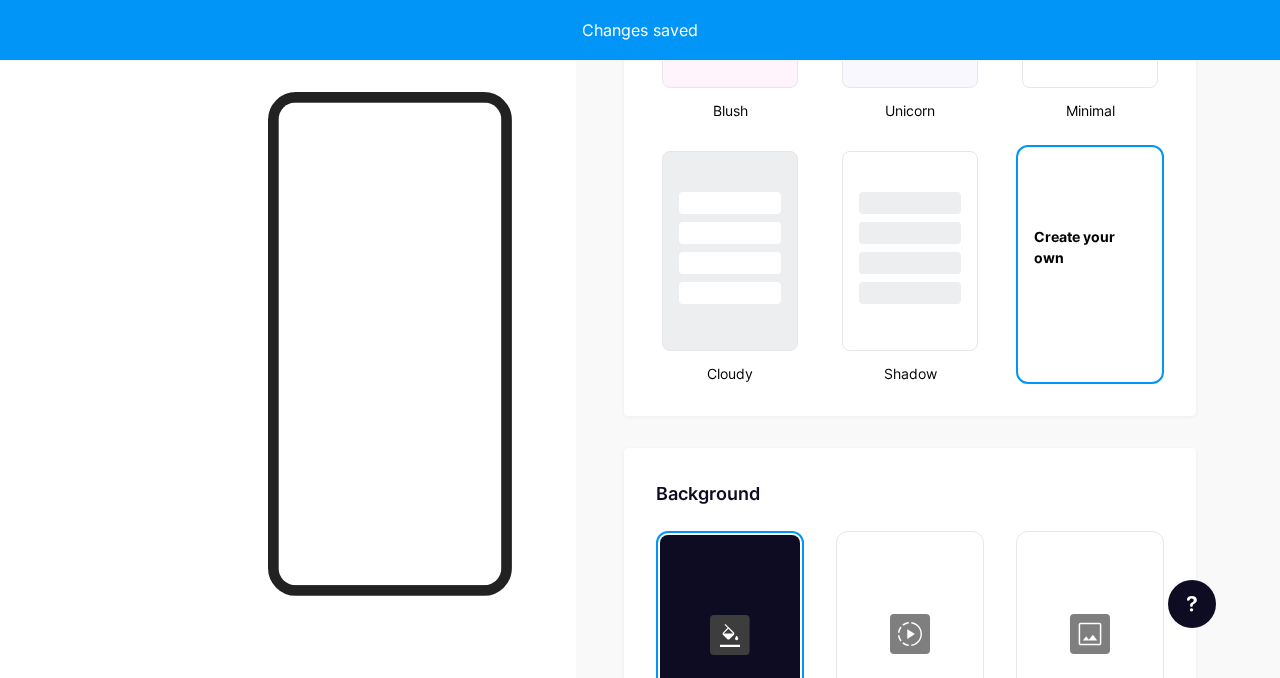 type on "#ffffff" 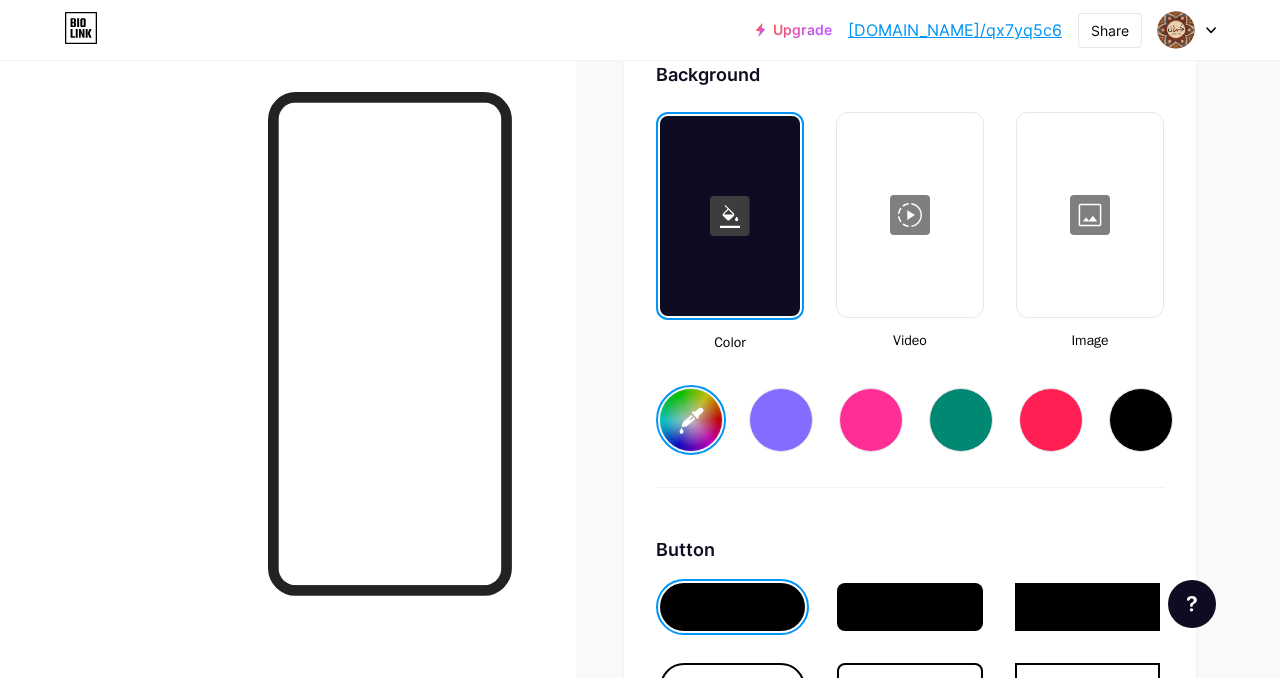 scroll, scrollTop: 2708, scrollLeft: 0, axis: vertical 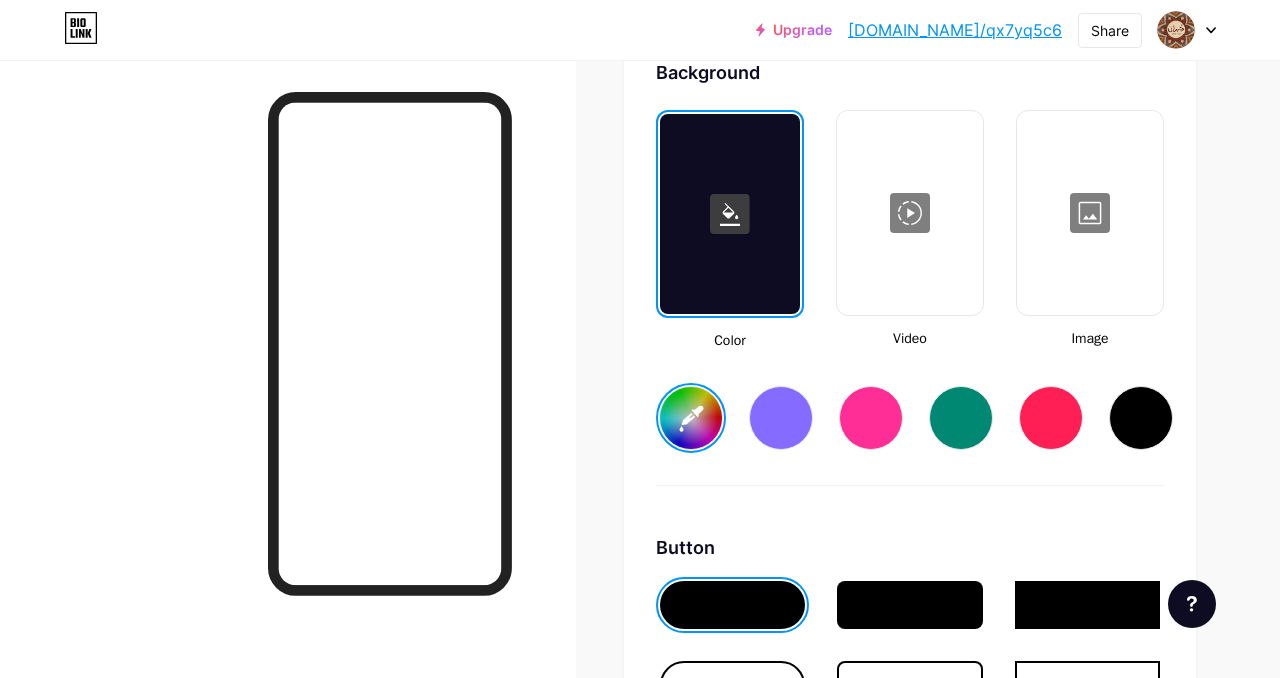 click at bounding box center (1090, 213) 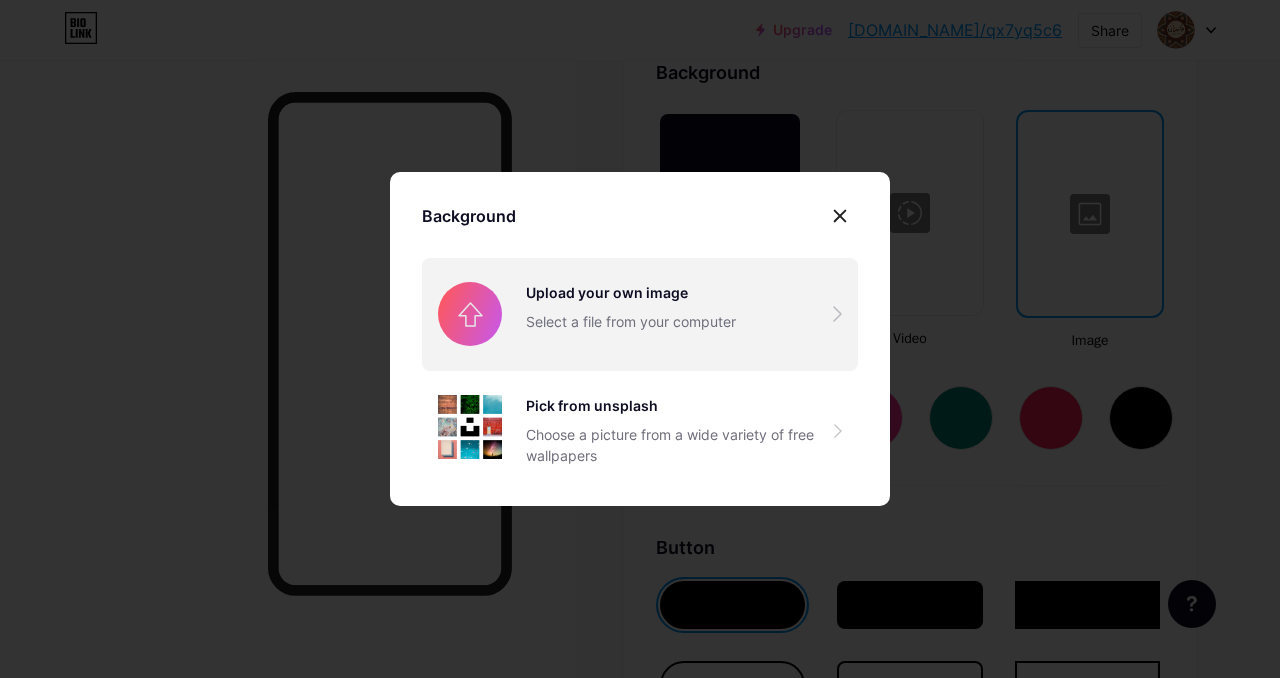 click at bounding box center (640, 314) 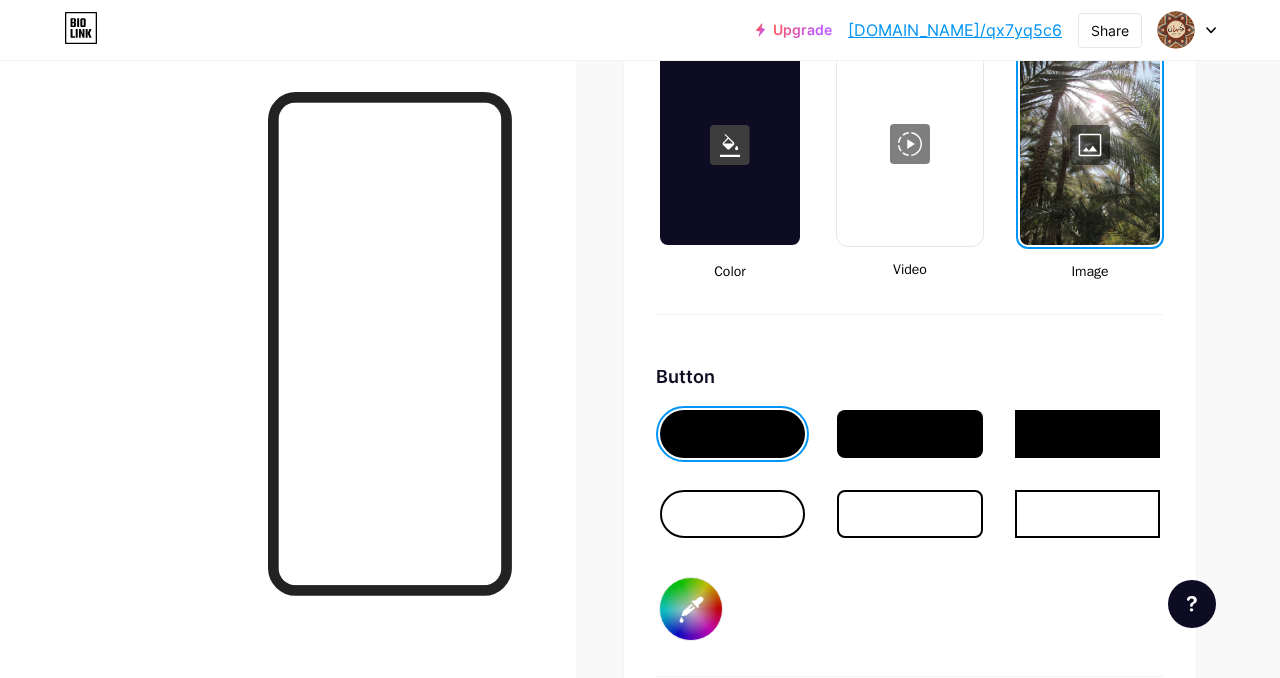 scroll, scrollTop: 2781, scrollLeft: 0, axis: vertical 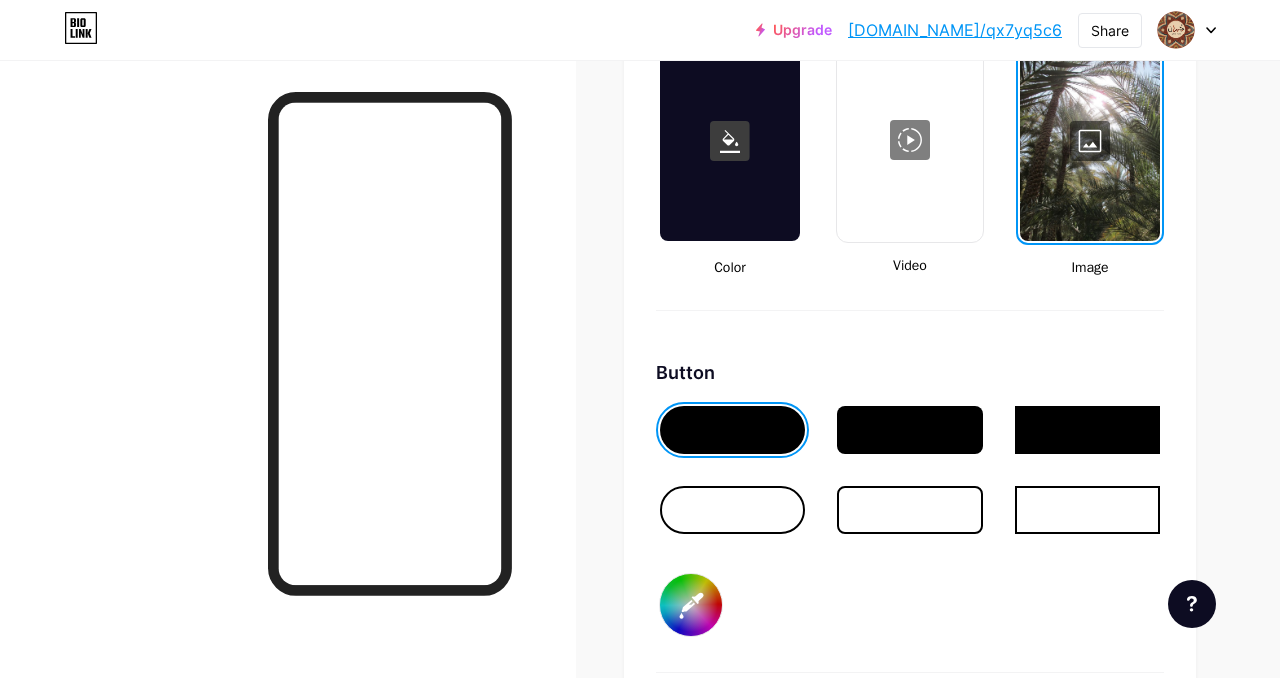click at bounding box center [732, 510] 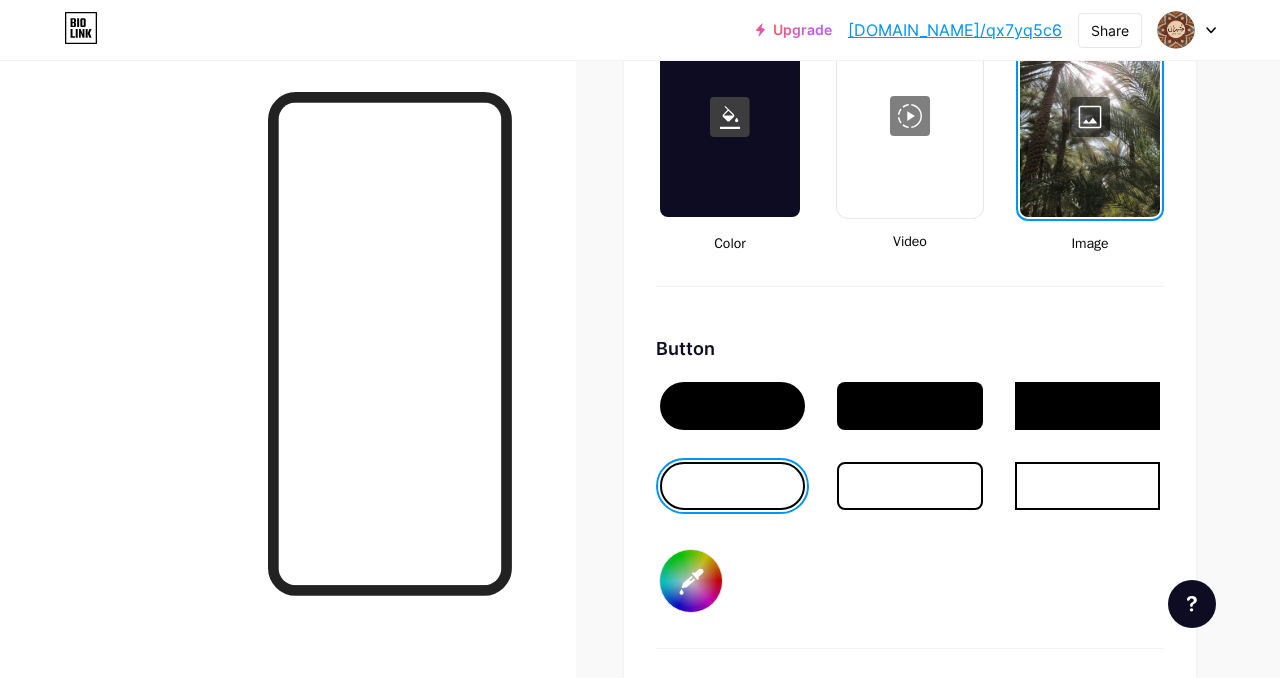scroll, scrollTop: 2811, scrollLeft: 0, axis: vertical 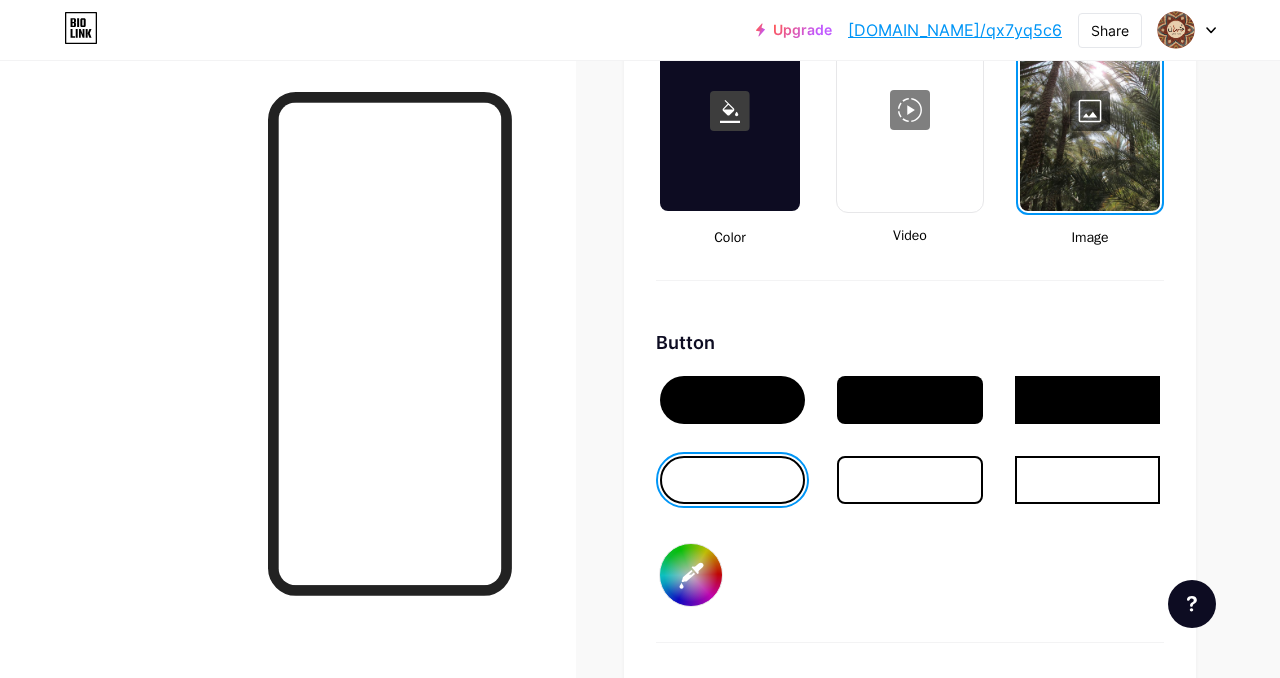 click at bounding box center [732, 400] 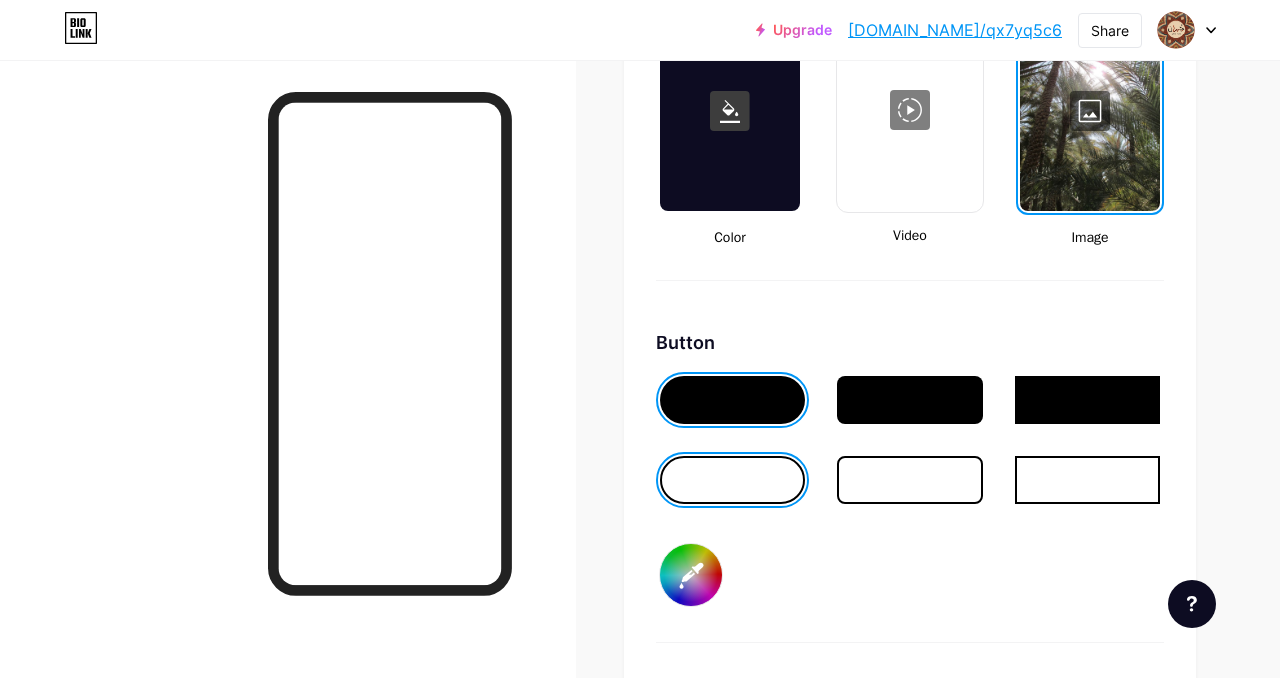 click on "#000000" at bounding box center [691, 575] 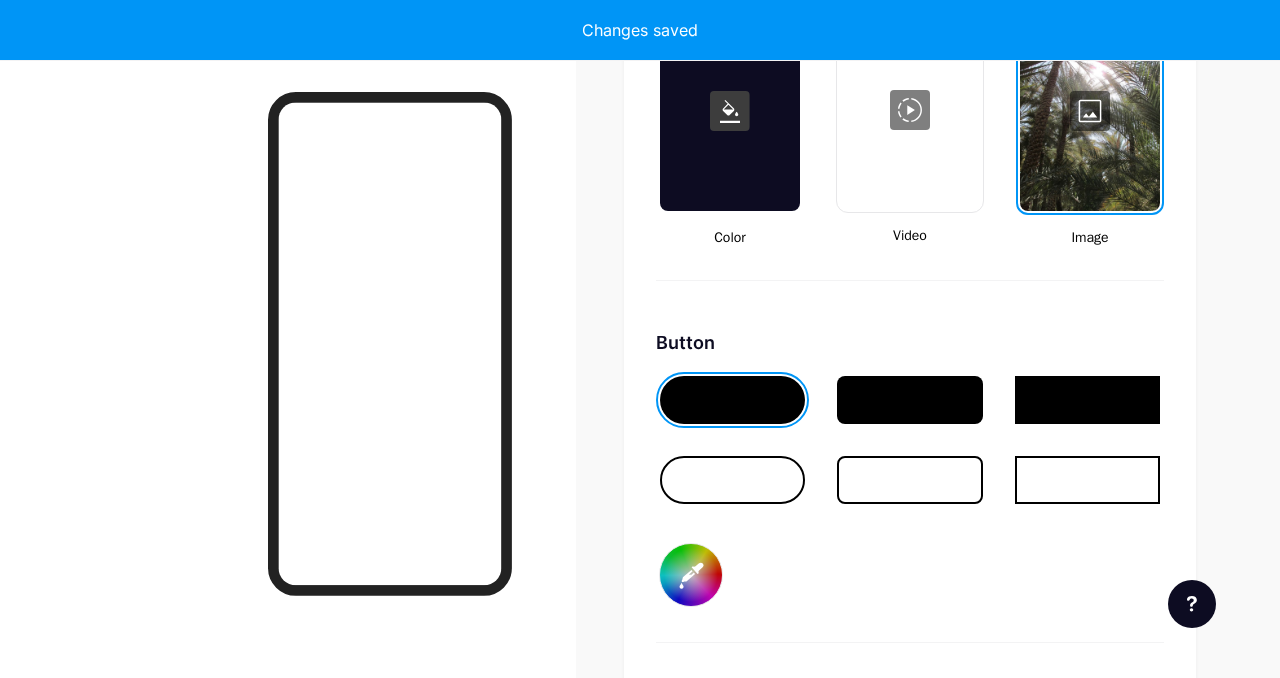 type on "#ffffff" 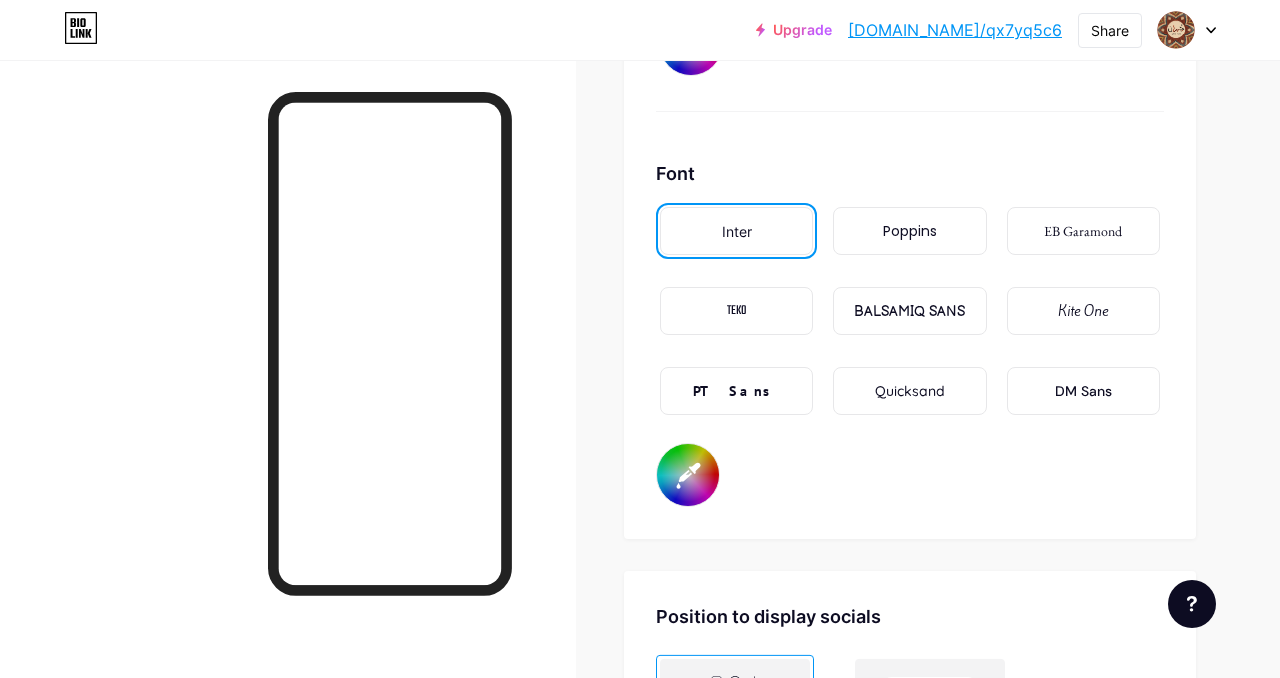 scroll, scrollTop: 3343, scrollLeft: 0, axis: vertical 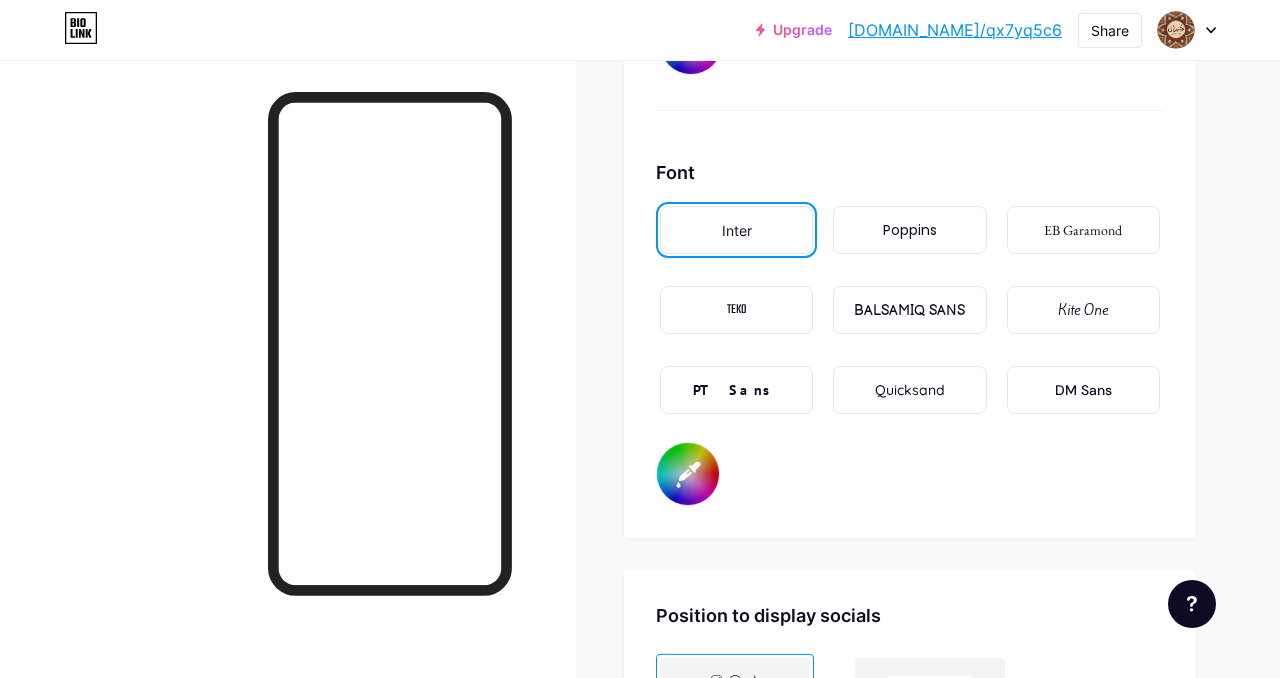 click on "Kite One" at bounding box center [1083, 310] 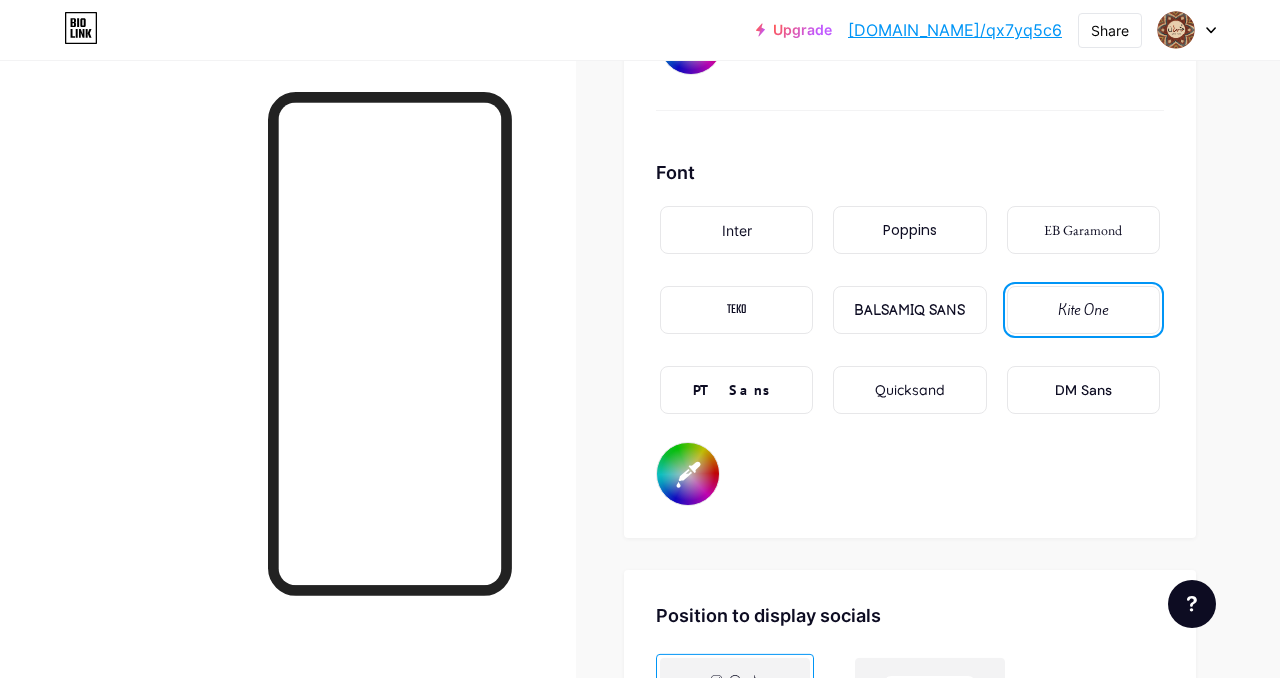 click on "EB Garamond" at bounding box center (1083, 230) 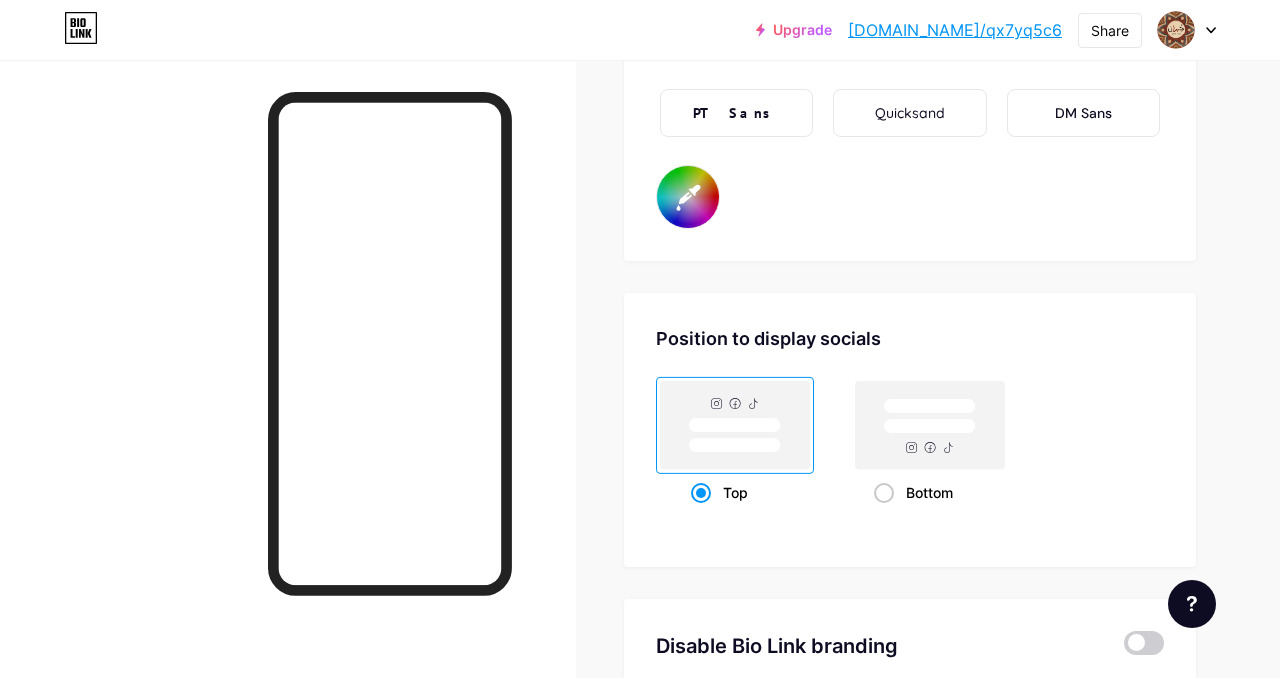 scroll, scrollTop: 3704, scrollLeft: 0, axis: vertical 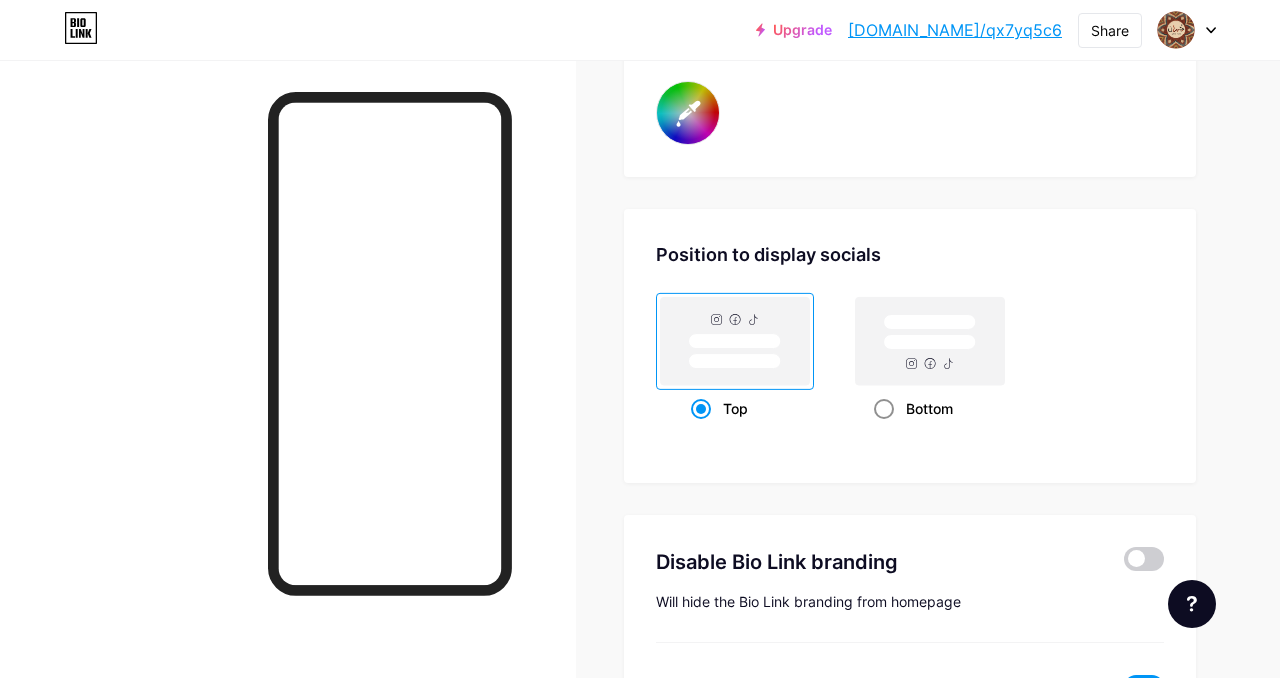 click on "Bottom" at bounding box center (929, 408) 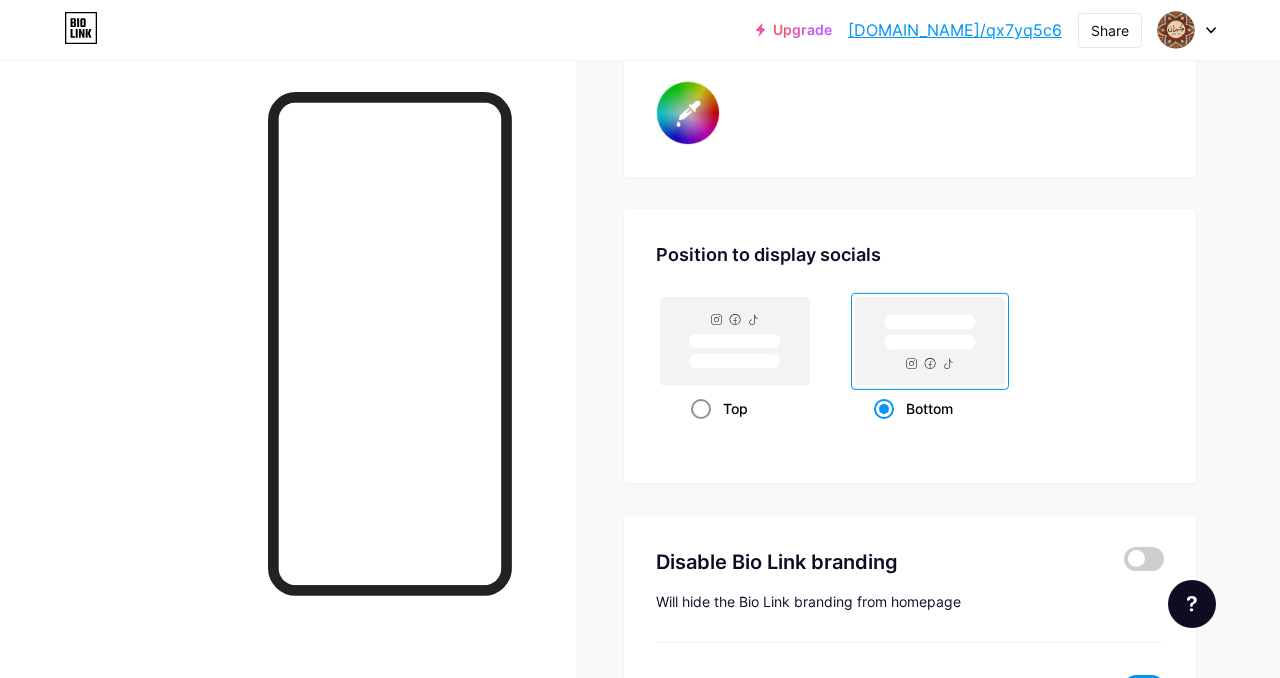 click on "Top" at bounding box center (735, 408) 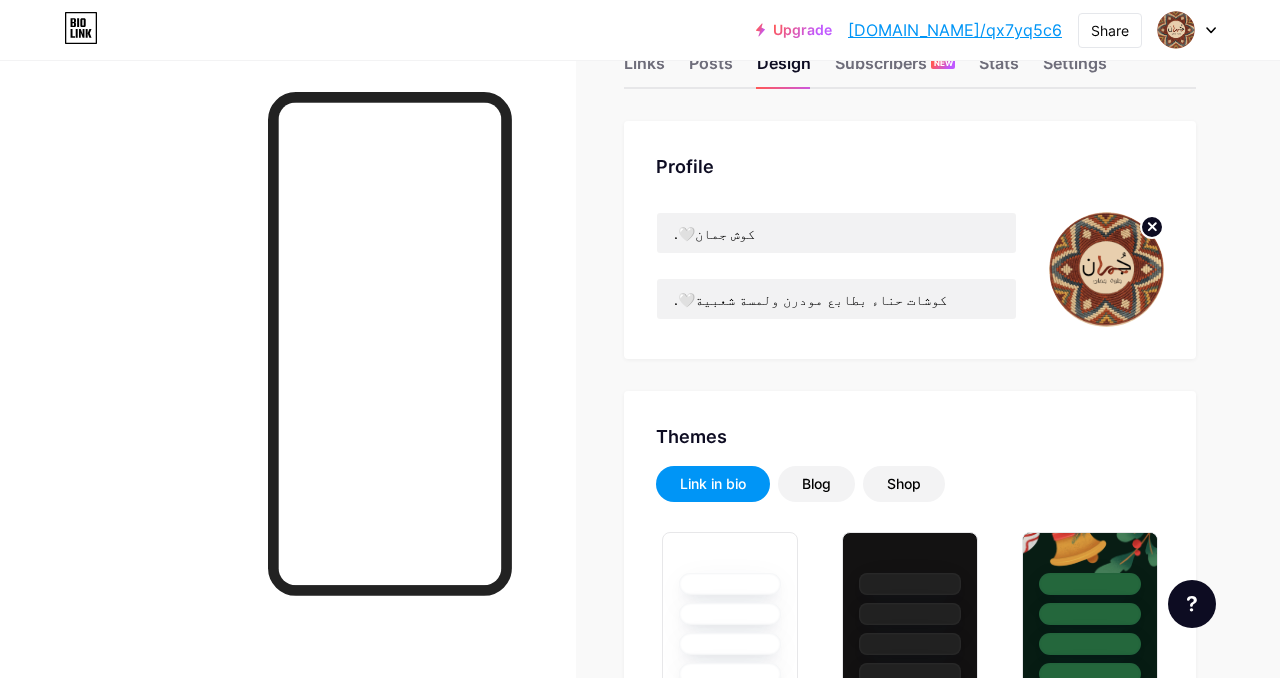 scroll, scrollTop: 0, scrollLeft: 0, axis: both 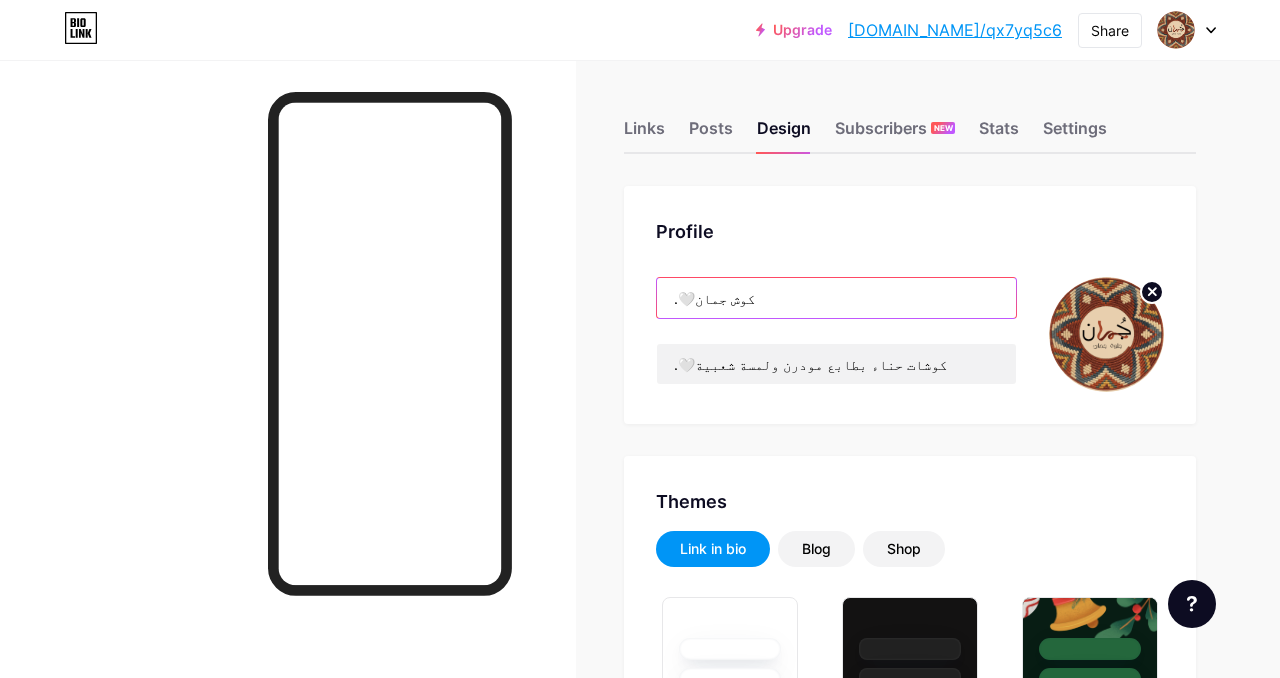 click on ".🤍كوش جمان" at bounding box center [836, 298] 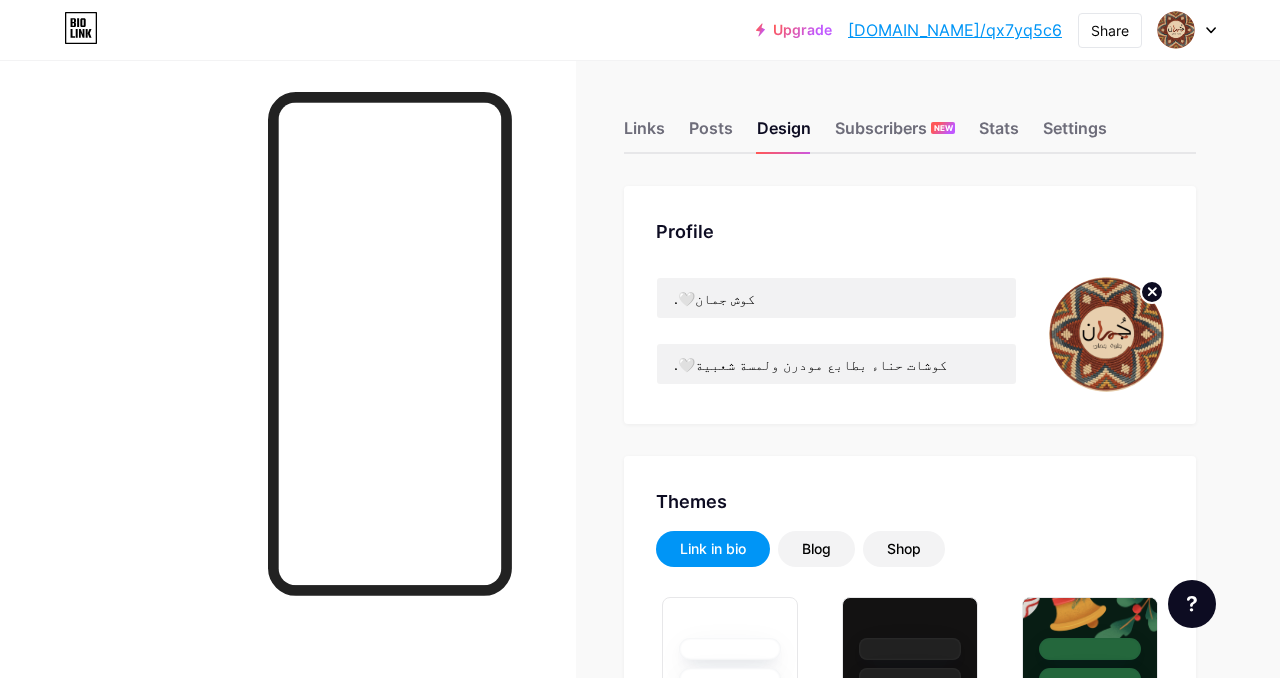 click on "Profile   .🤍كوش جمان     .🤍كوشات حناء بطابع مودرن ولمسة شعبية                   Themes   Link in bio   Blog   Shop       Basics       Carbon       Xmas 23       Pride       Glitch       Winter · Live       Glassy · Live       Chameleon · Live       Rainy Night · Live       Neon · Live       Summer       Retro       Strawberry · Live       Desert       Sunny       Autumn       Leaf       Clear Sky       Blush       Unicorn       Minimal       Cloudy       Shadow     Create your own           Changes saved     Background         Color           Video                   Image           Button       #ffffff   Font   Inter Poppins EB Garamond TEKO BALSAMIQ SANS Kite One PT Sans Quicksand DM Sans     #000000   Changes saved     Position to display socials                 Top                     Bottom
Disable Bio Link branding
Will hide the Bio Link branding from homepage     Display Share button" at bounding box center (910, 2330) 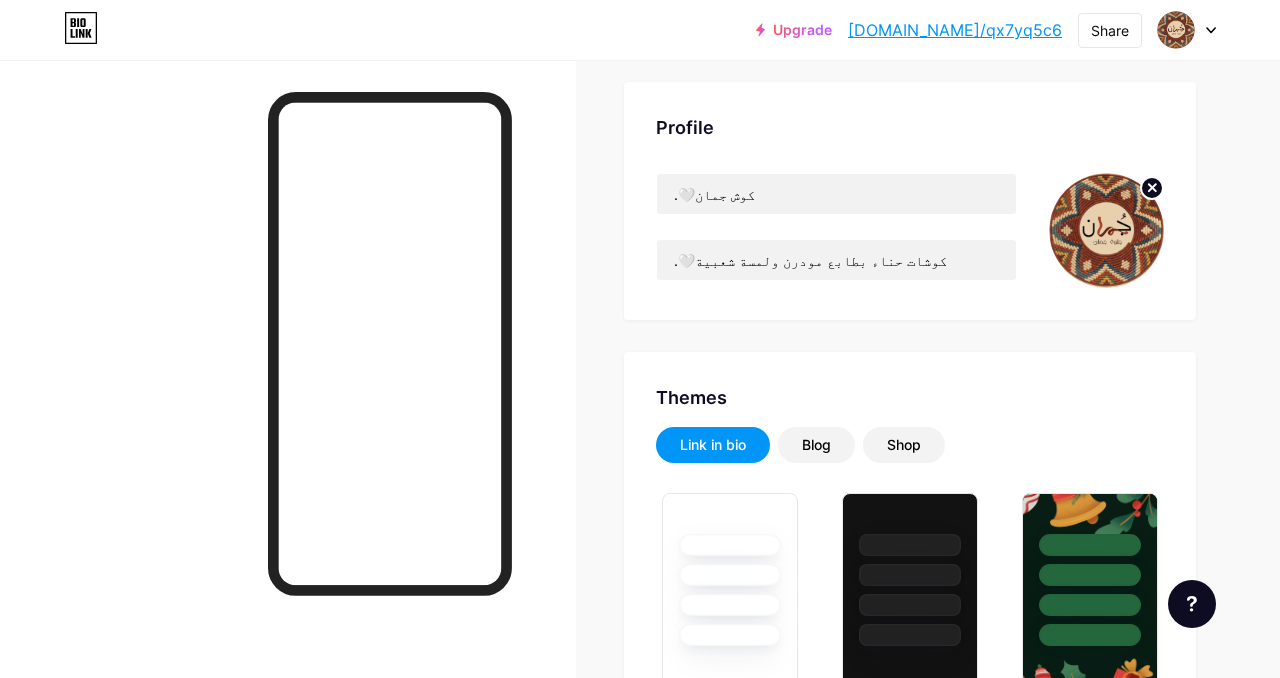 scroll, scrollTop: 160, scrollLeft: 0, axis: vertical 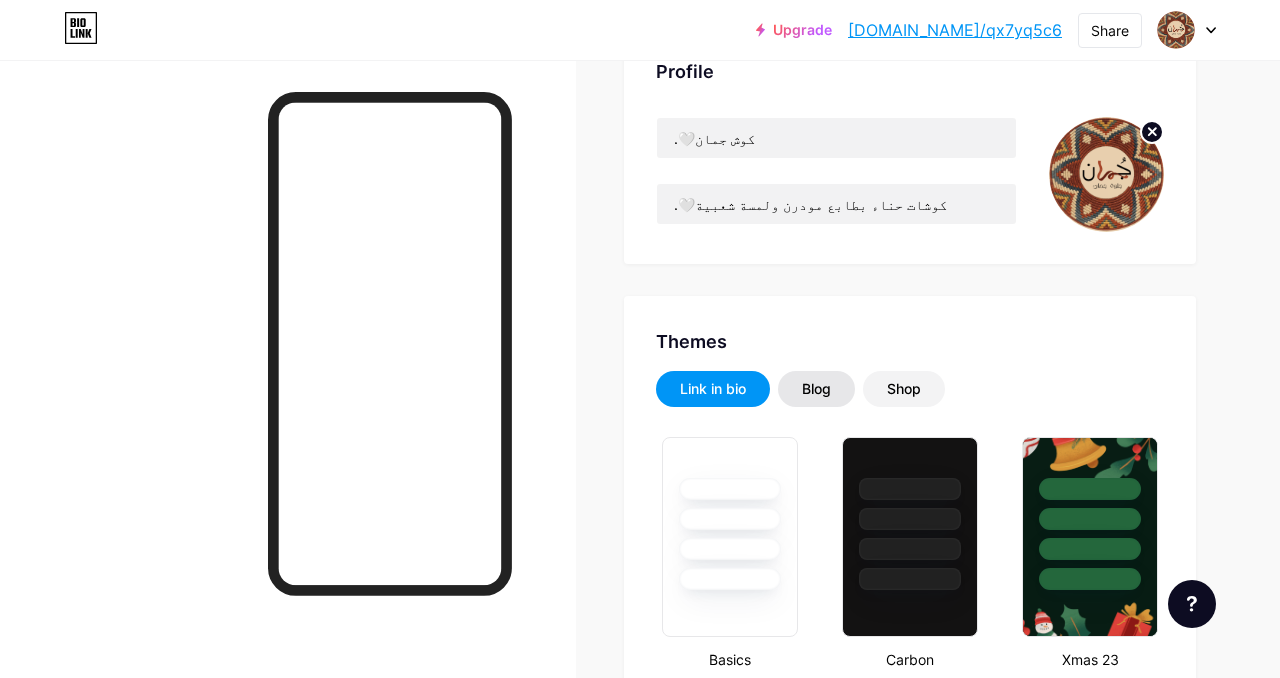 click on "Blog" at bounding box center [816, 389] 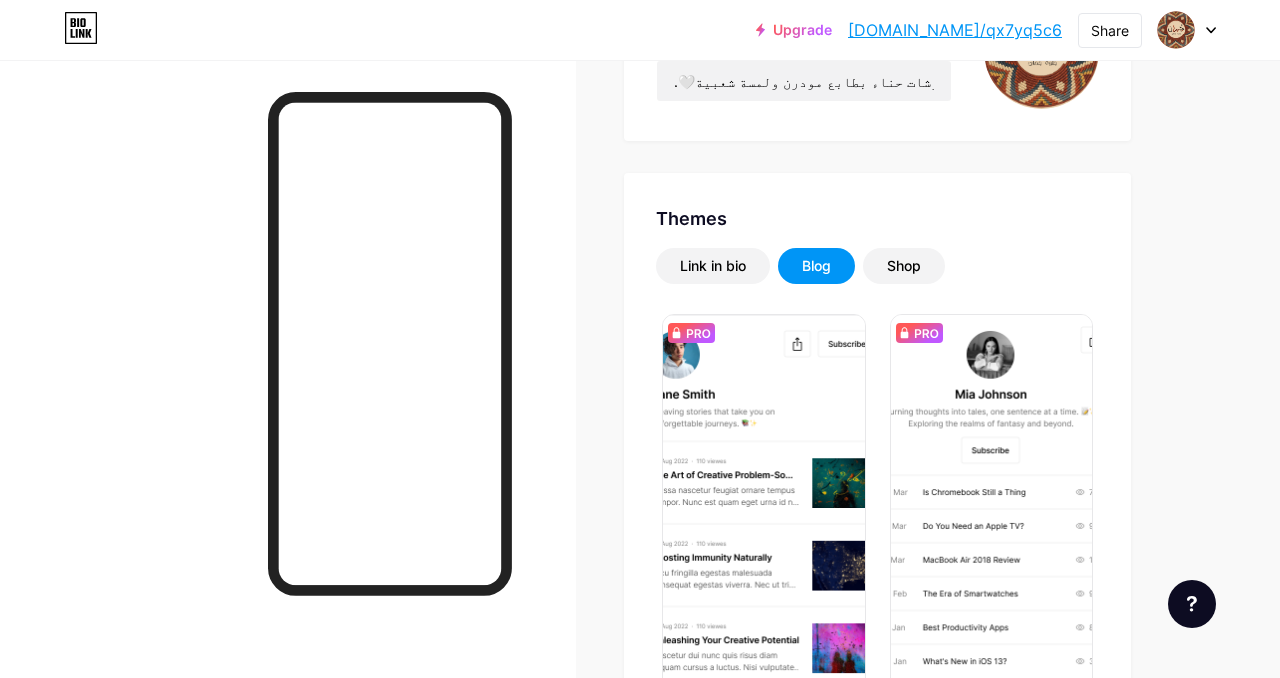 scroll, scrollTop: 309, scrollLeft: 0, axis: vertical 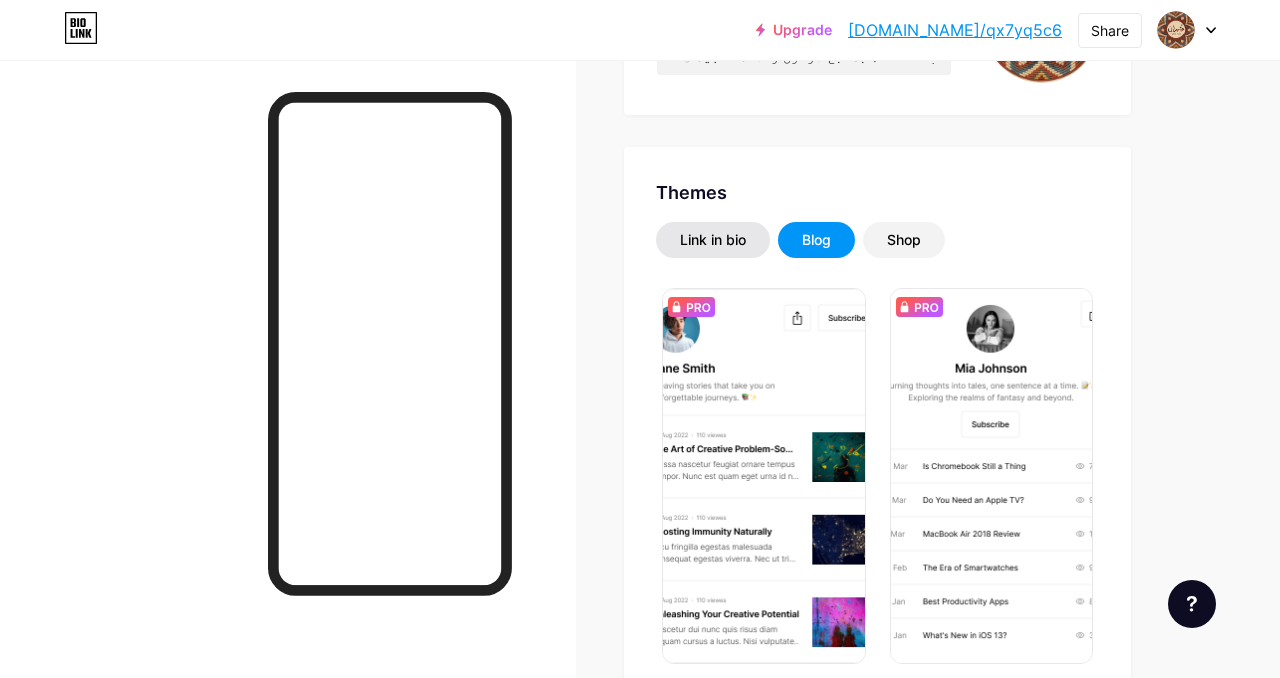 click on "Link in bio" at bounding box center [713, 240] 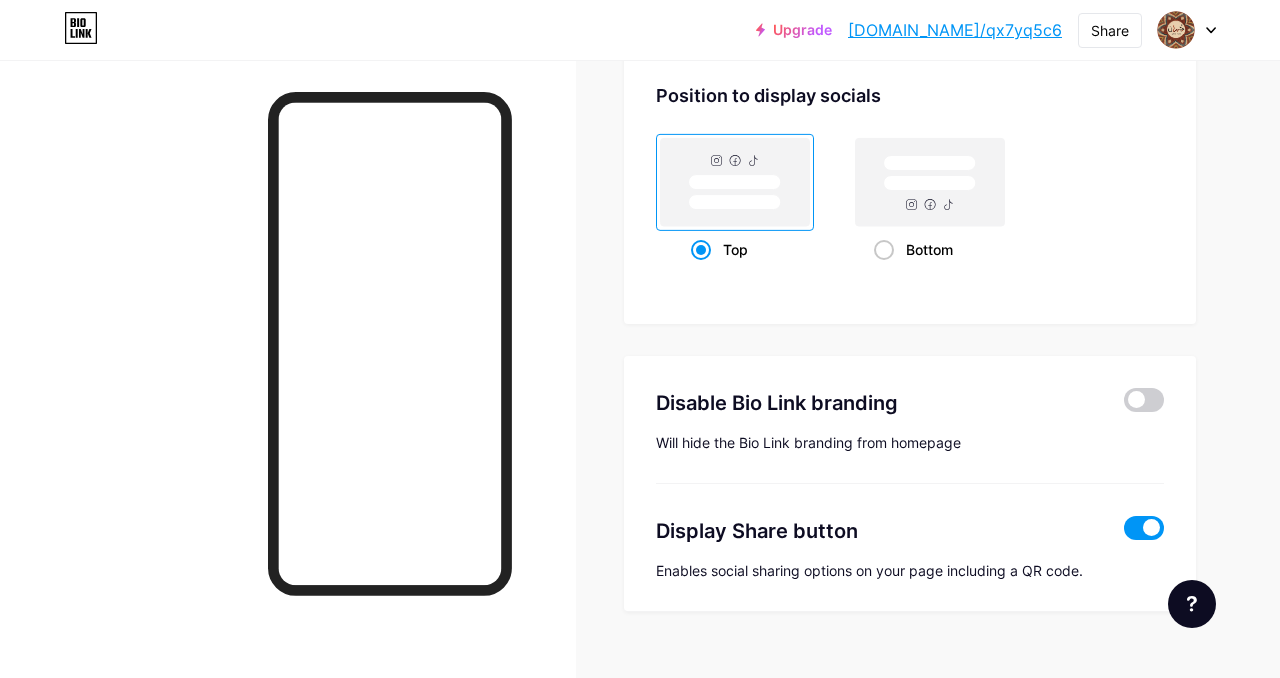scroll, scrollTop: 2719, scrollLeft: 0, axis: vertical 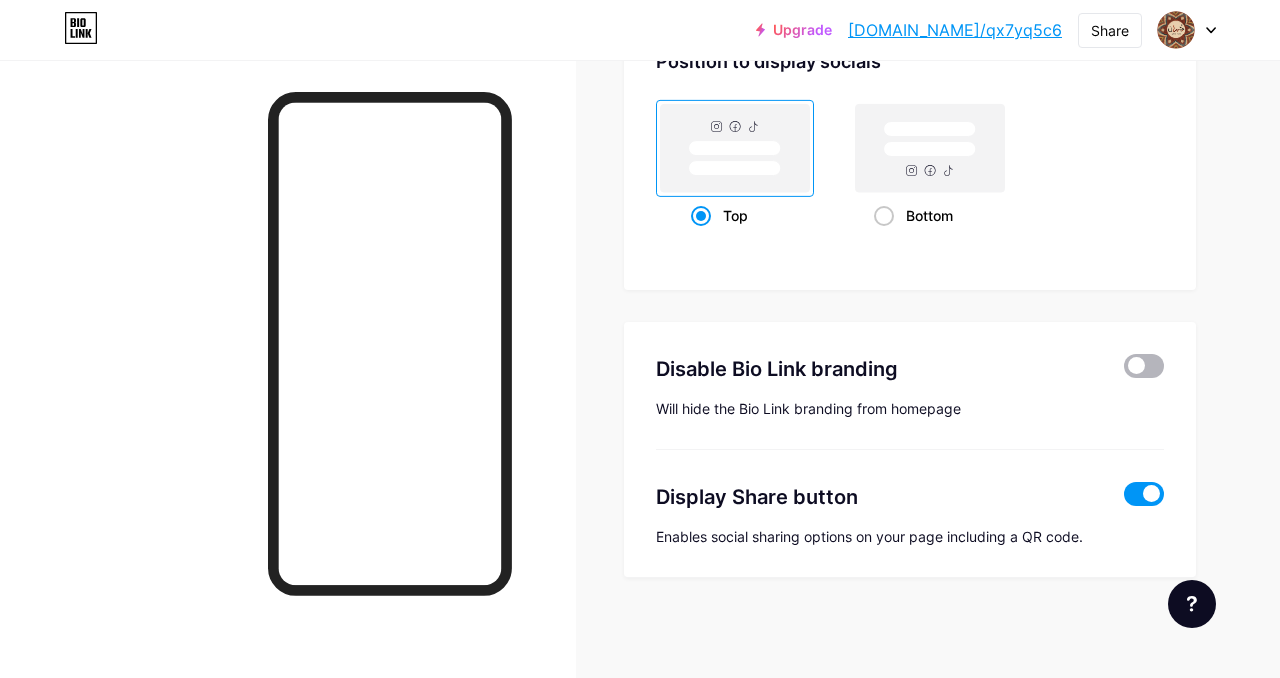 click at bounding box center [1144, 366] 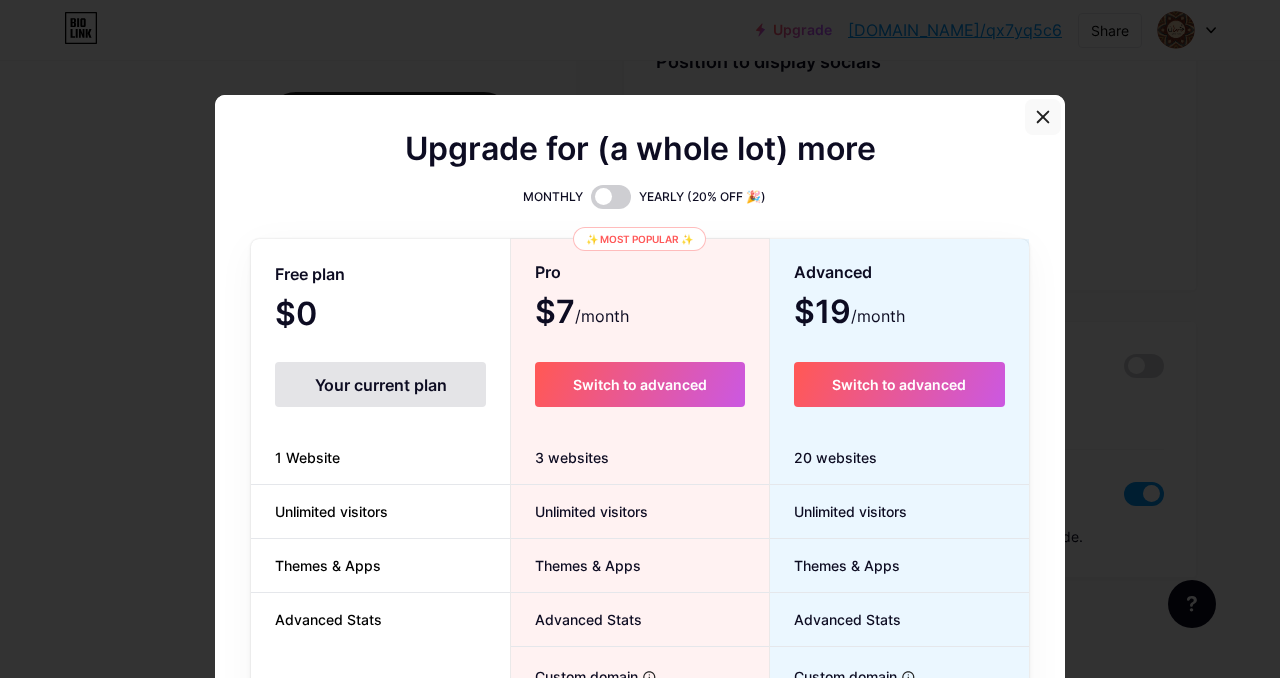 click at bounding box center [1043, 117] 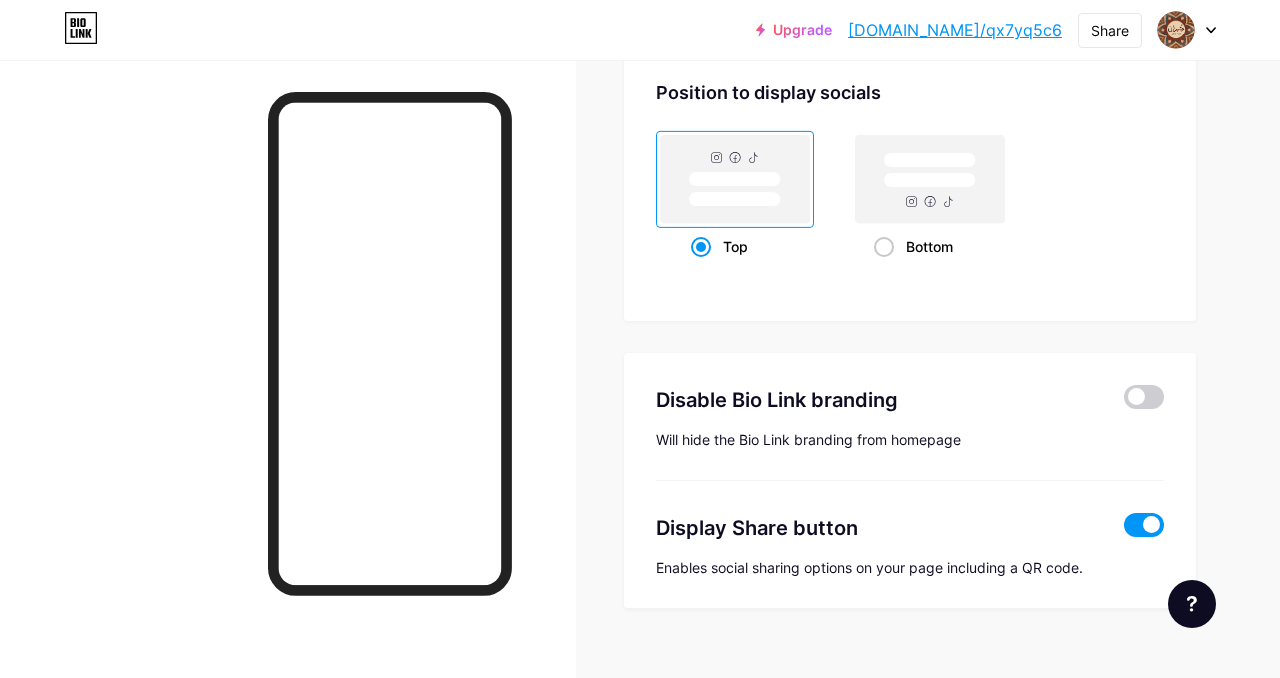 scroll, scrollTop: 2719, scrollLeft: 0, axis: vertical 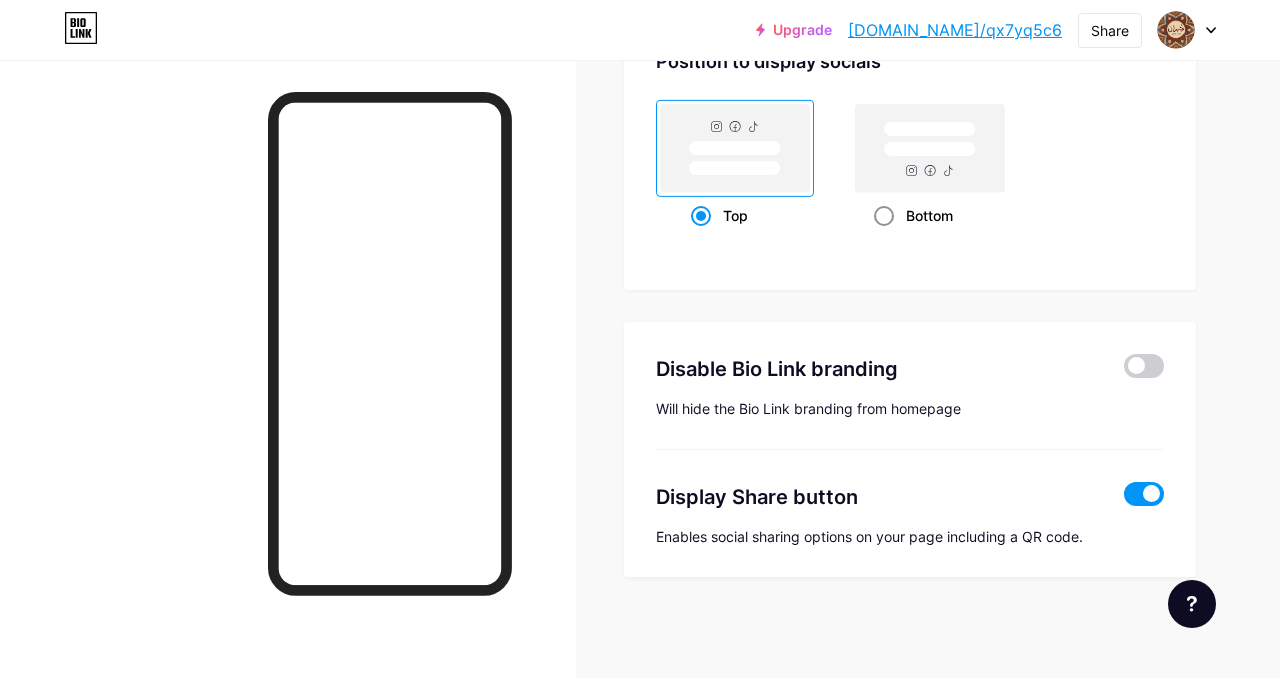click 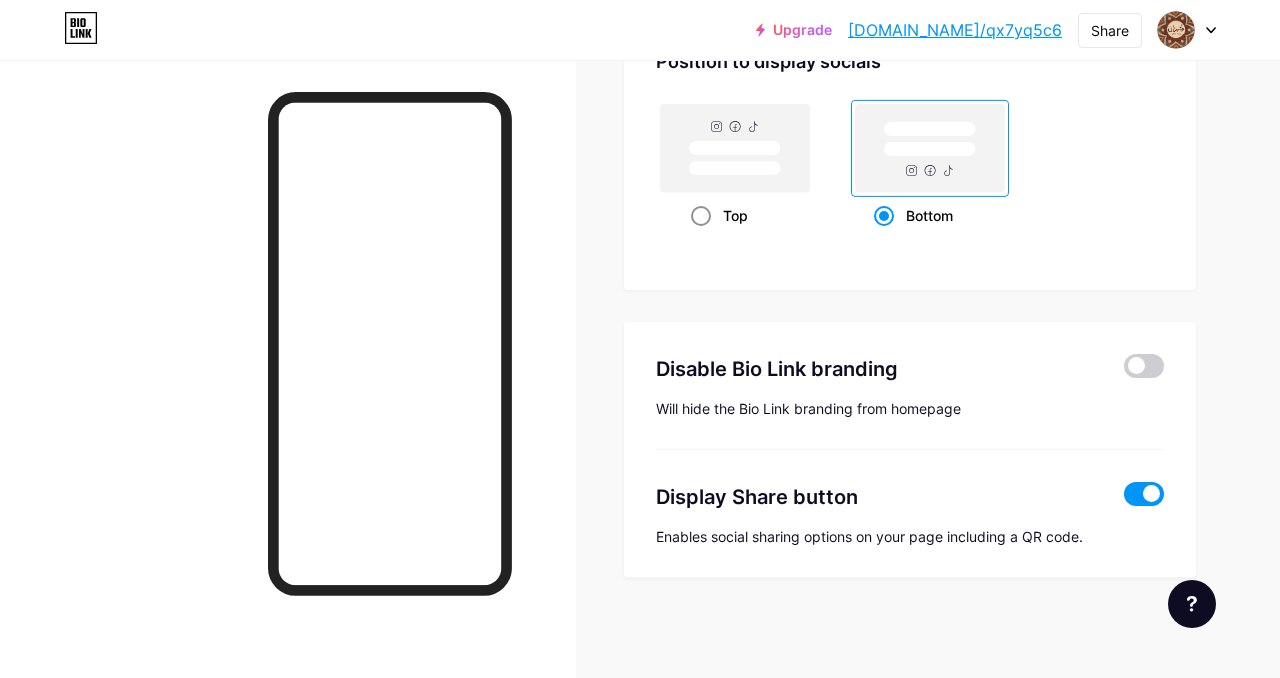 click 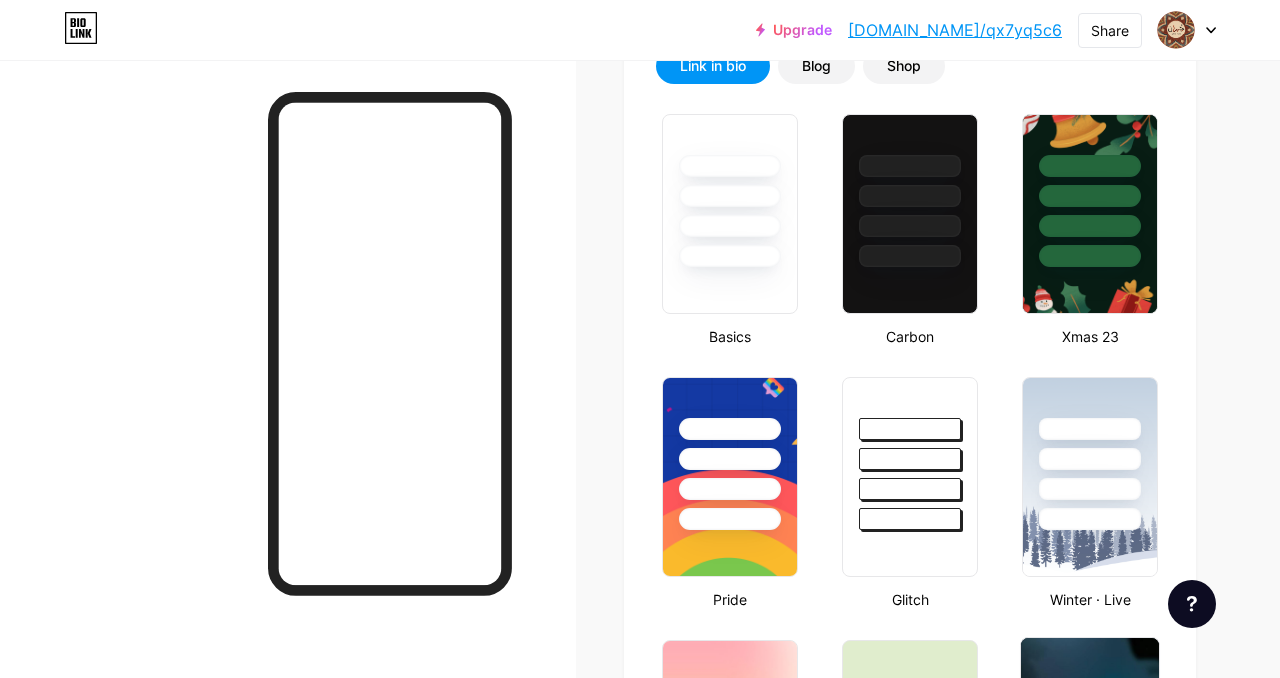 scroll, scrollTop: 0, scrollLeft: 0, axis: both 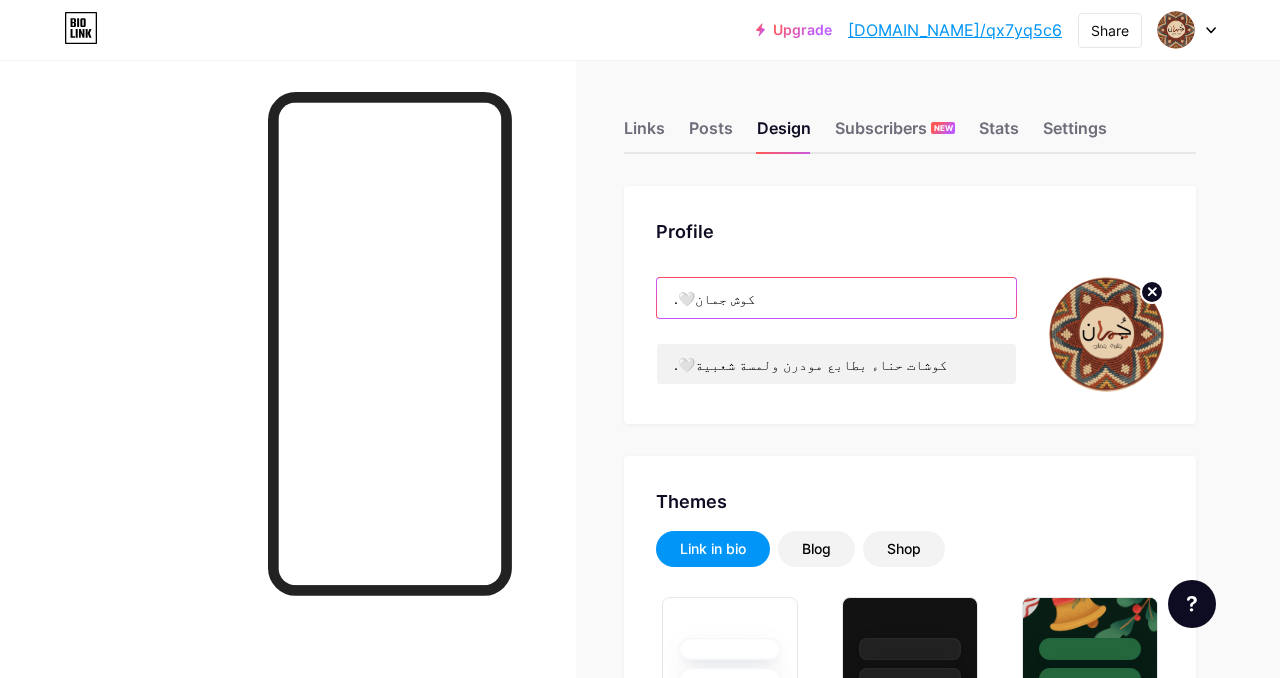 click on ".🤍كوش جمان" at bounding box center (836, 298) 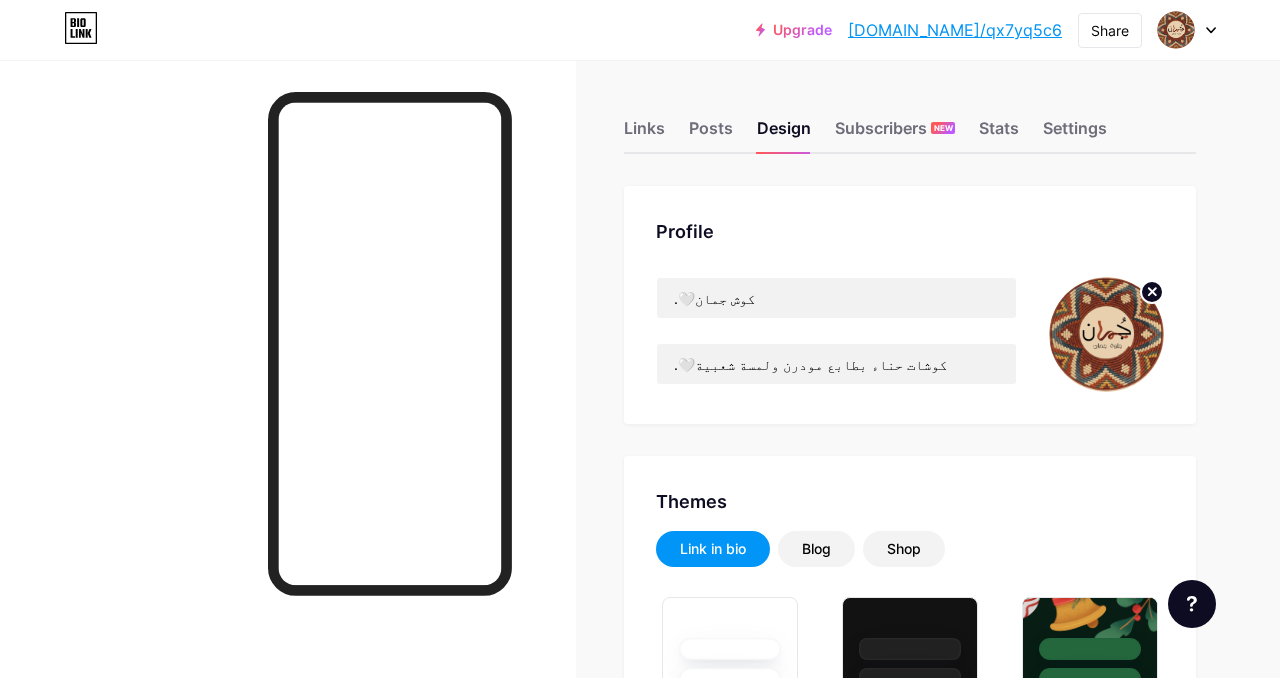 click on "Profile   .🤍كوش جمان     .🤍كوشات حناء بطابع مودرن ولمسة شعبية" at bounding box center (910, 305) 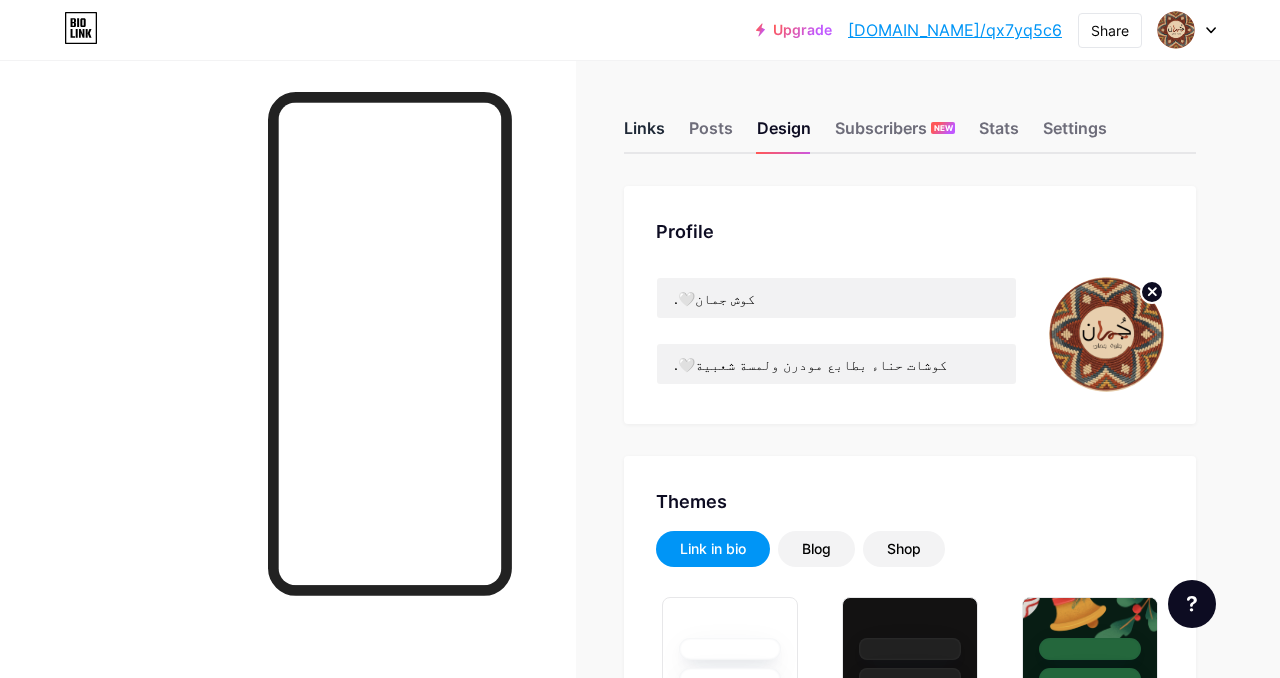click on "Links" at bounding box center (644, 134) 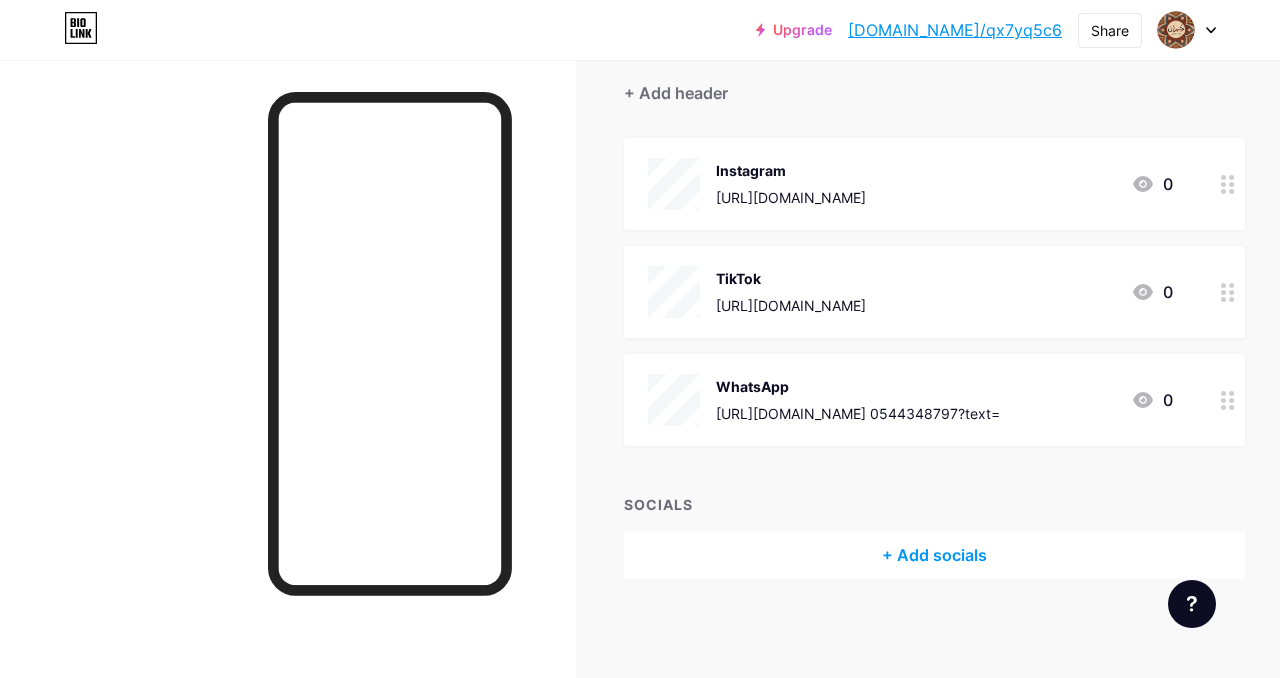 scroll, scrollTop: 0, scrollLeft: 0, axis: both 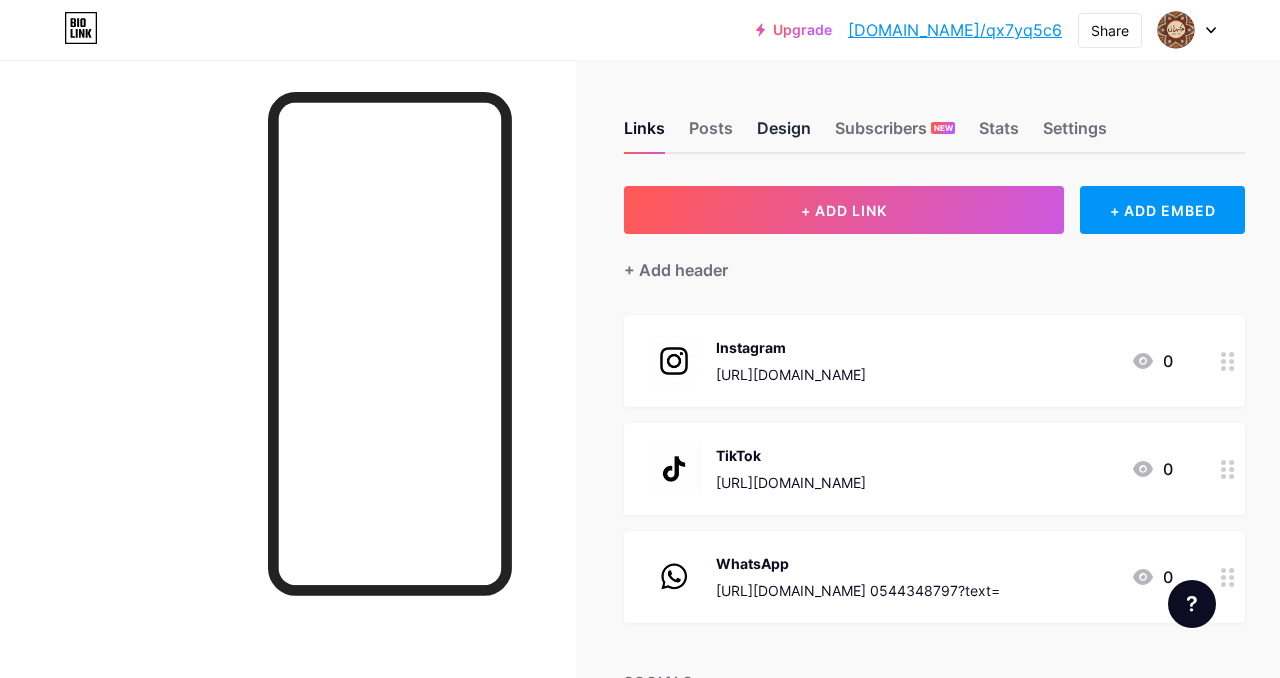 click on "Design" at bounding box center (784, 134) 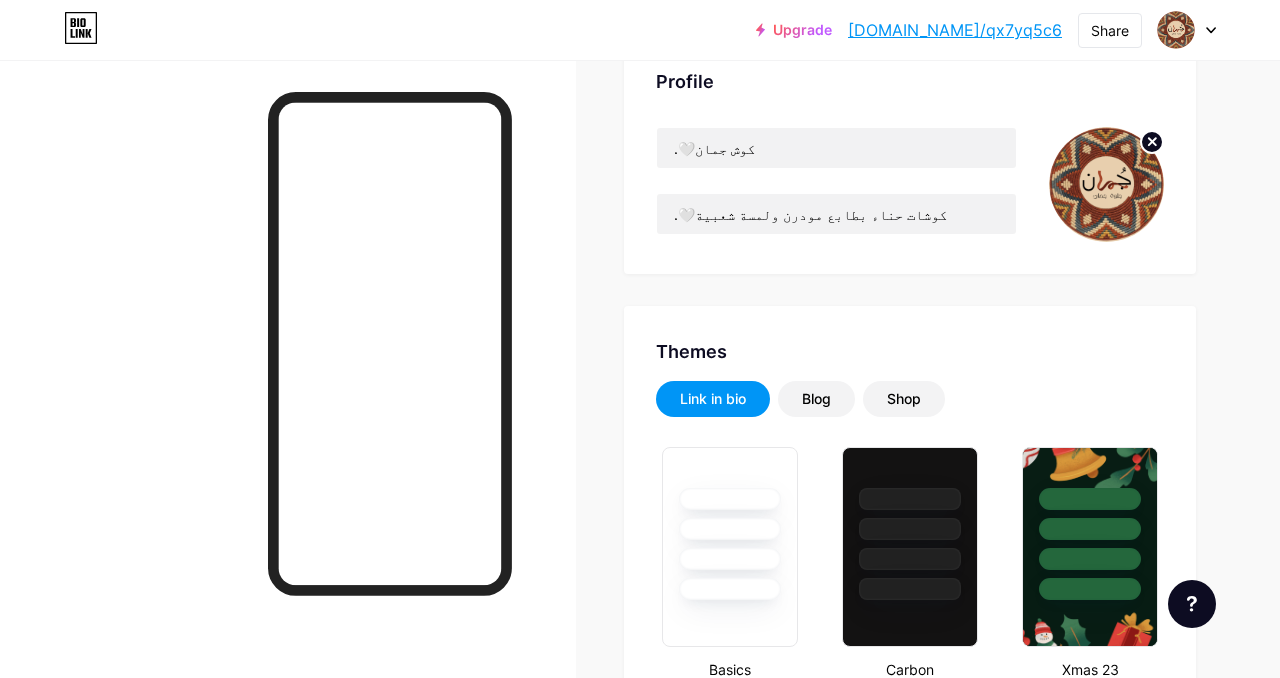 scroll, scrollTop: 175, scrollLeft: 0, axis: vertical 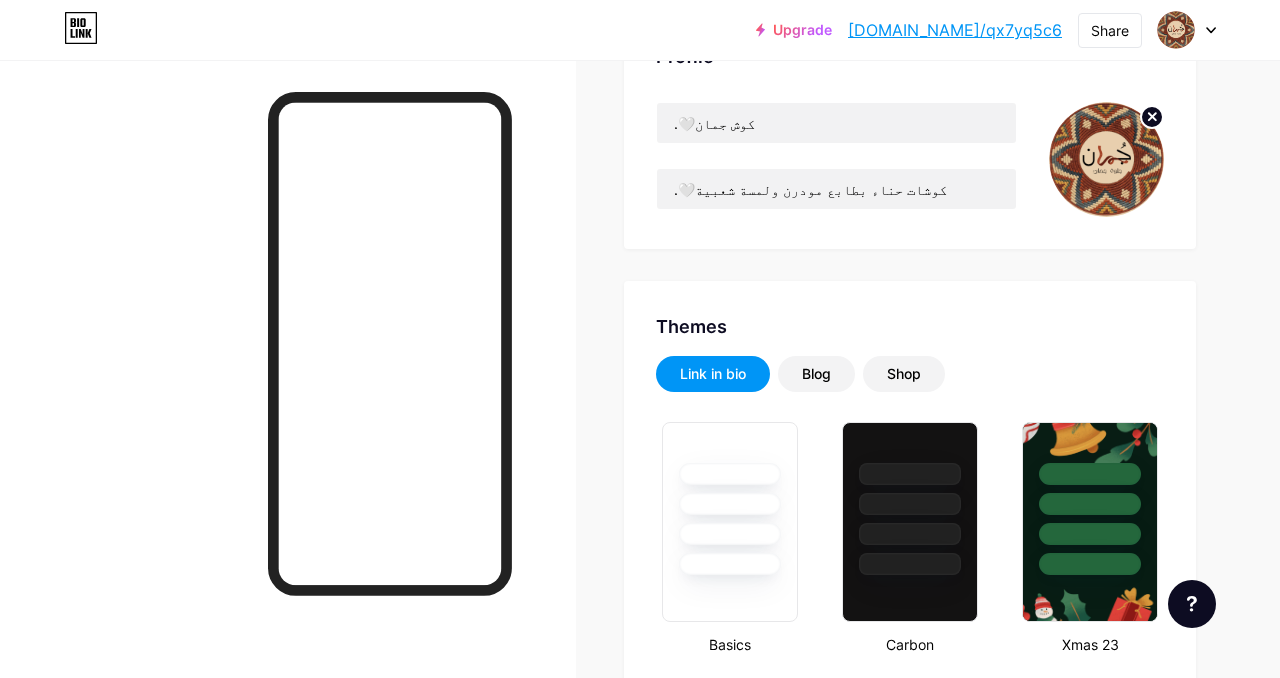 type on "#ffffff" 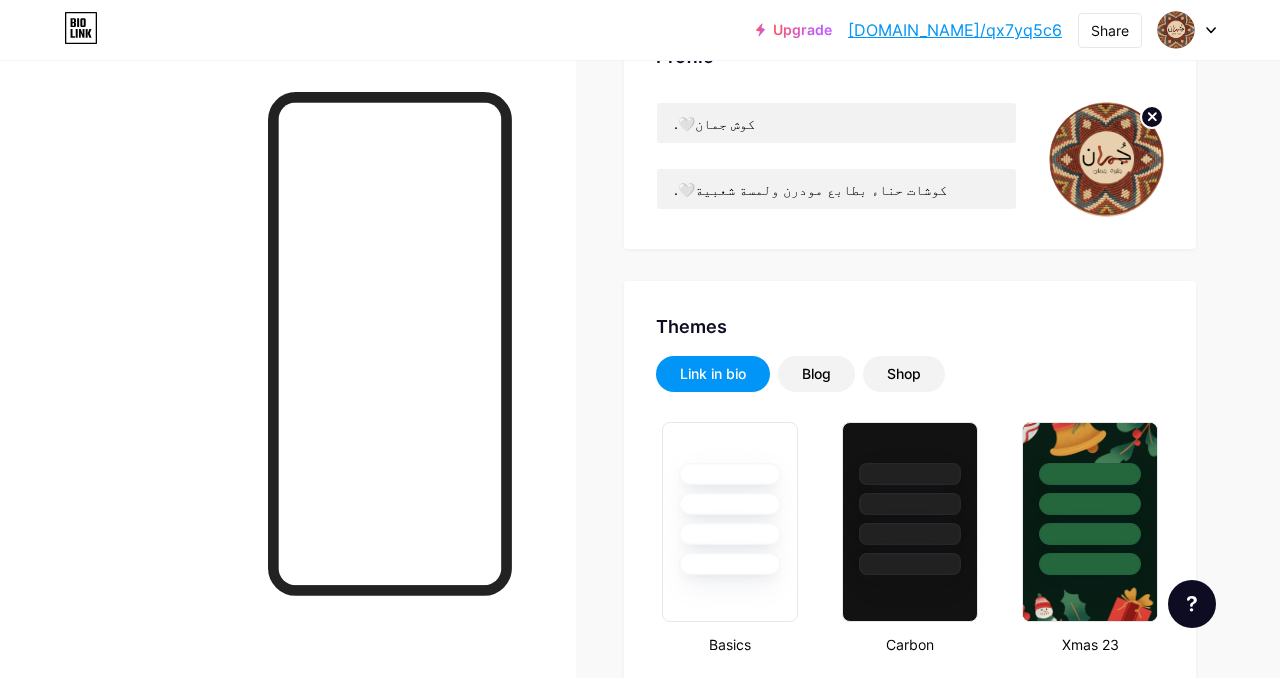 type on "#ffffff" 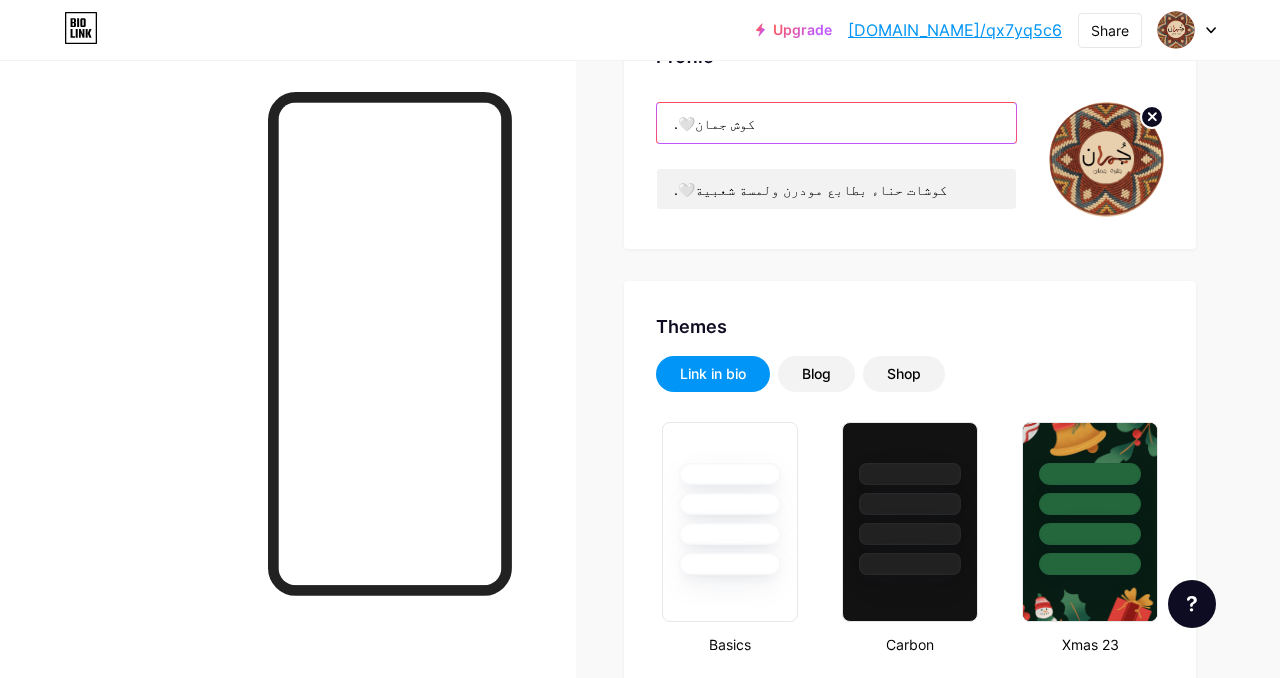 click on ".🤍كوش جمان" at bounding box center [836, 123] 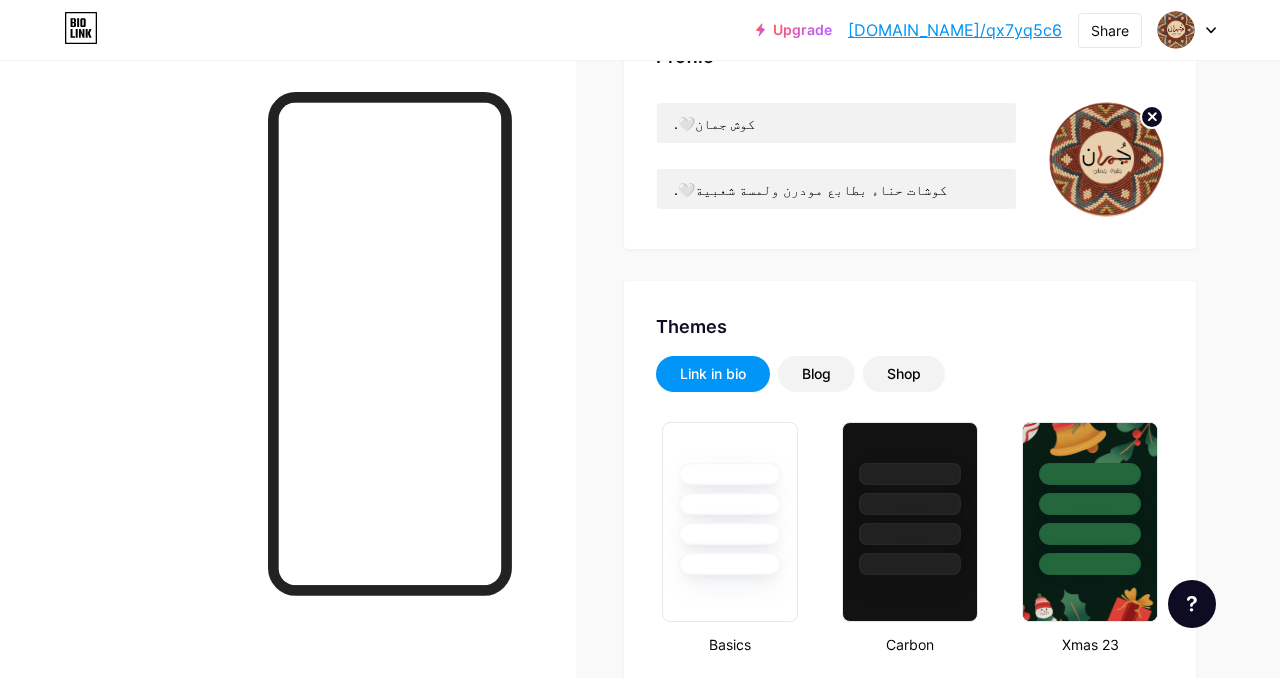 click on "Profile   .🤍كوش جمان     .🤍كوشات حناء بطابع مودرن ولمسة شعبية" at bounding box center [910, 130] 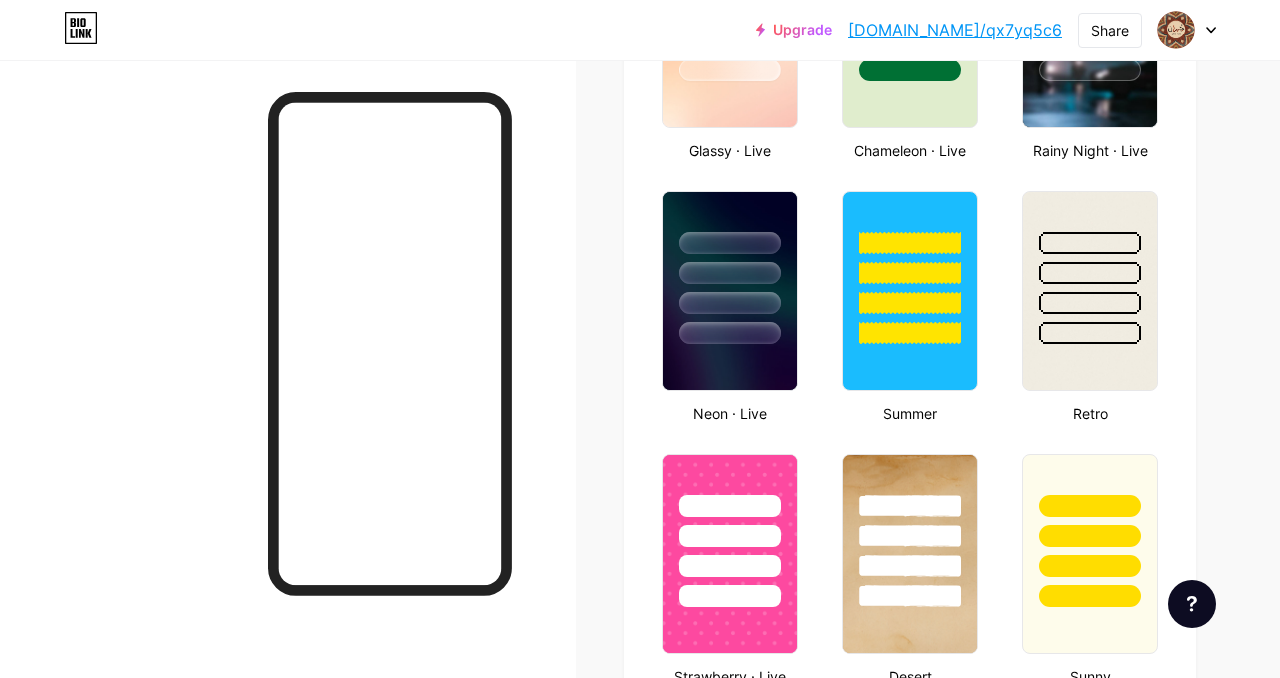 scroll, scrollTop: 1194, scrollLeft: 0, axis: vertical 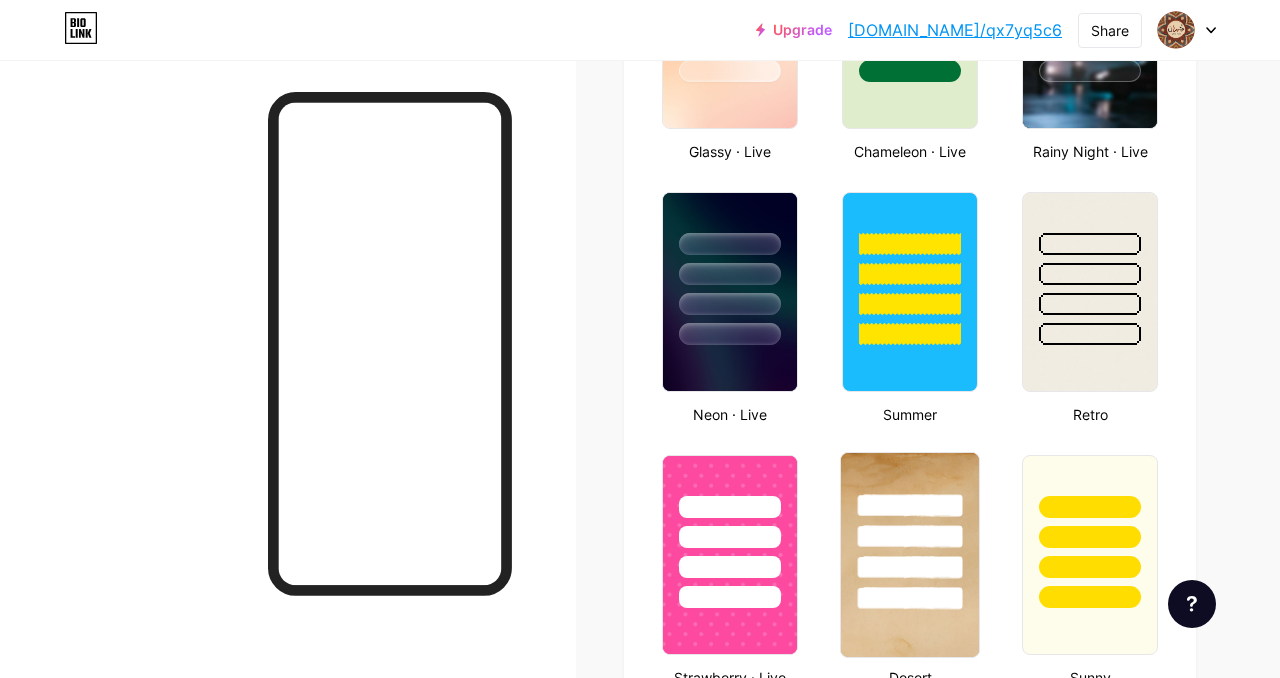 click at bounding box center (909, 536) 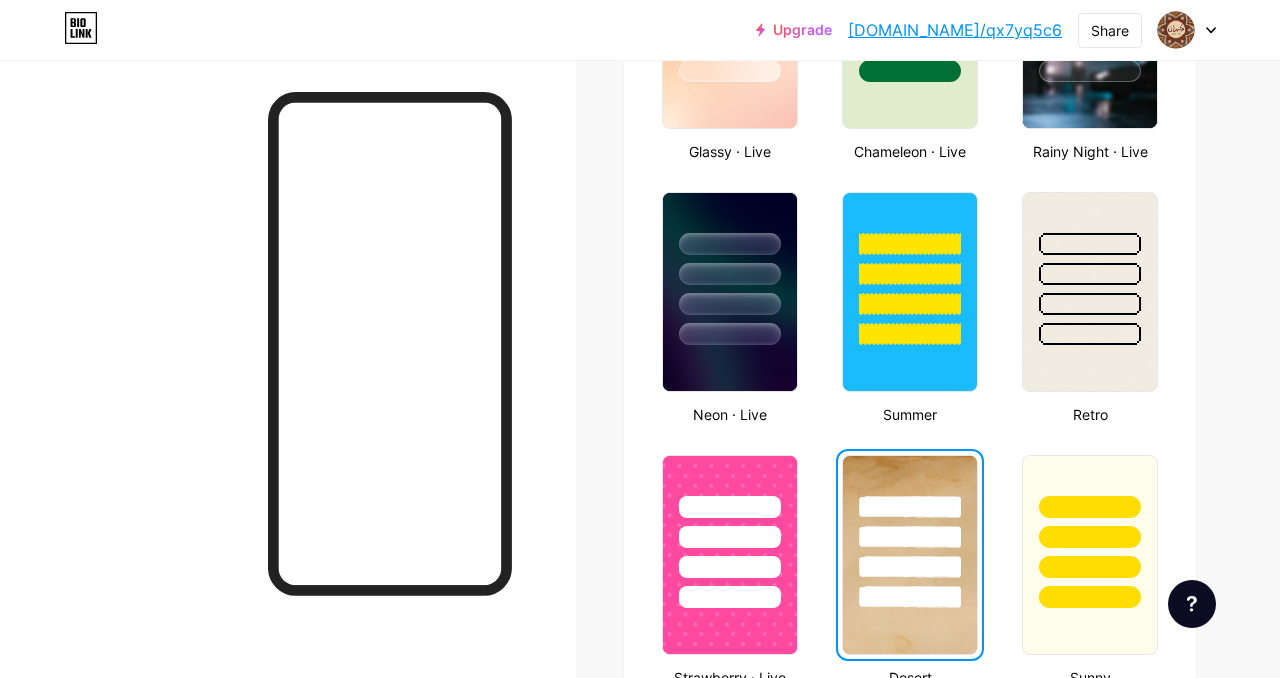 click on "[DOMAIN_NAME]/qx7yq5c6" at bounding box center (955, 30) 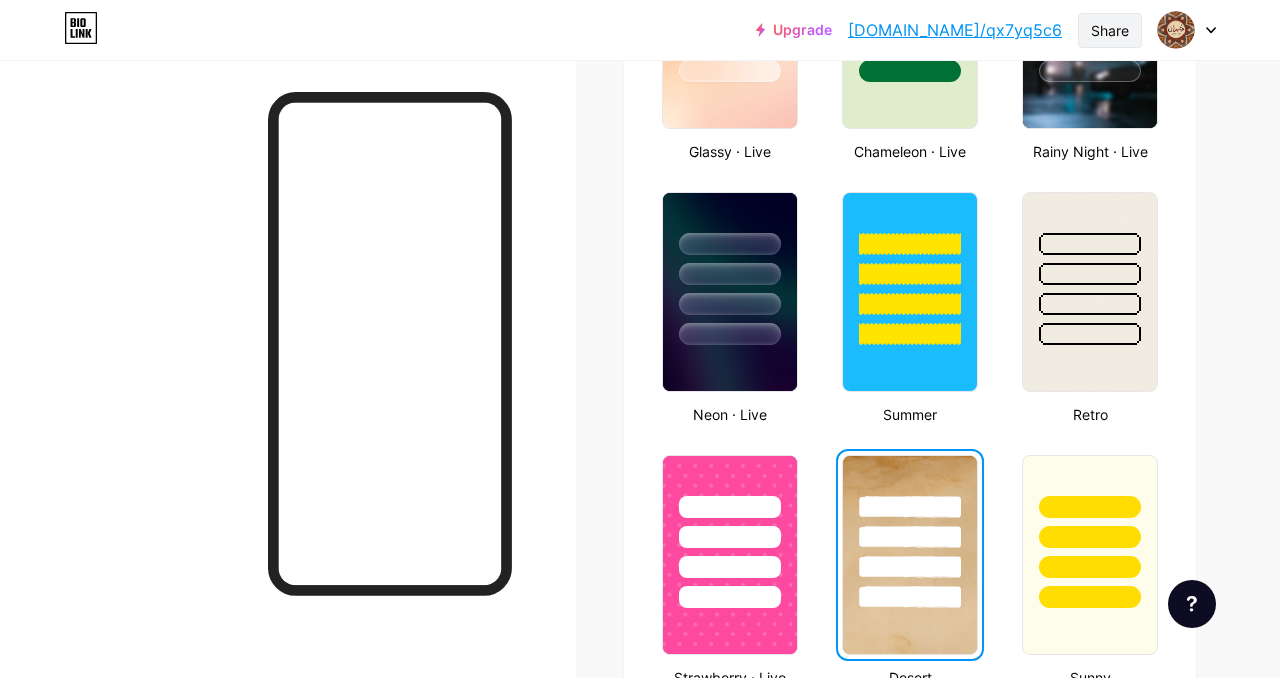 click on "Share" at bounding box center [1110, 30] 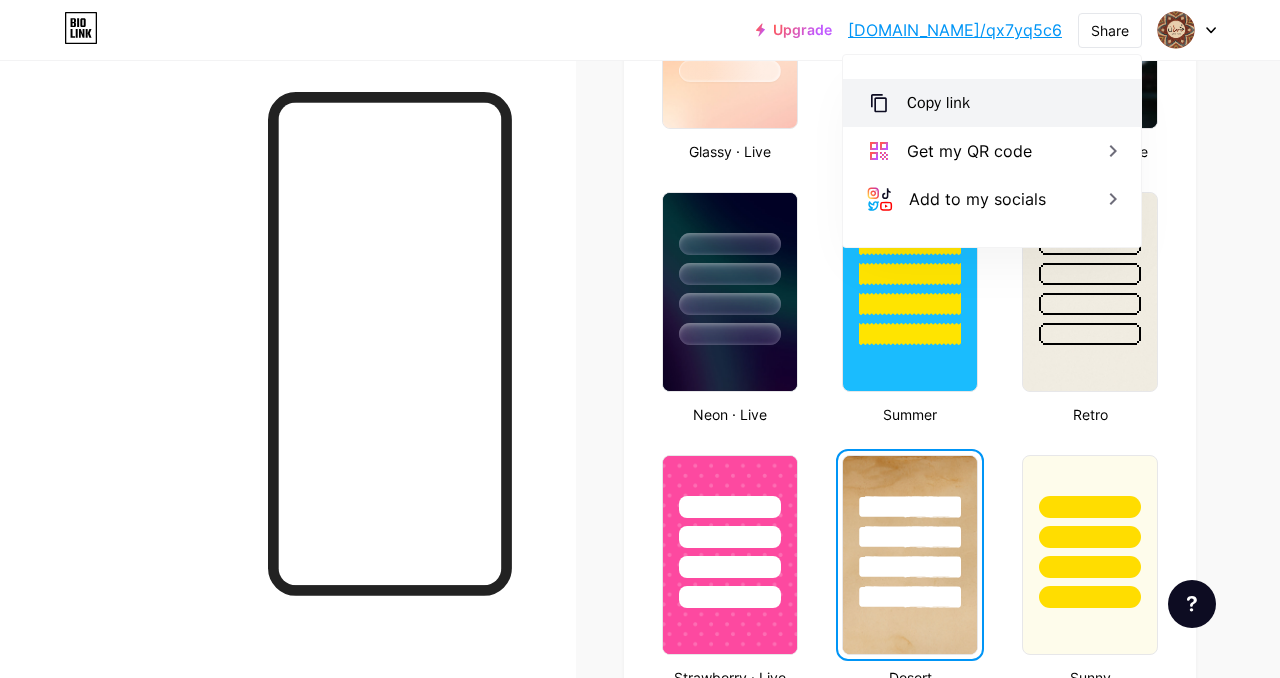 click on "Copy link" at bounding box center [992, 103] 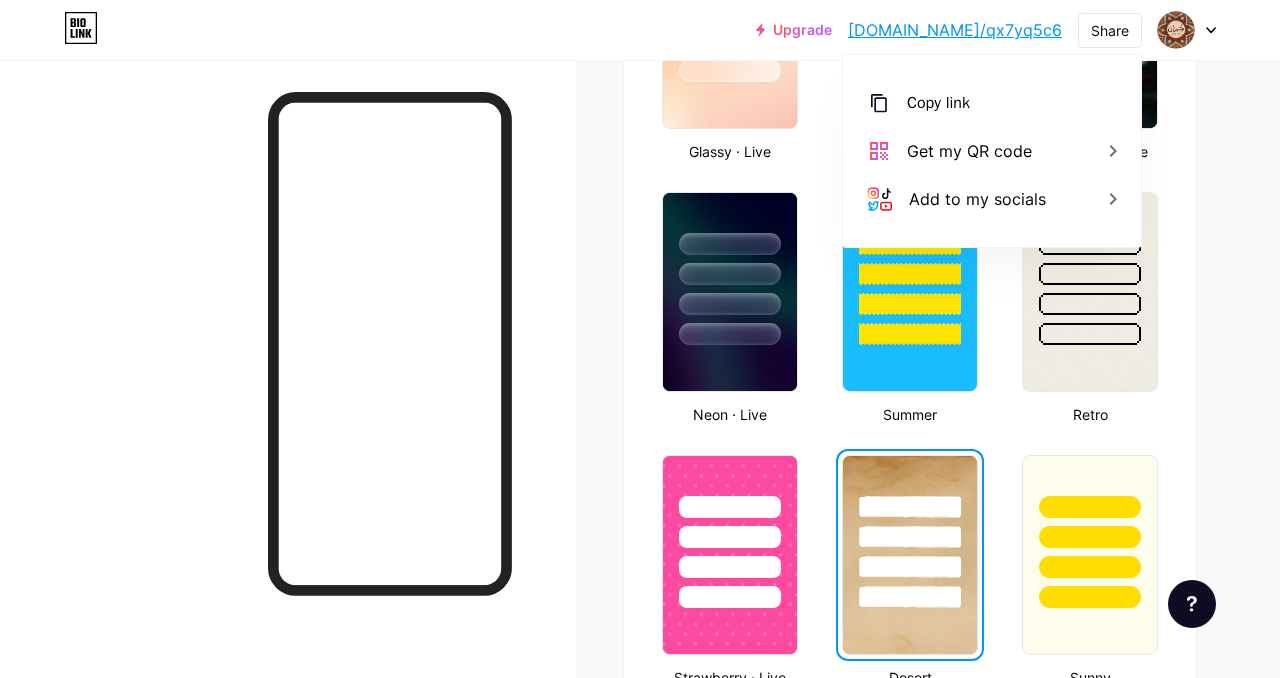 scroll, scrollTop: 0, scrollLeft: 0, axis: both 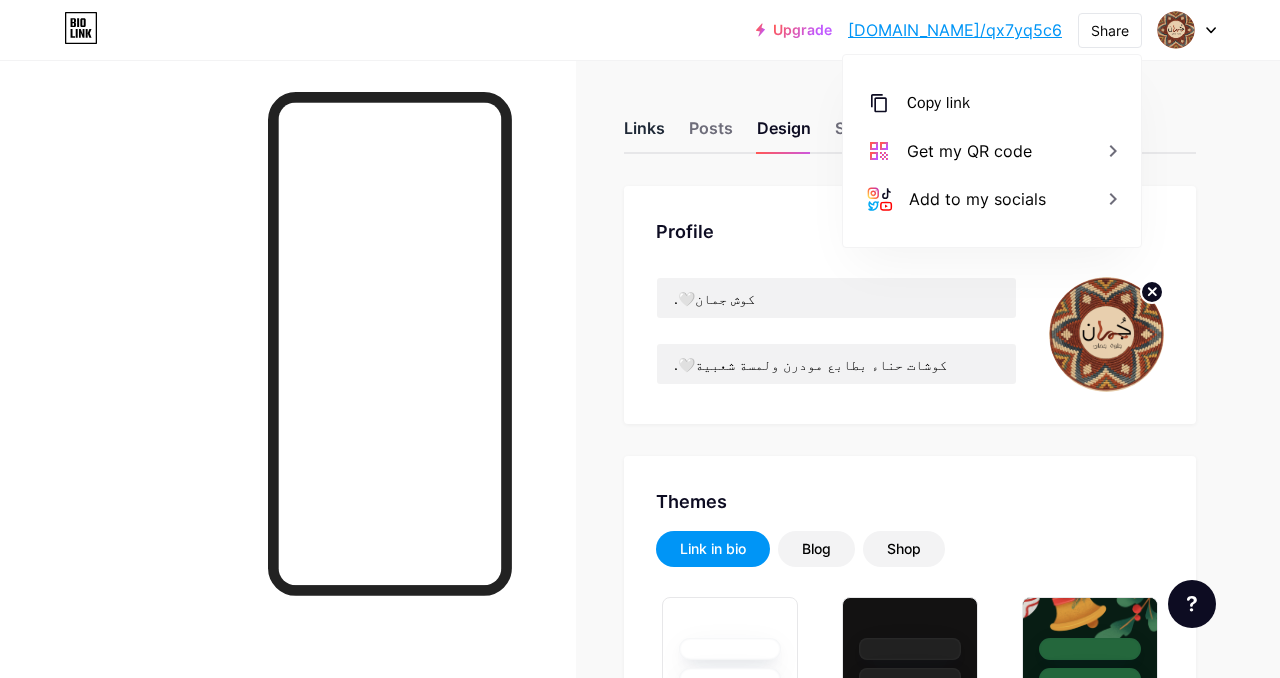click on "Links" at bounding box center [644, 134] 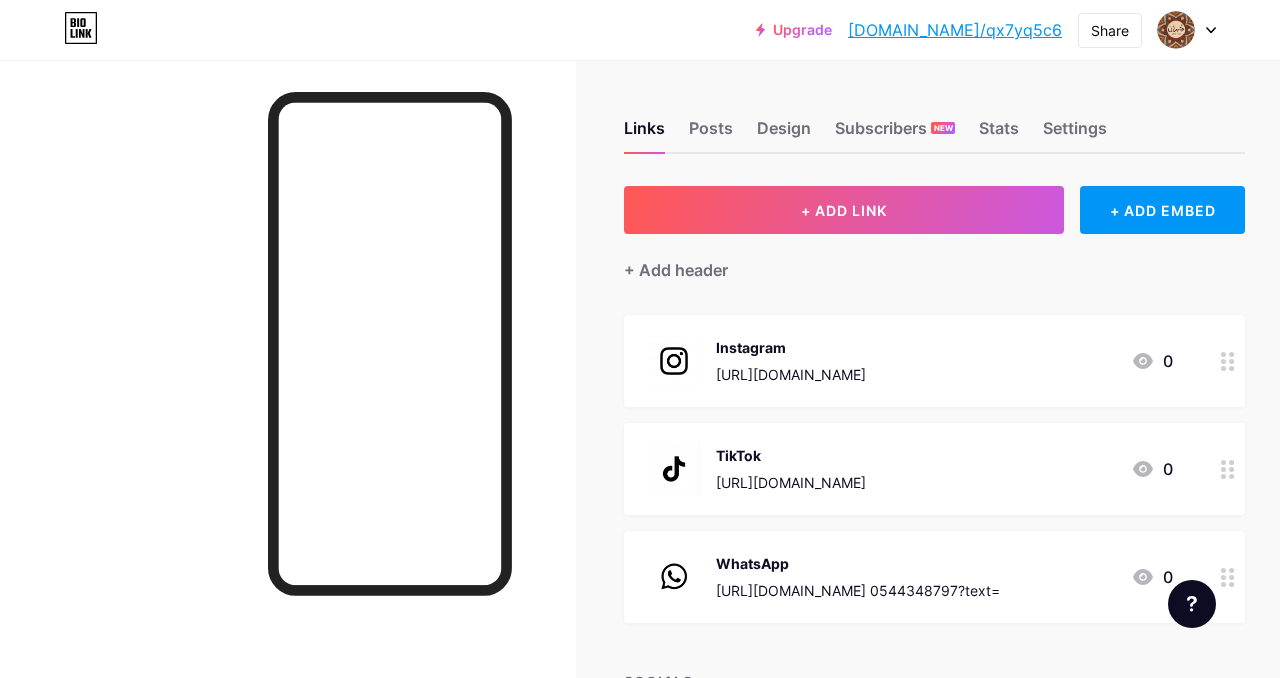 scroll, scrollTop: 177, scrollLeft: 0, axis: vertical 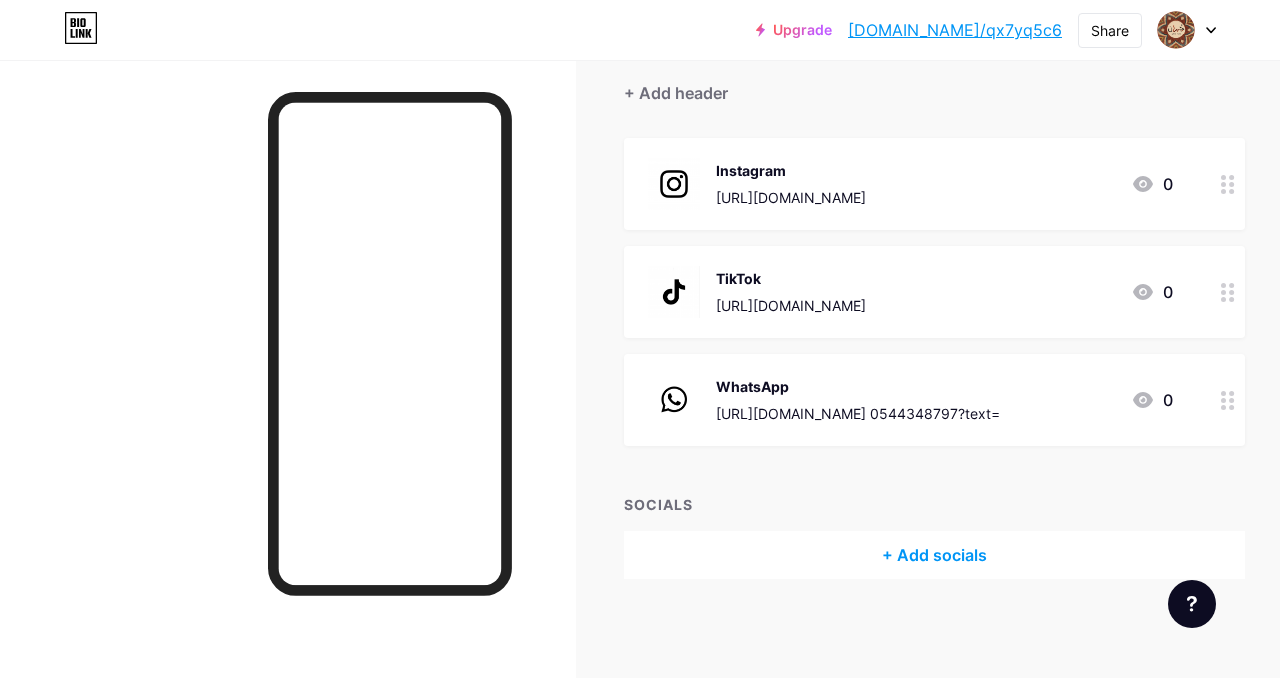 click 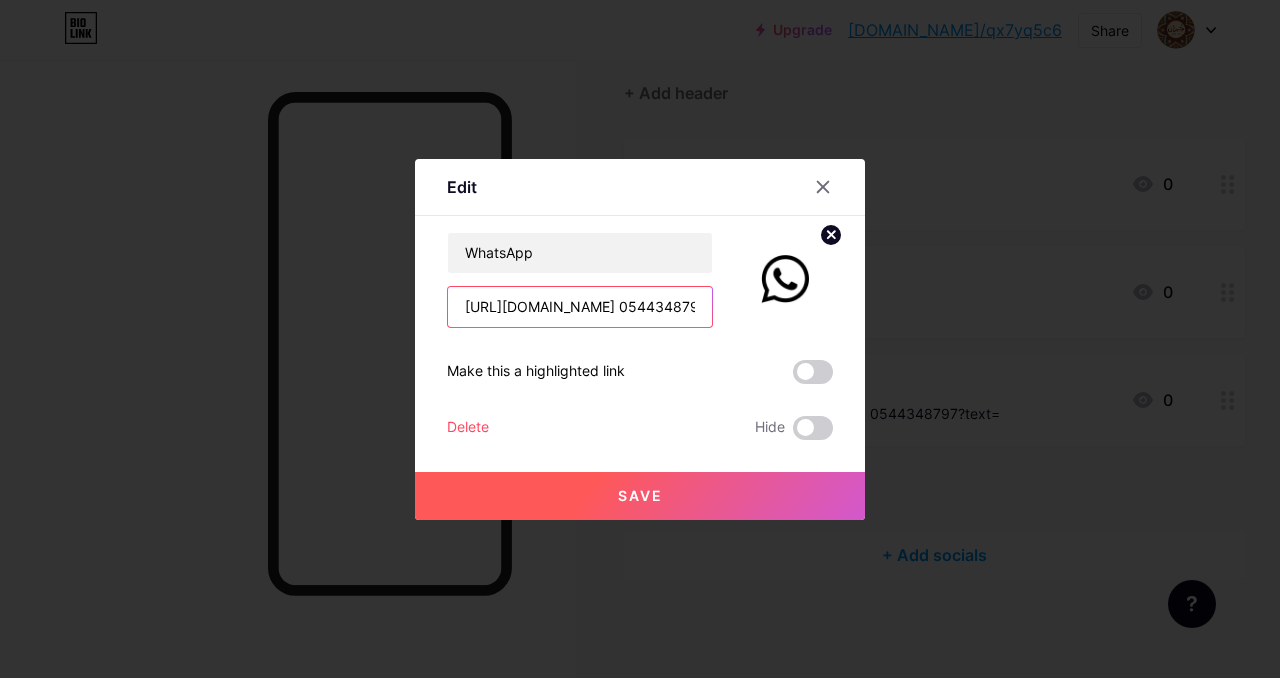 click on "[URL][DOMAIN_NAME] 0544348797?text=" at bounding box center (580, 307) 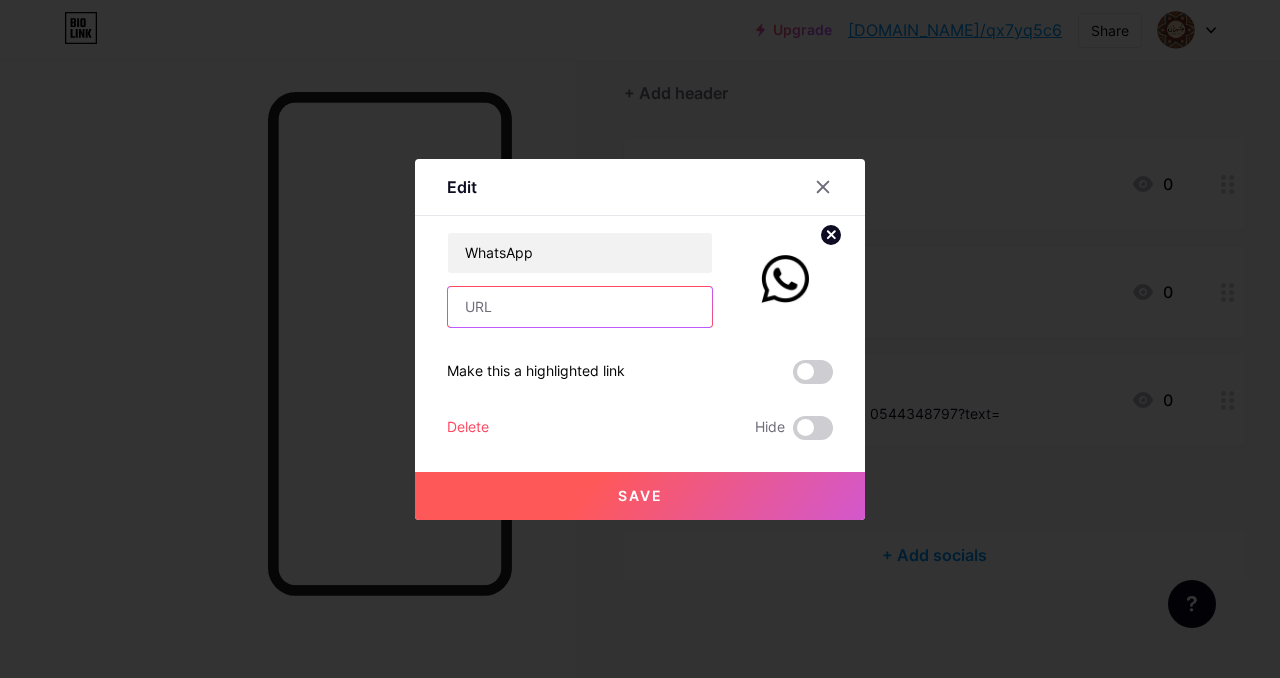 paste on "[URL][DOMAIN_NAME]" 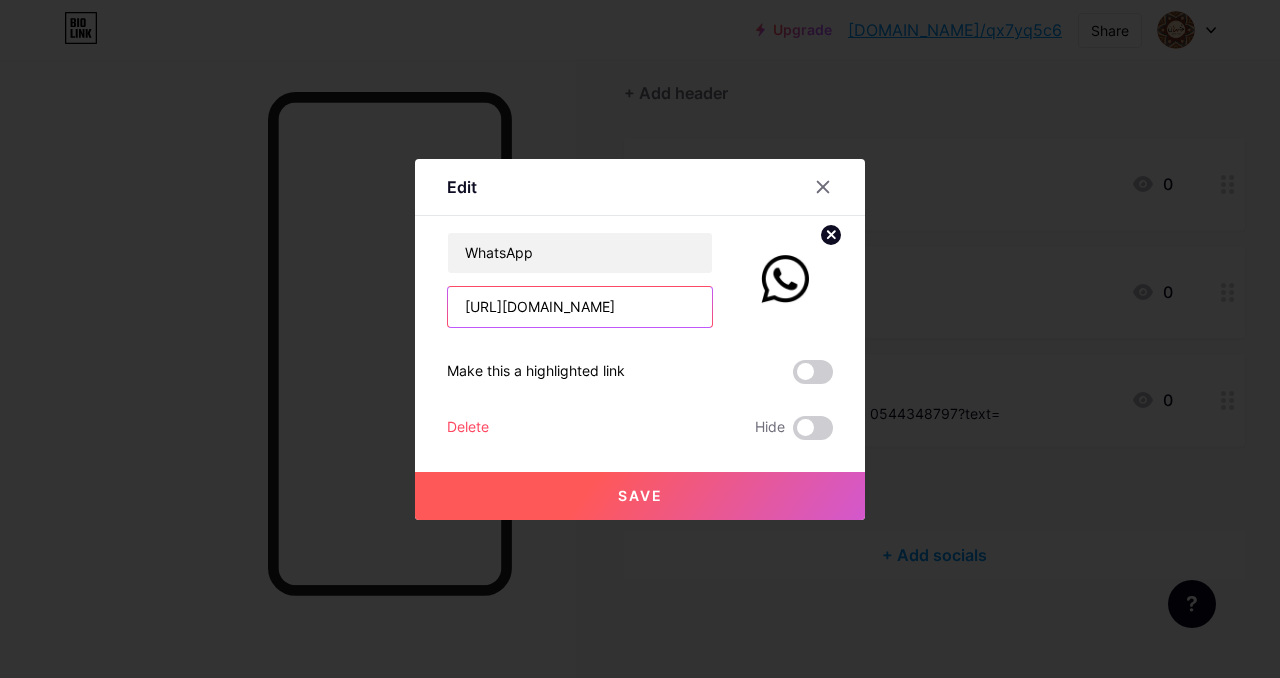 scroll, scrollTop: 0, scrollLeft: 20, axis: horizontal 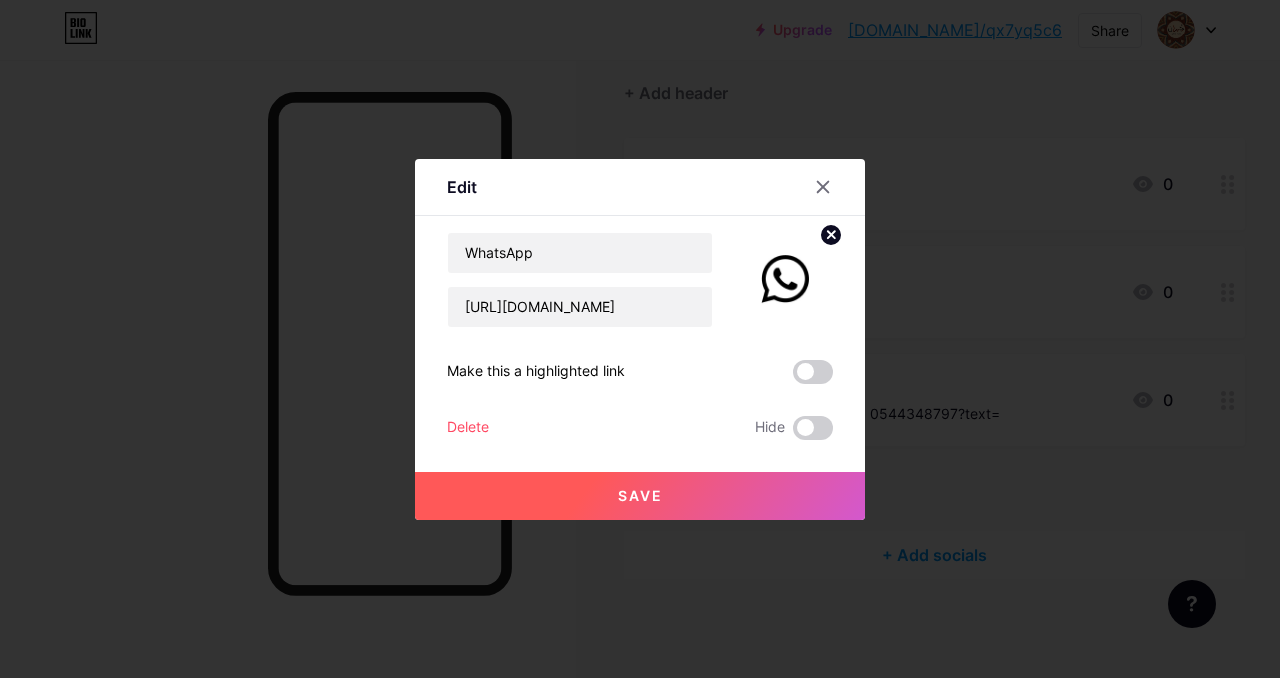 click on "Save" at bounding box center [640, 496] 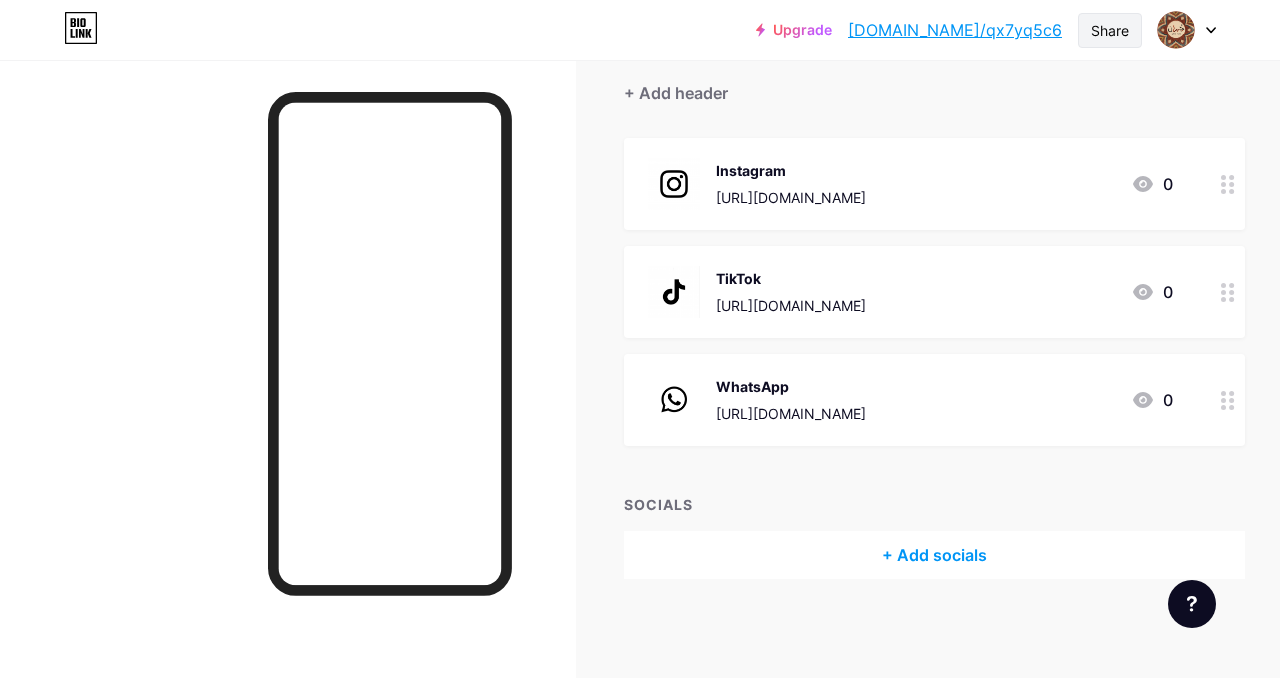 click on "Share" at bounding box center [1110, 30] 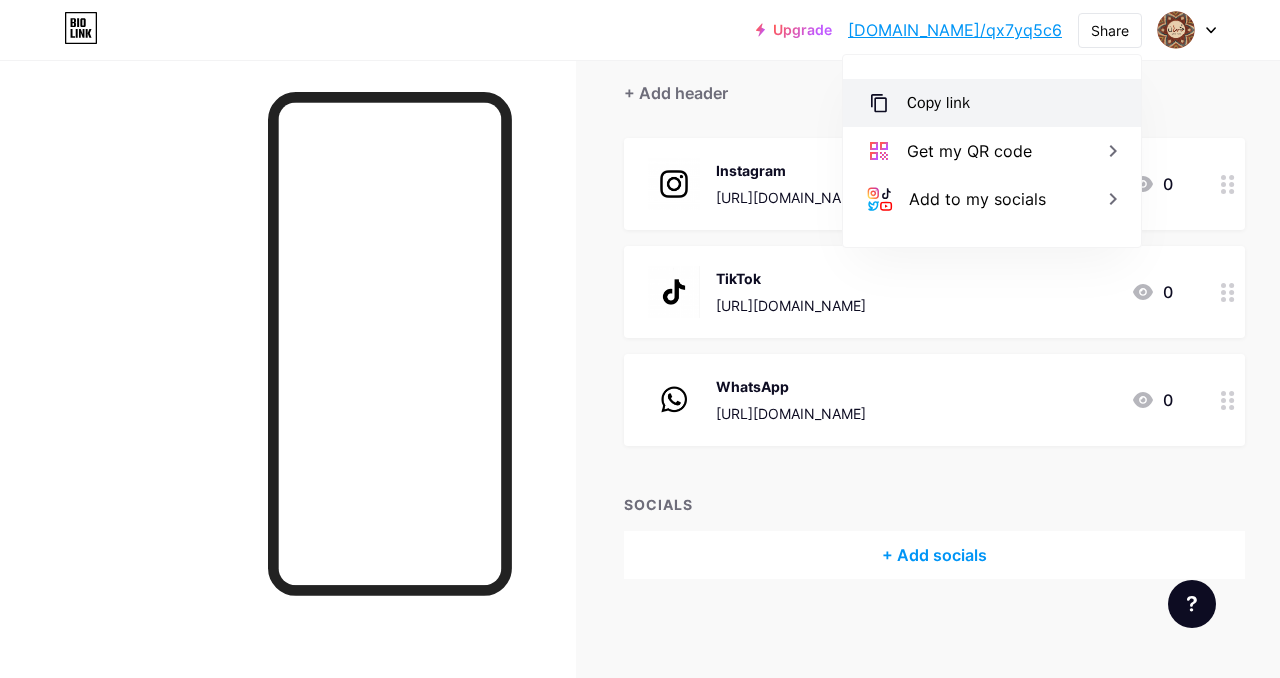 click on "Copy link" at bounding box center (938, 103) 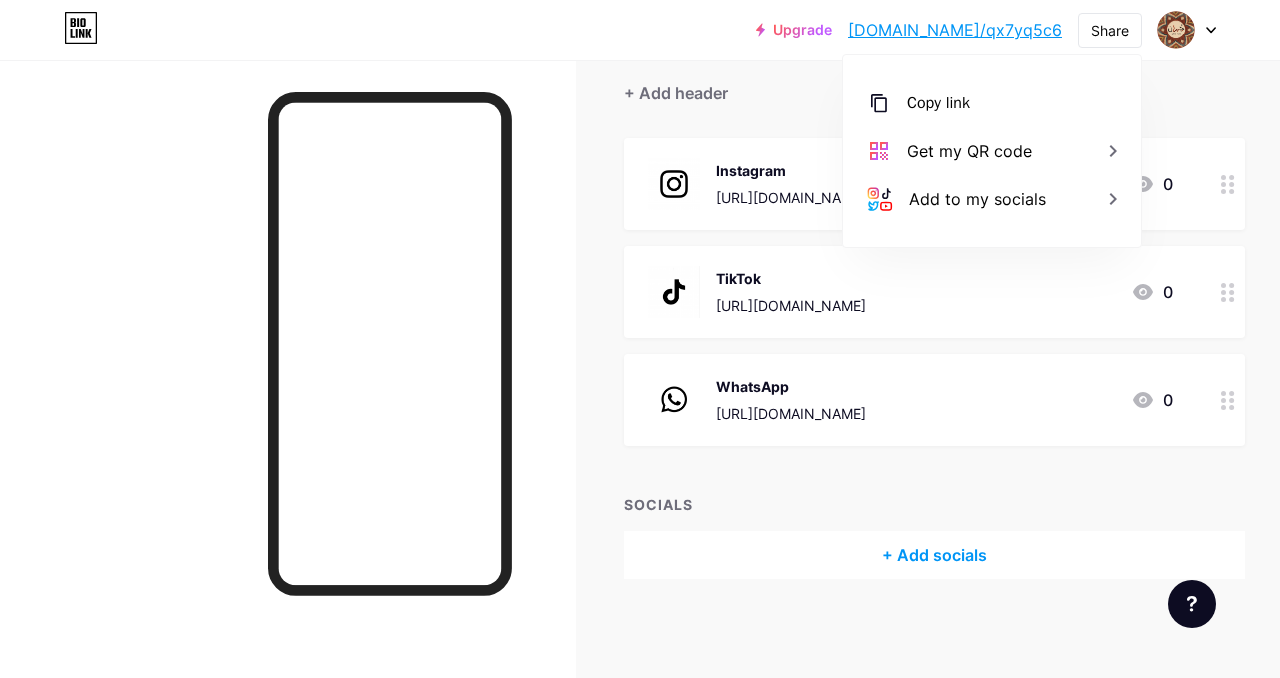 click on "+ Add header" at bounding box center (934, 81) 